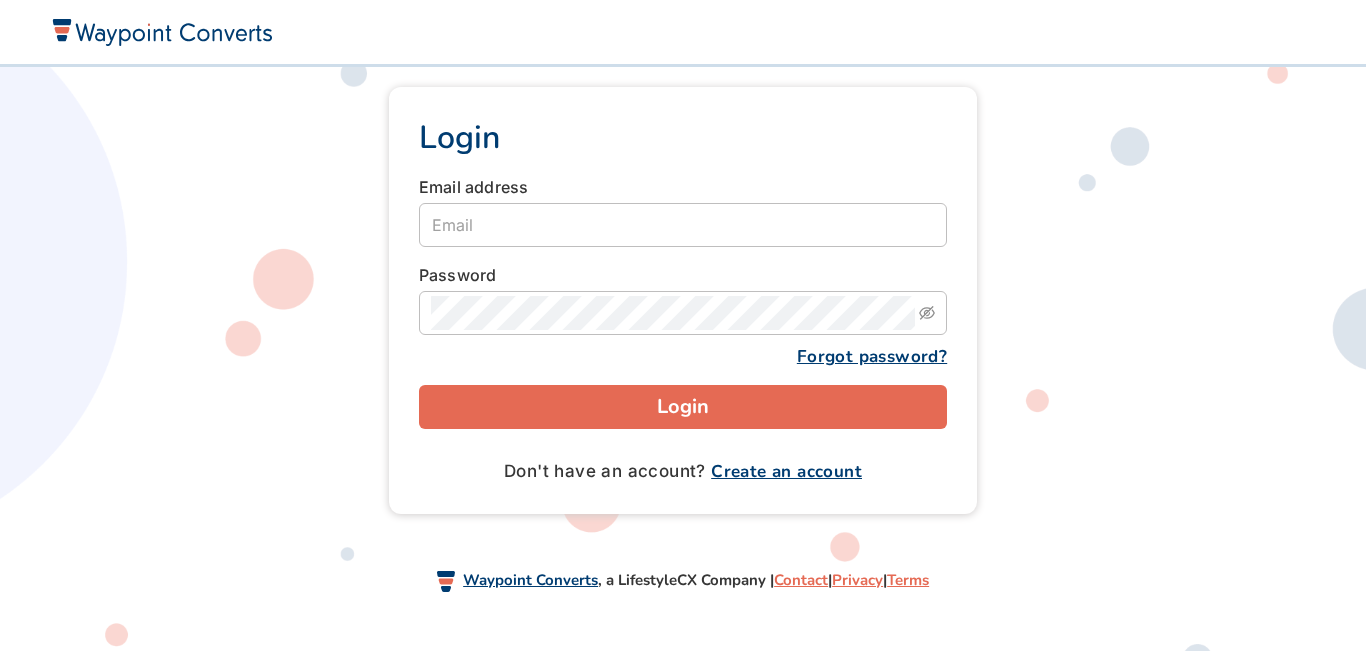 scroll, scrollTop: 0, scrollLeft: 0, axis: both 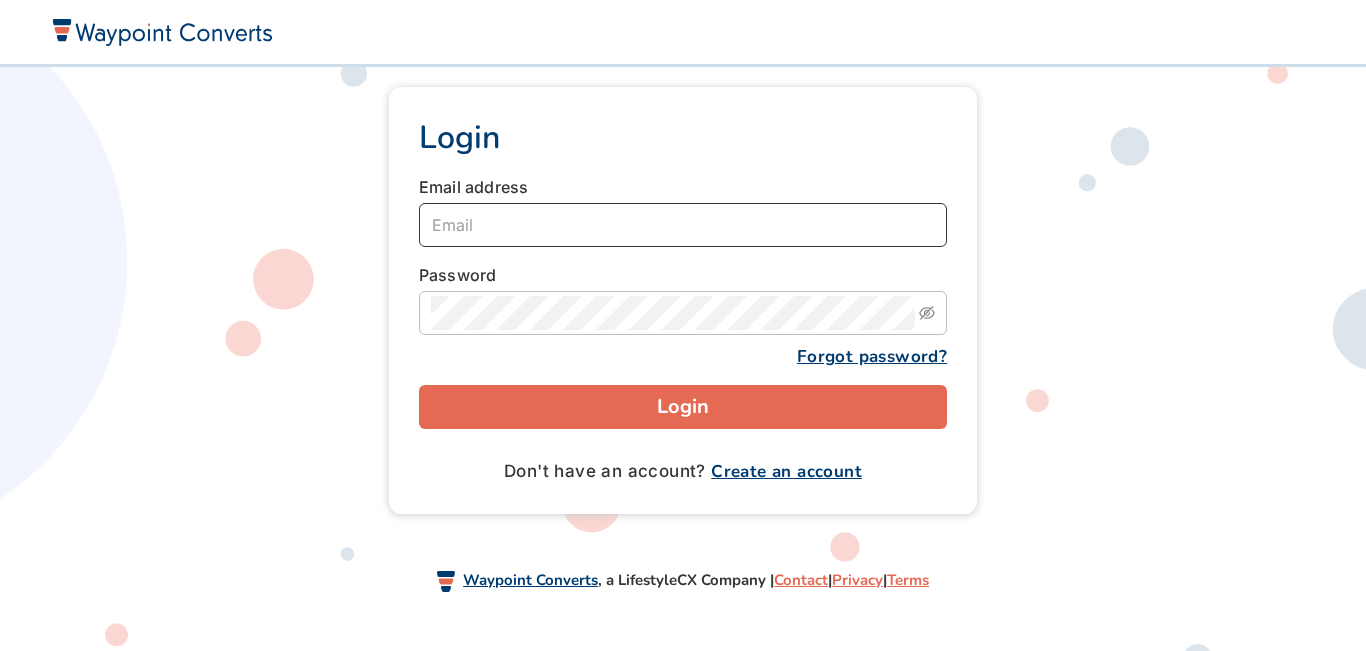 click at bounding box center [683, 225] 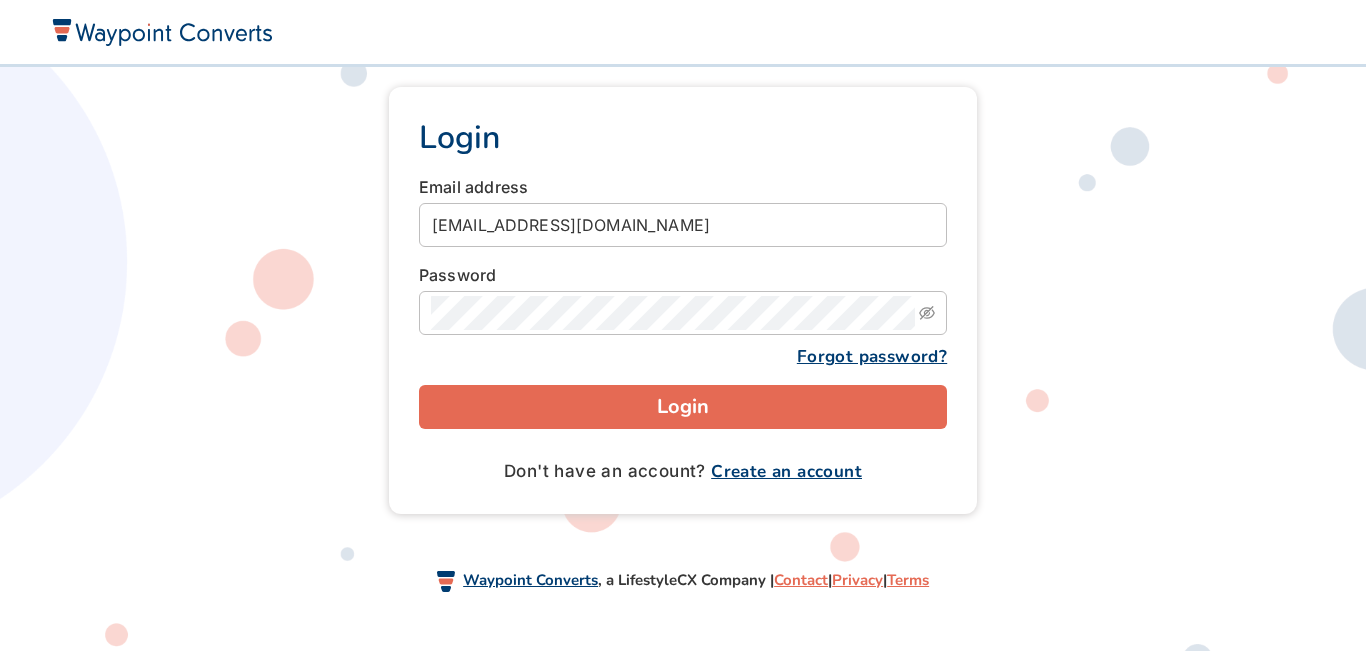 click on "Login" at bounding box center [683, 407] 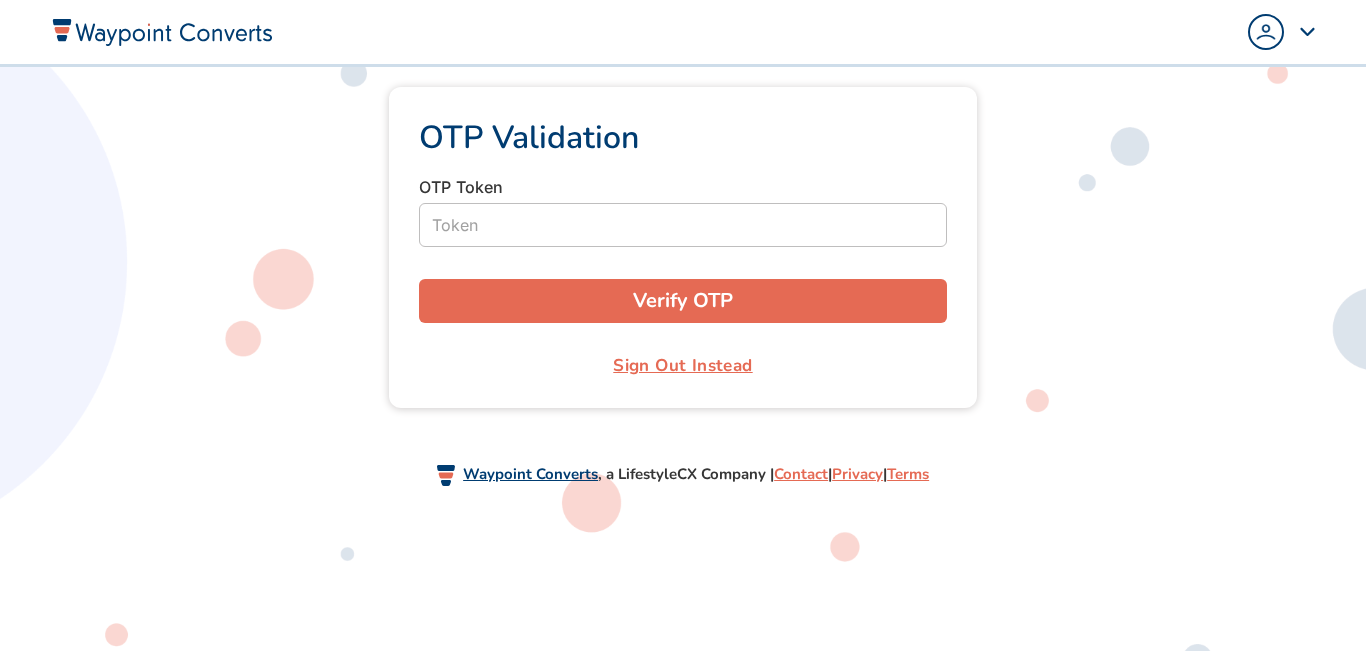 scroll, scrollTop: 0, scrollLeft: 0, axis: both 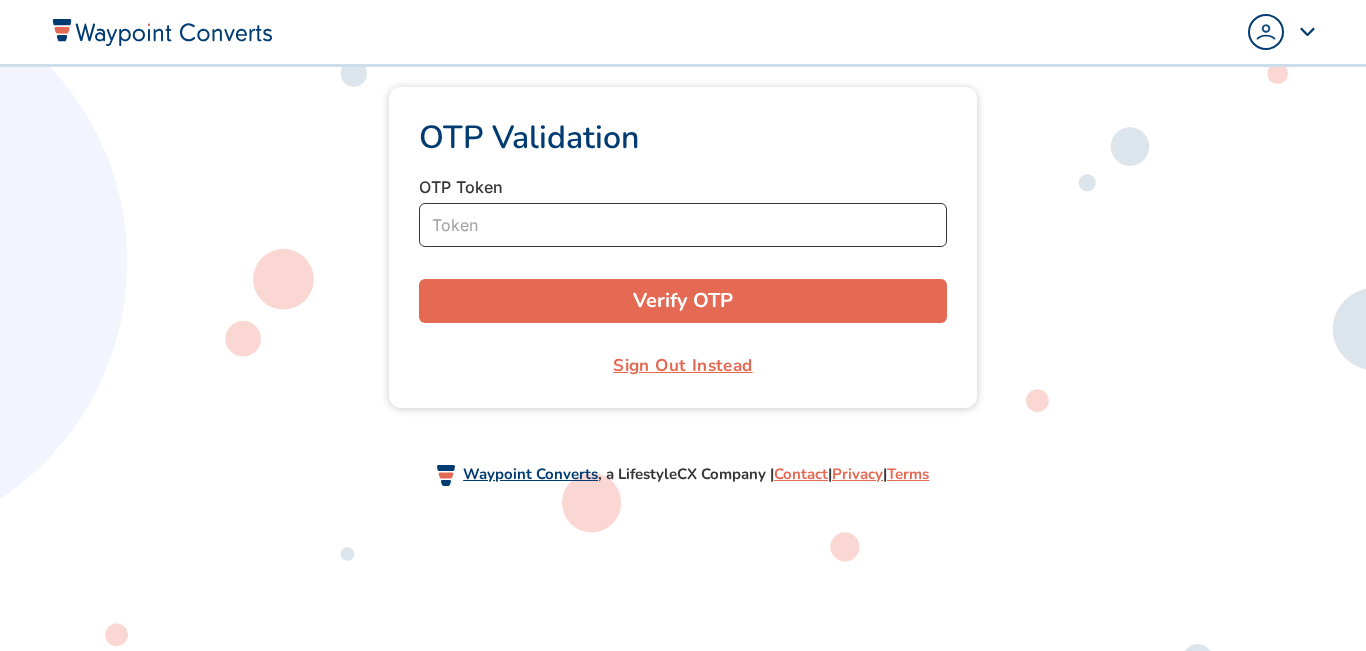 click at bounding box center [683, 225] 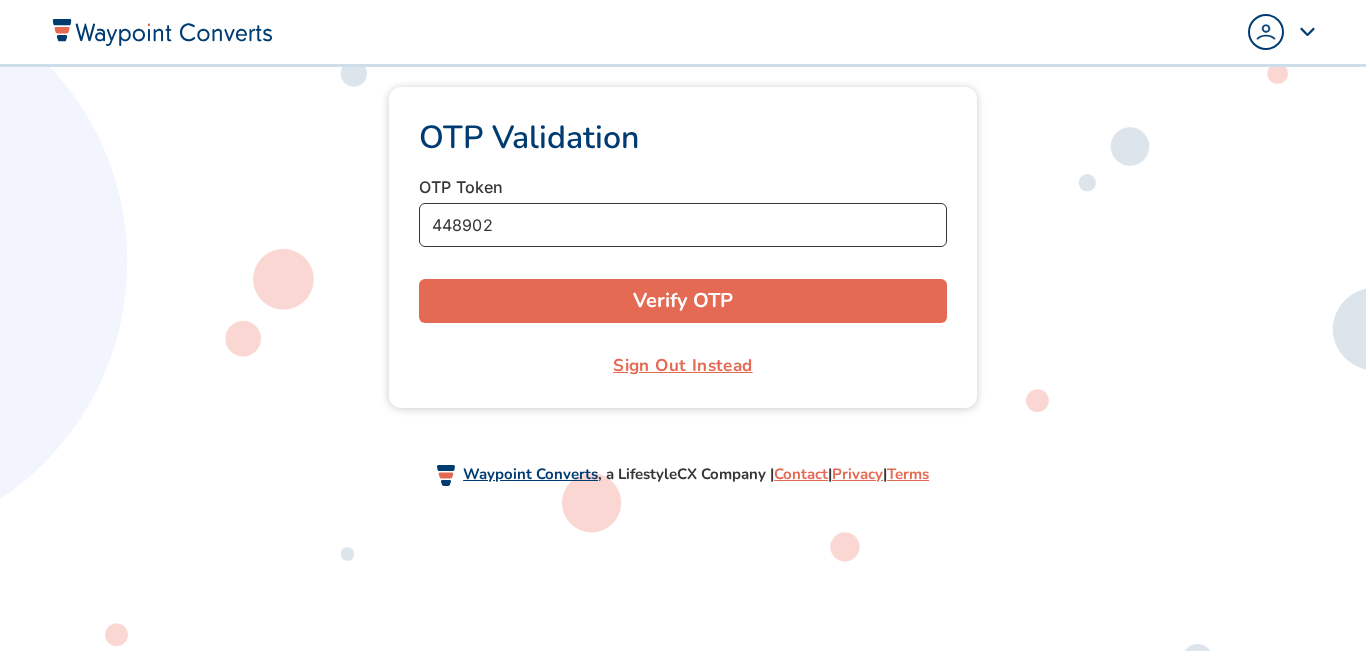 type on "448902" 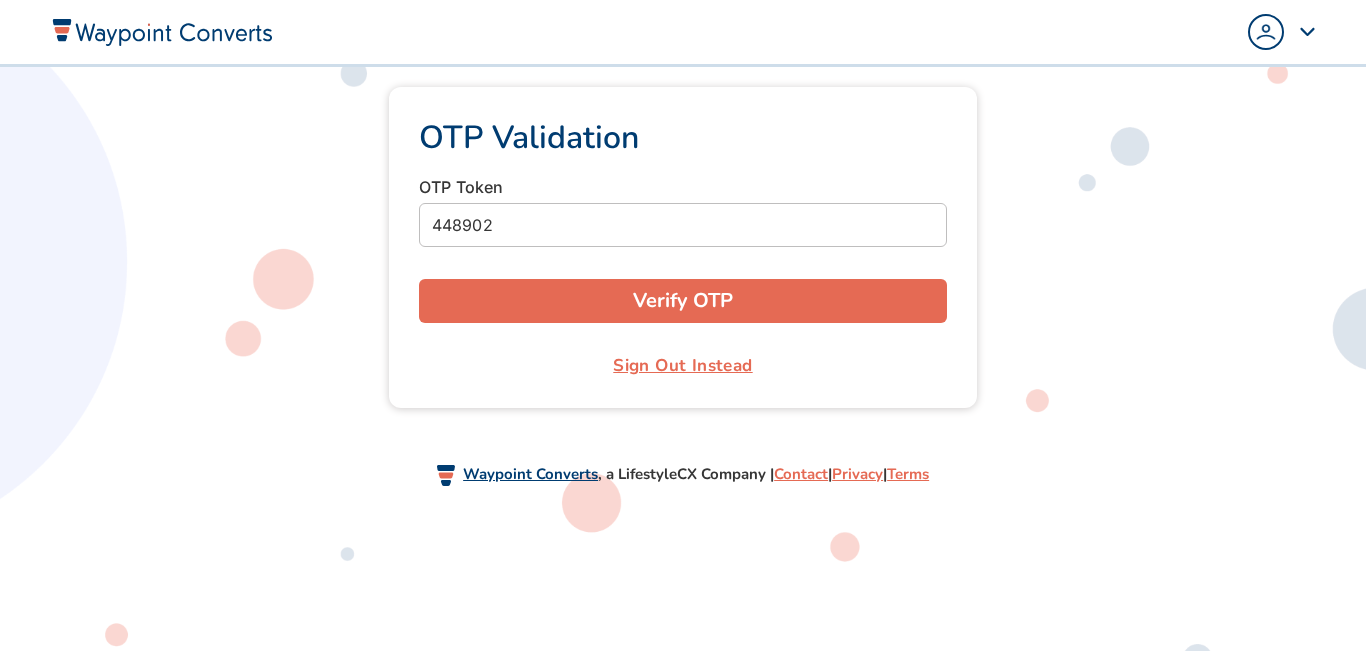 click on "Verify OTP" at bounding box center [683, 301] 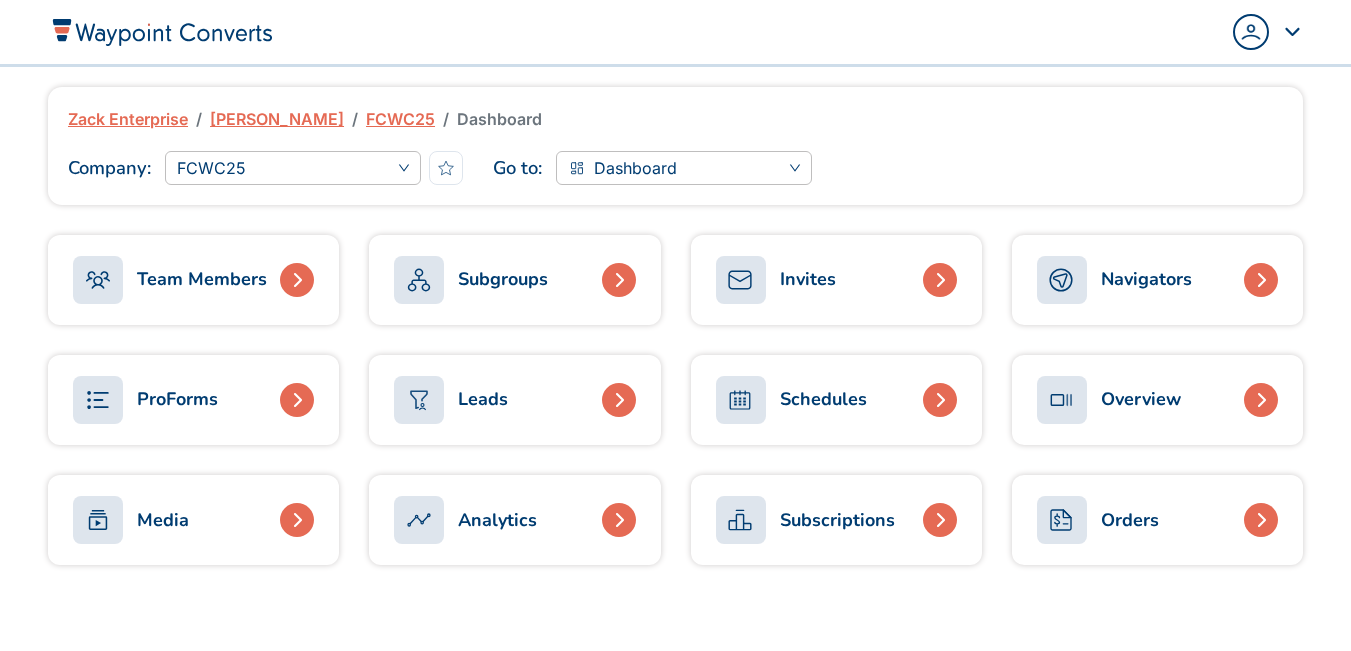 scroll, scrollTop: 0, scrollLeft: 0, axis: both 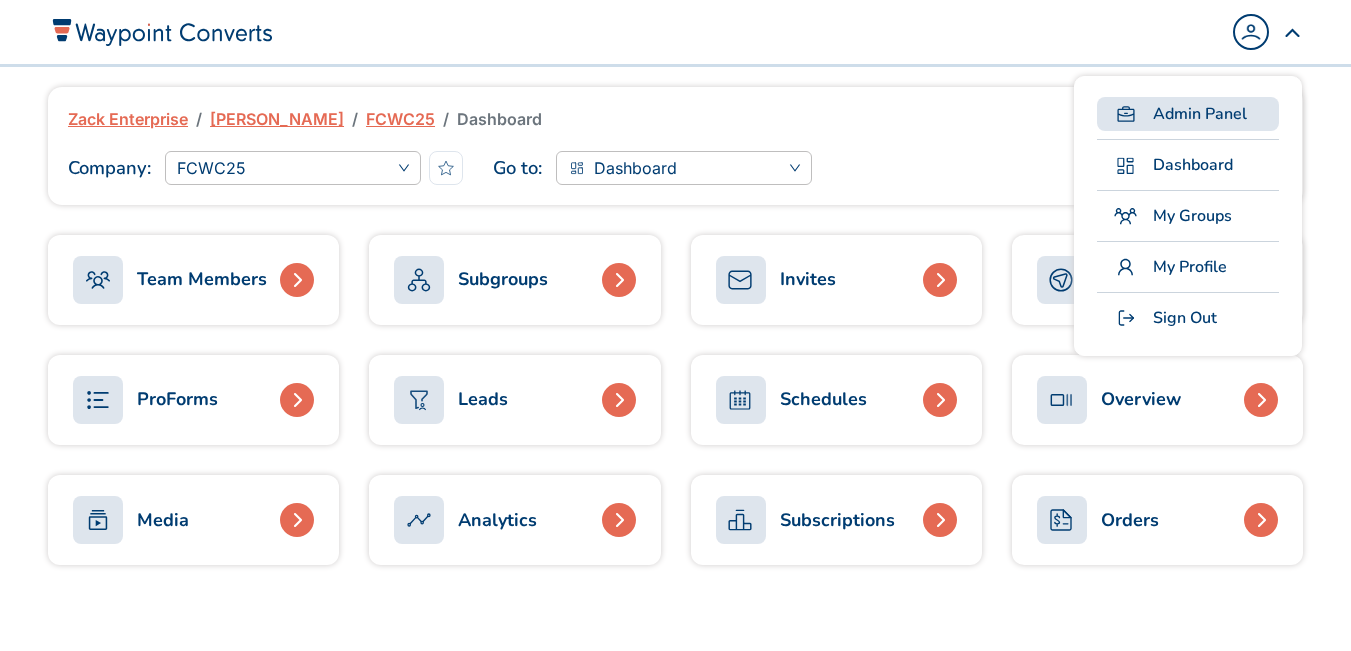 click on "Admin Panel" at bounding box center (1200, 114) 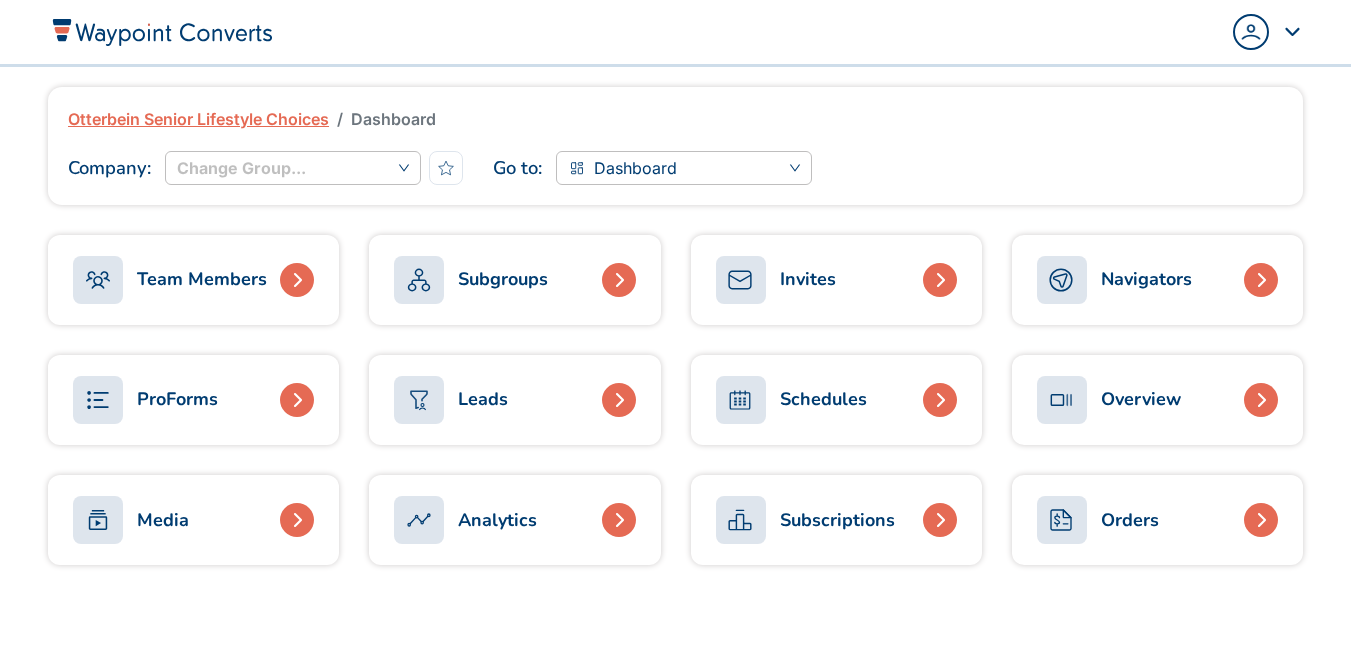 scroll, scrollTop: 0, scrollLeft: 0, axis: both 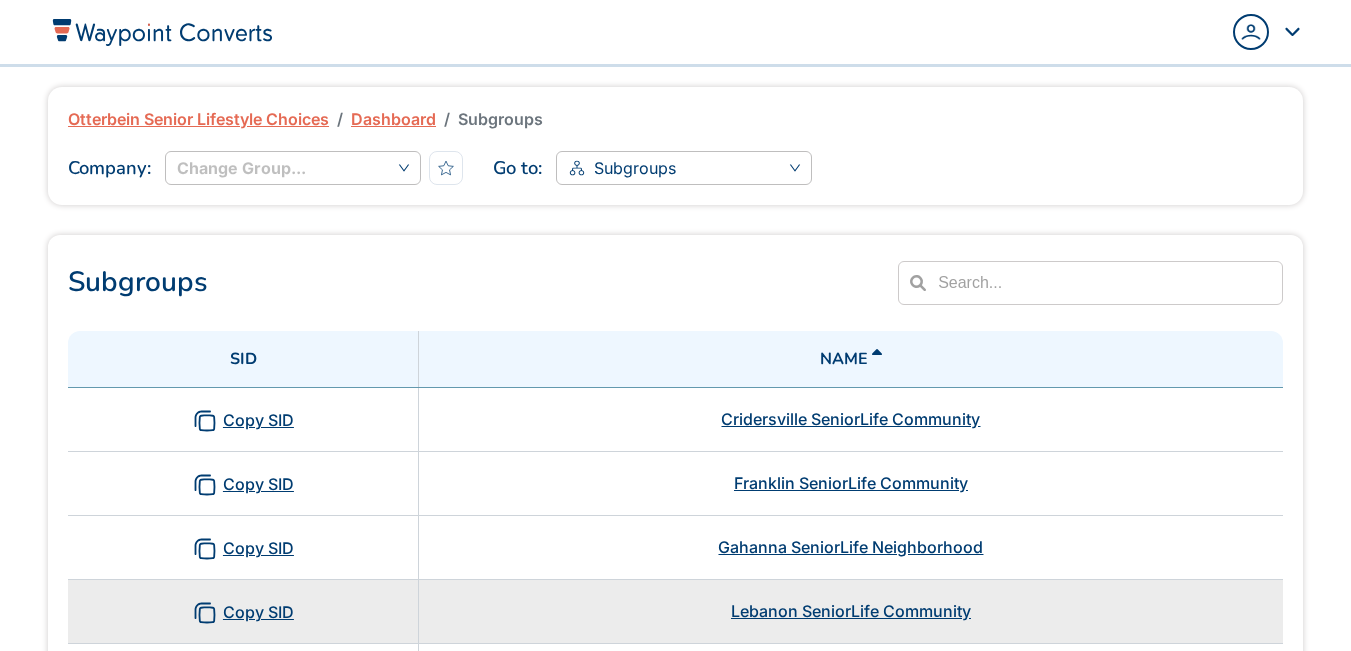 click on "Lebanon SeniorLife Community" at bounding box center [851, 611] 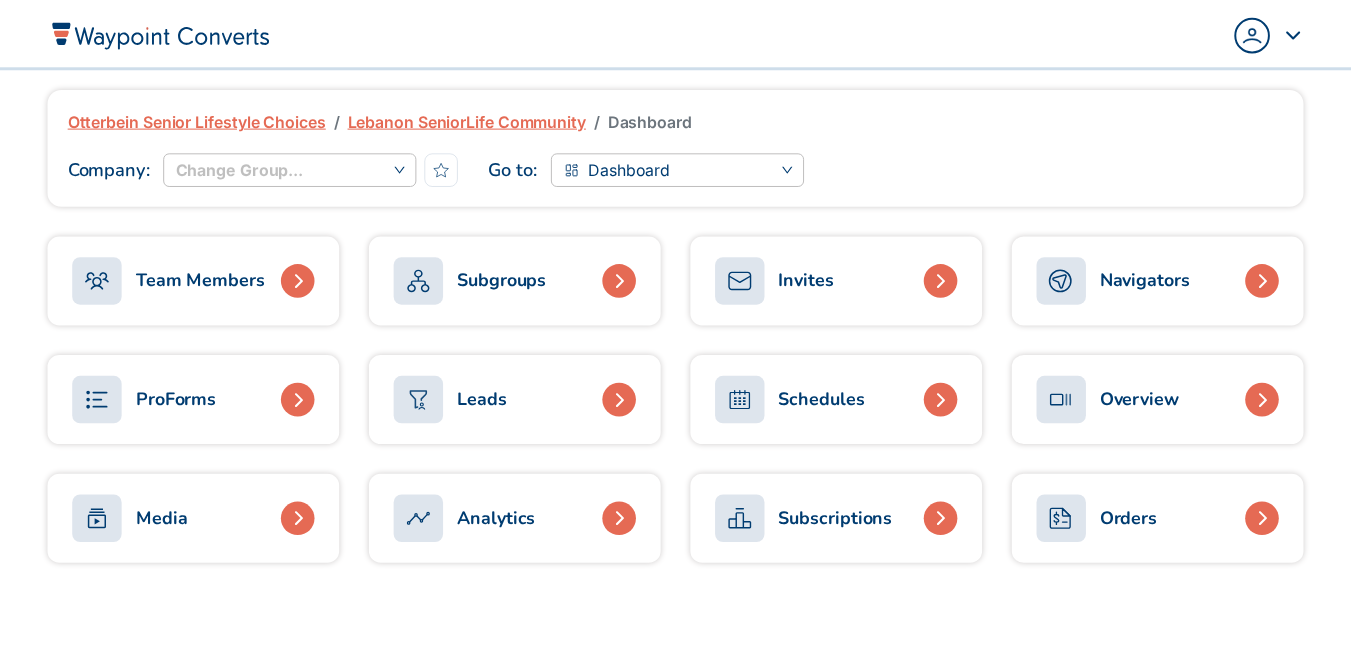 scroll, scrollTop: 0, scrollLeft: 0, axis: both 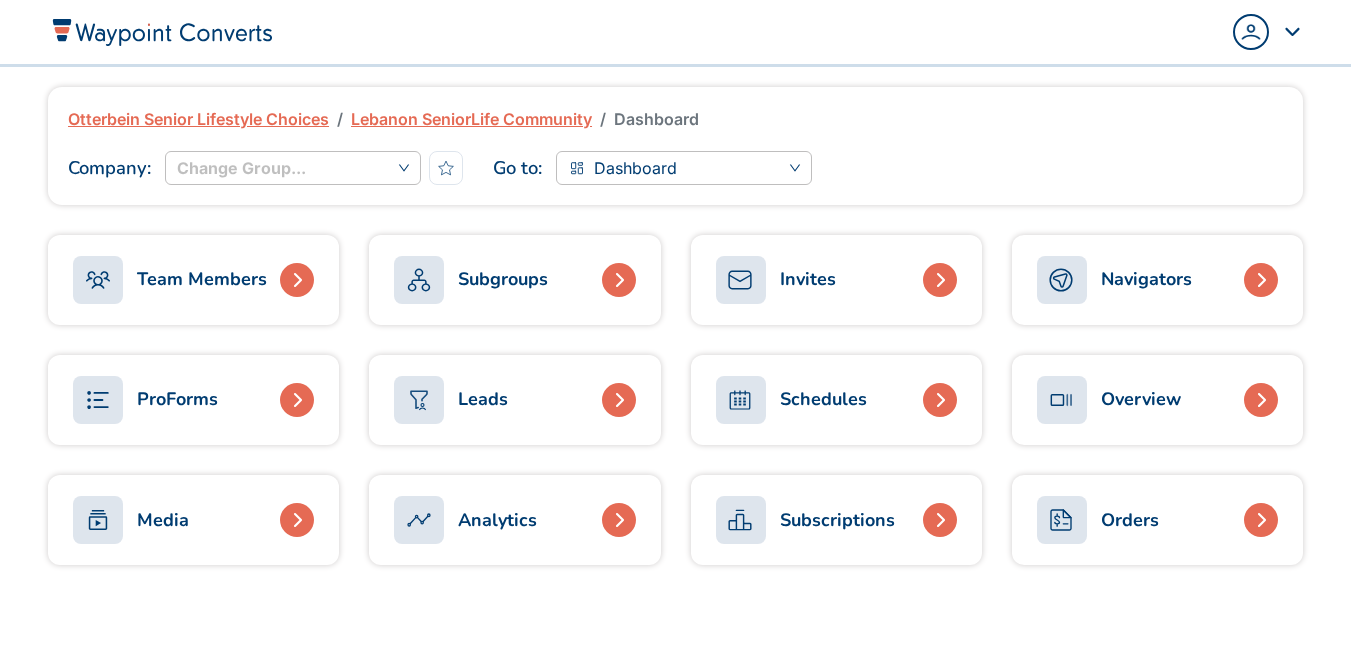 click on "ProForms" at bounding box center [177, 399] 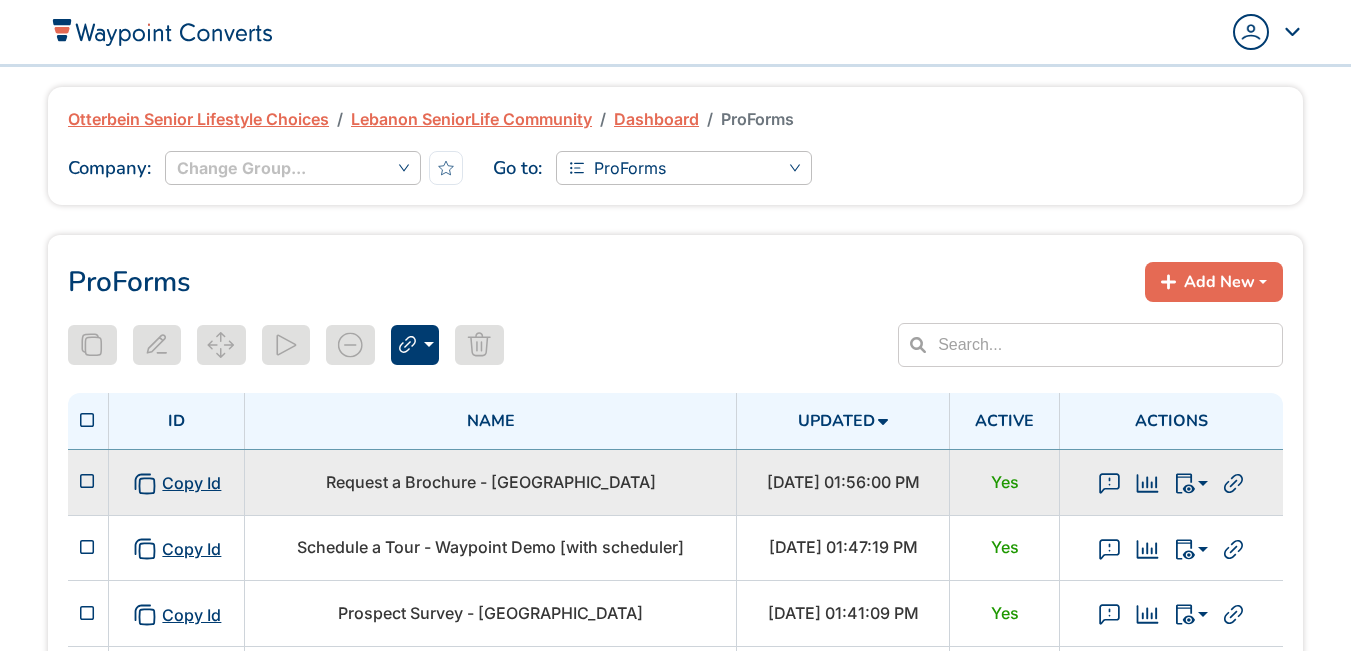 scroll, scrollTop: 0, scrollLeft: 0, axis: both 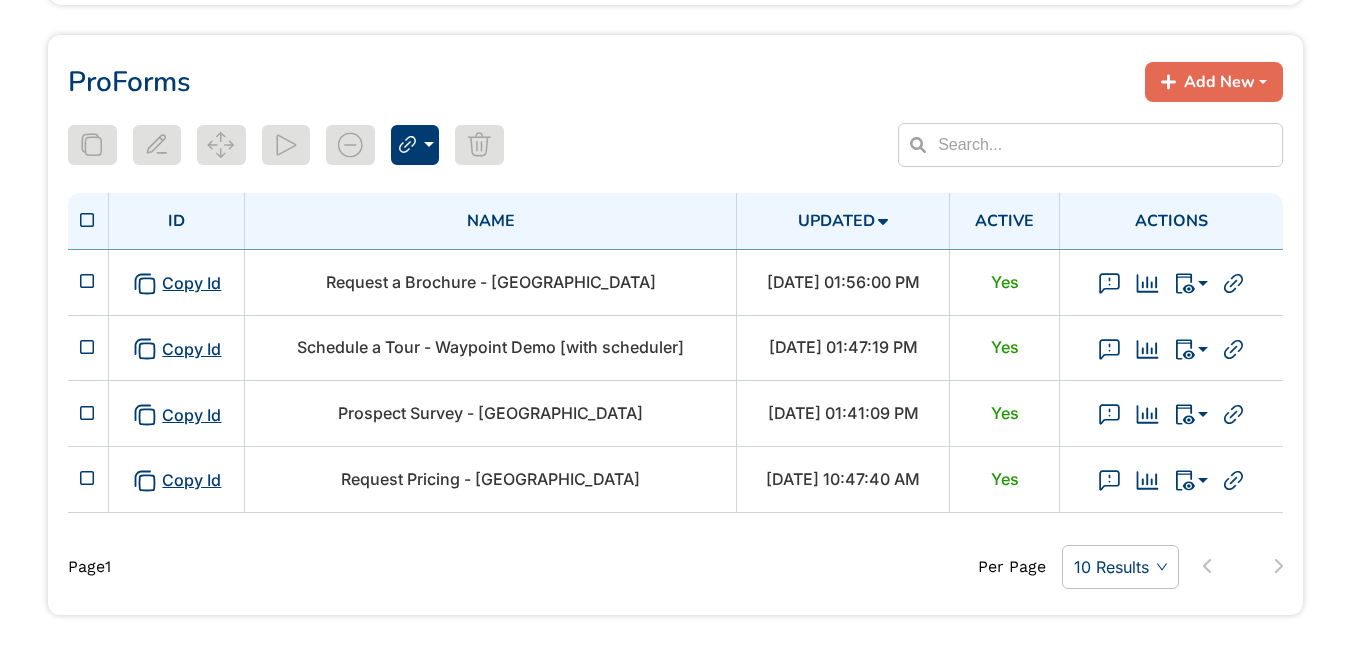 click on "Add New" at bounding box center [1219, 82] 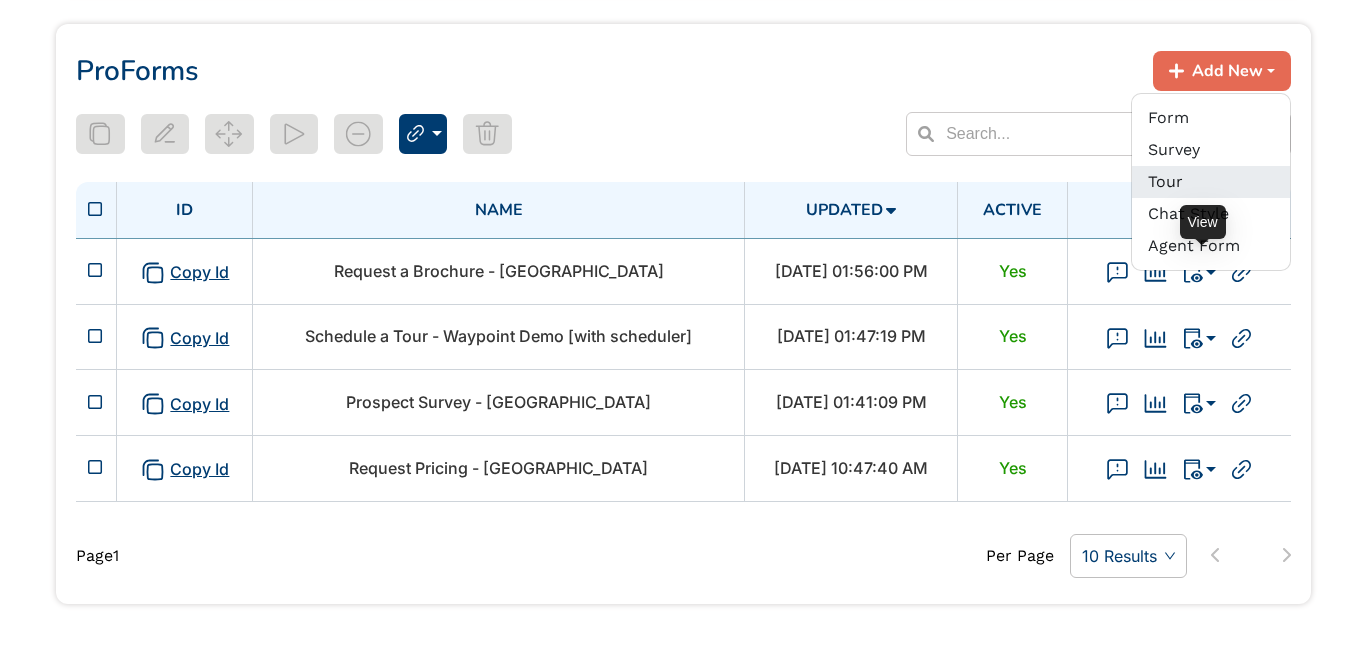 scroll, scrollTop: 176, scrollLeft: 0, axis: vertical 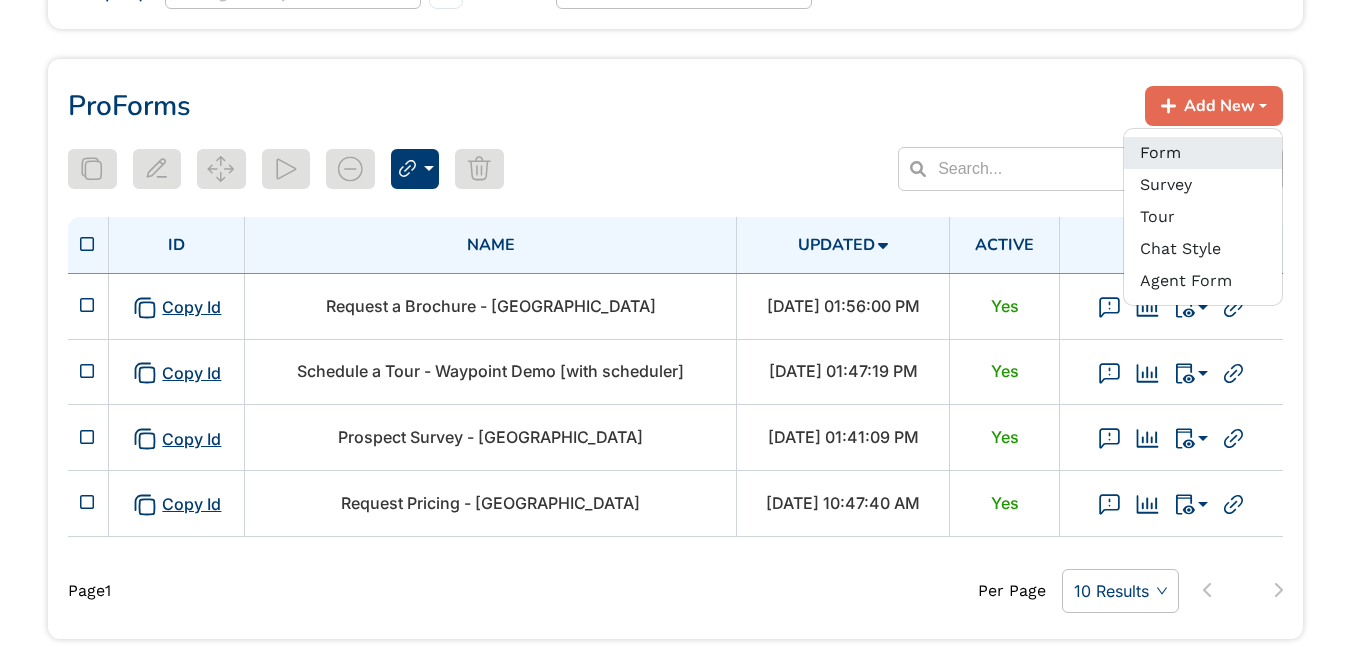 click on "Form" at bounding box center (1203, 153) 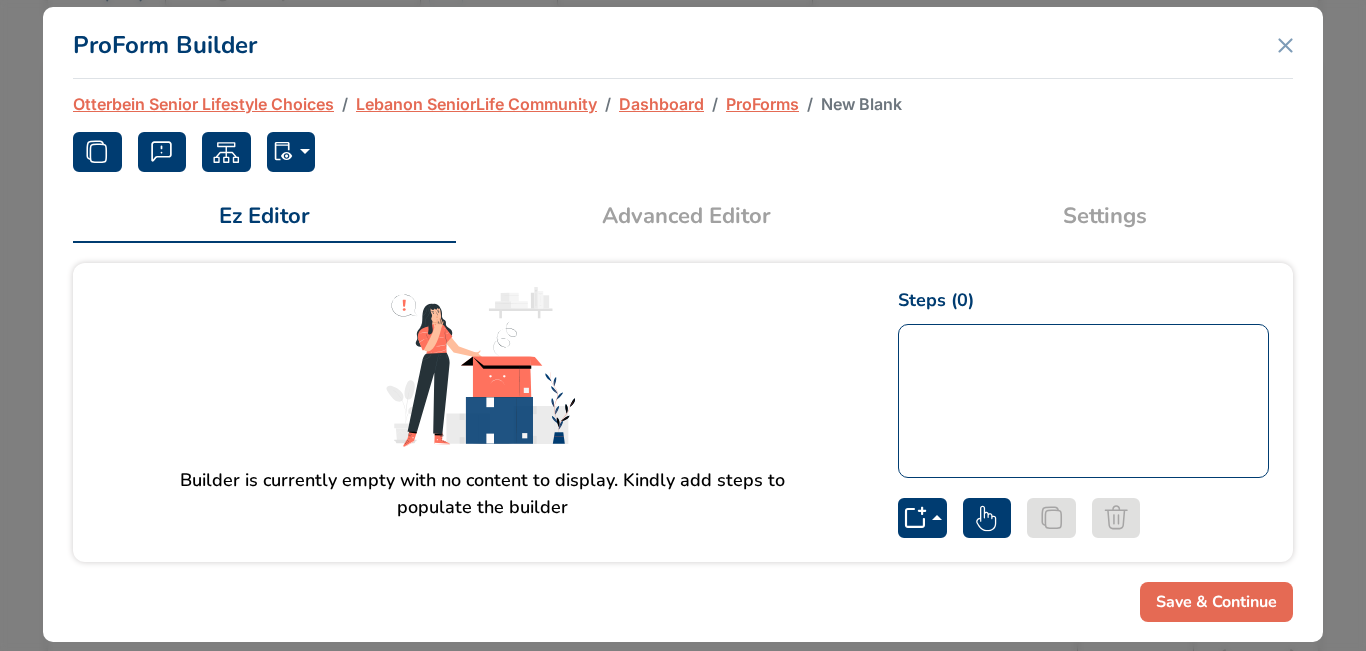 scroll, scrollTop: 40, scrollLeft: 0, axis: vertical 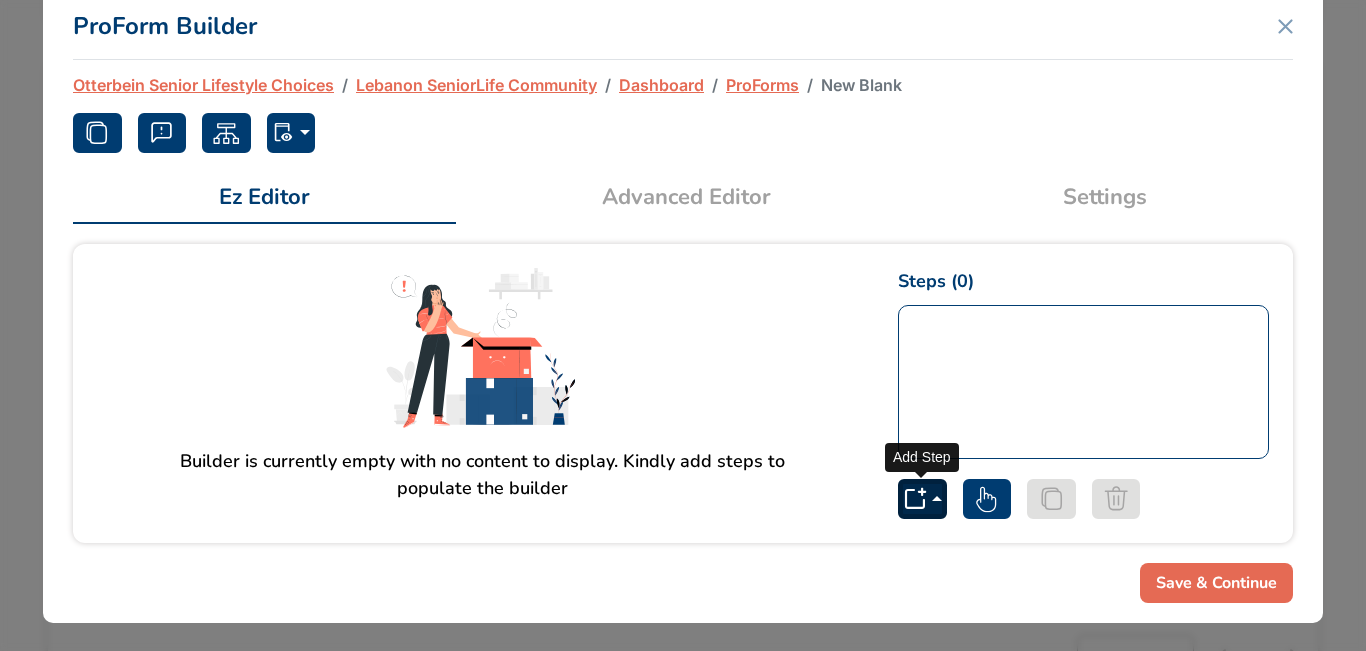 click 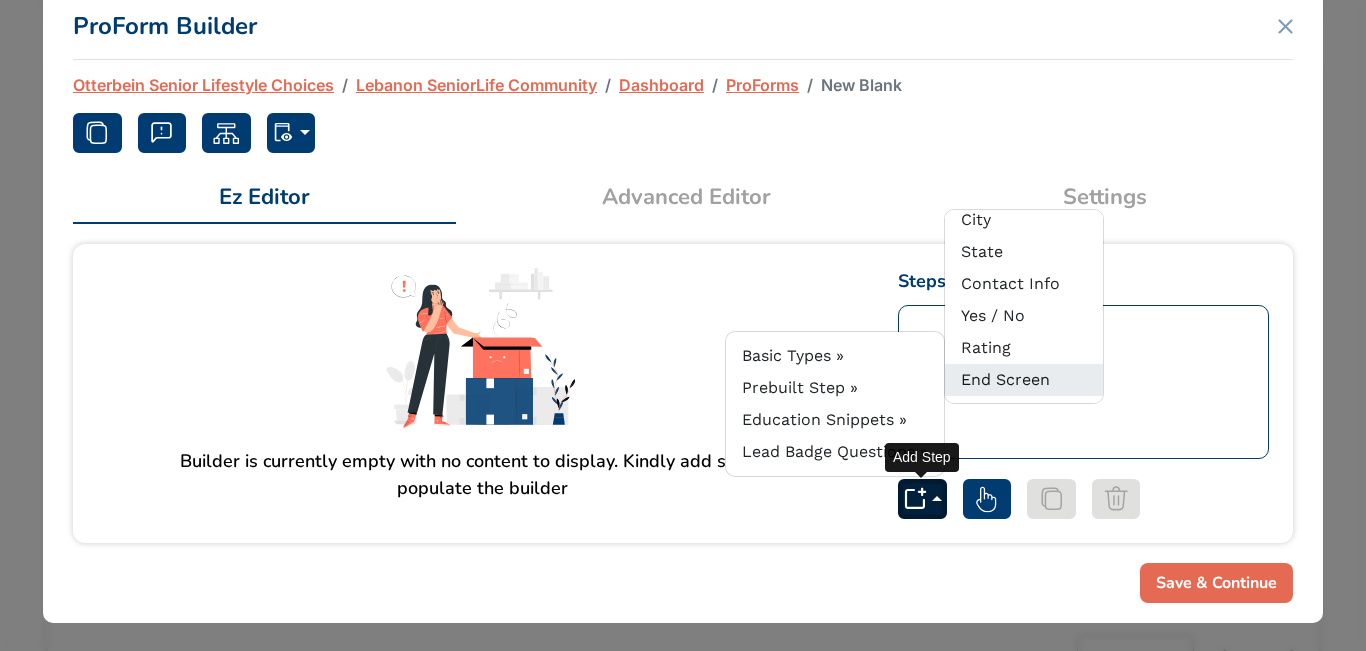 scroll, scrollTop: 175, scrollLeft: 0, axis: vertical 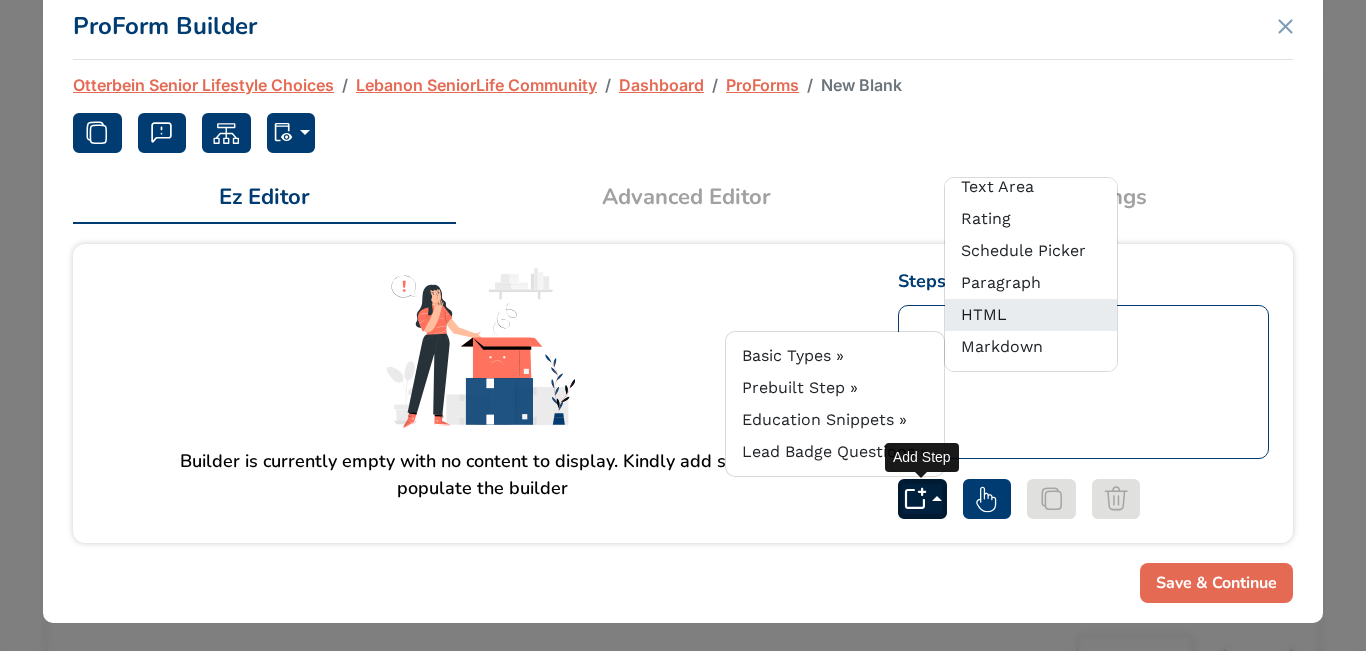 click on "HTML" at bounding box center (1031, 314) 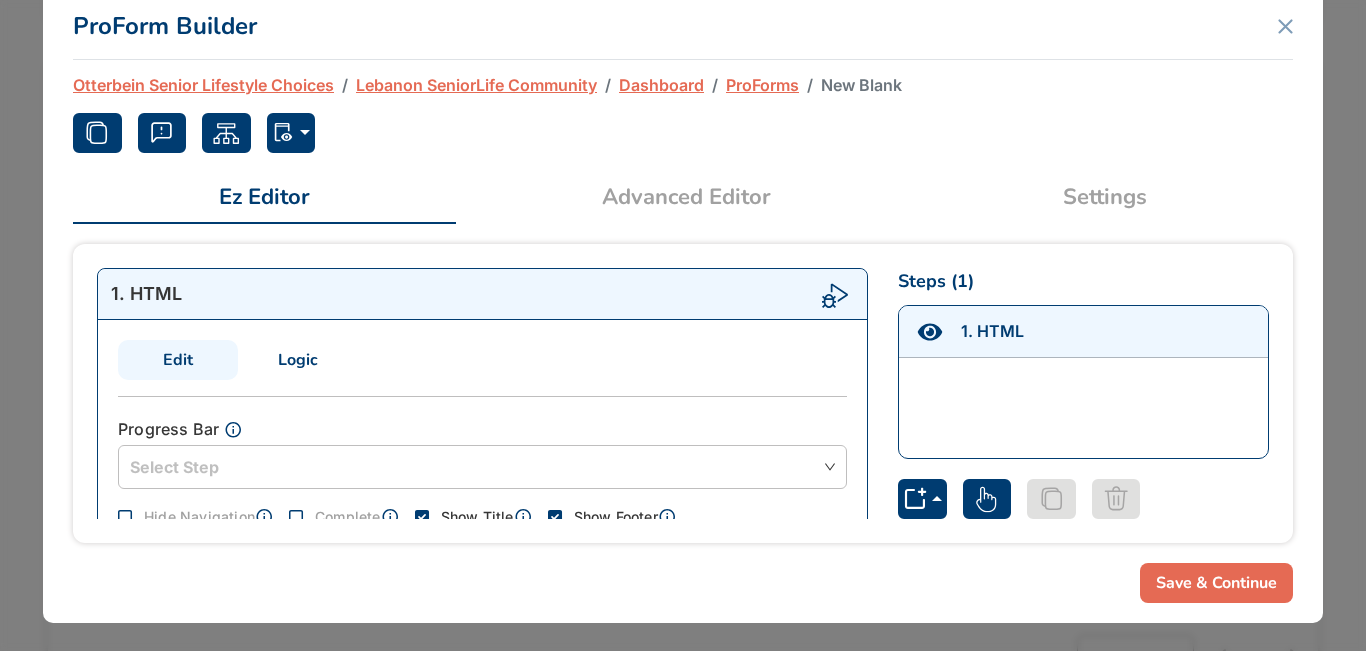 click on "1 .   HTML" at bounding box center [992, 331] 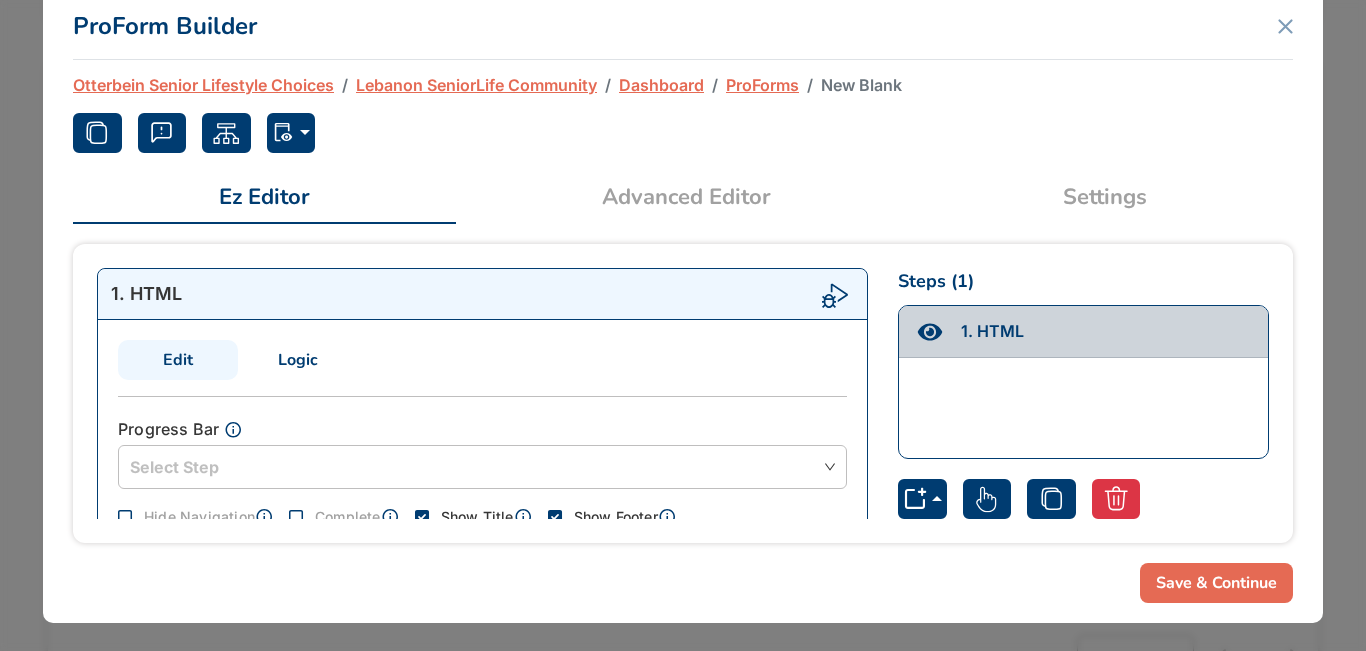 click on "1 .   HTML" at bounding box center (992, 331) 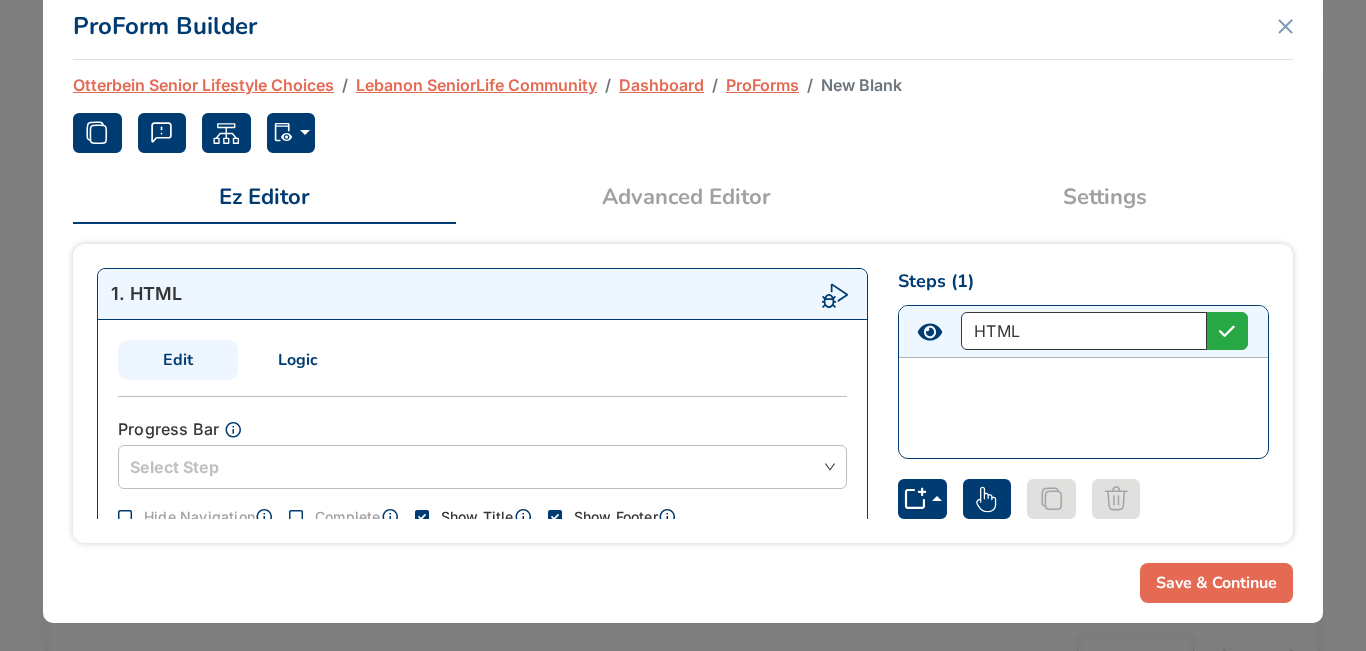 drag, startPoint x: 1039, startPoint y: 339, endPoint x: 846, endPoint y: 339, distance: 193 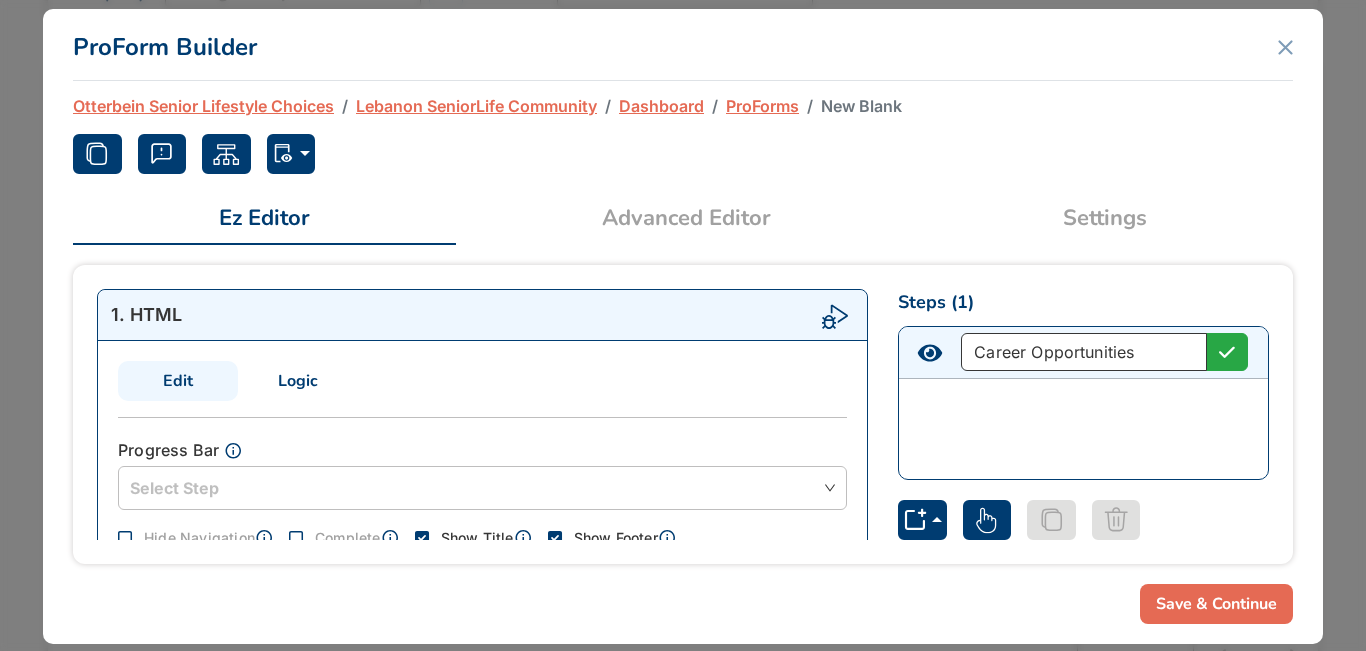scroll, scrollTop: 0, scrollLeft: 0, axis: both 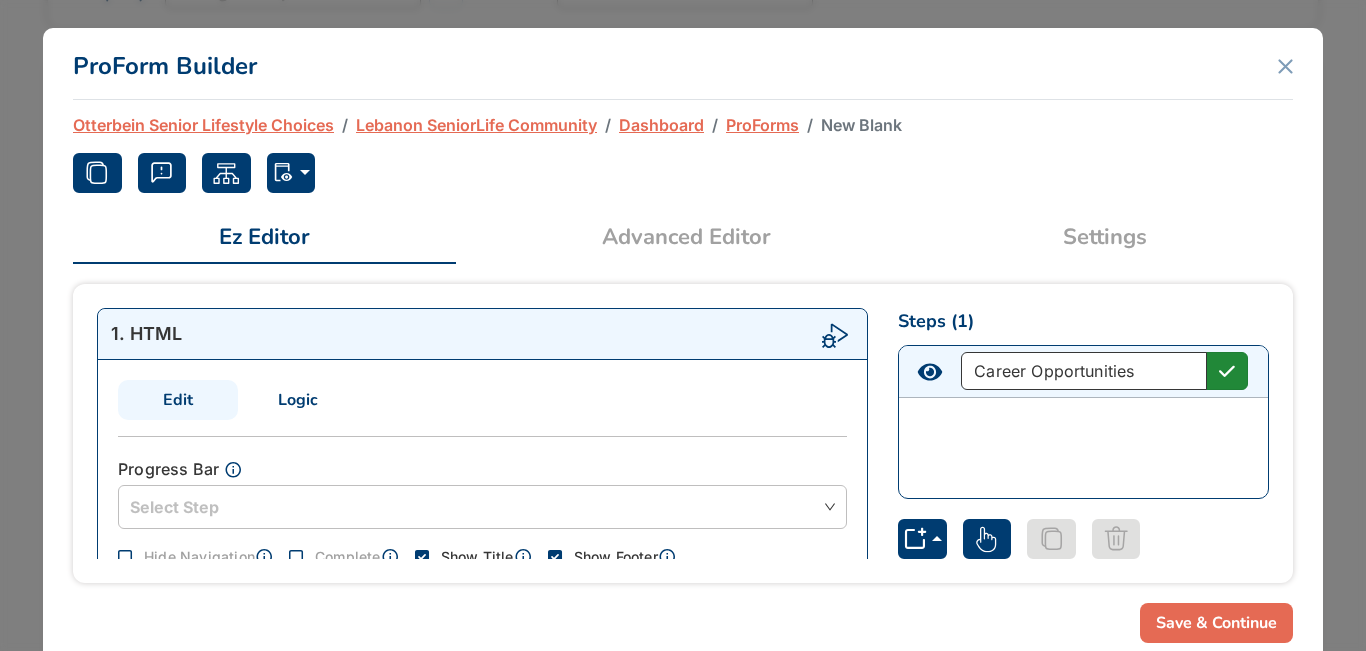 type on "Career Opportunities" 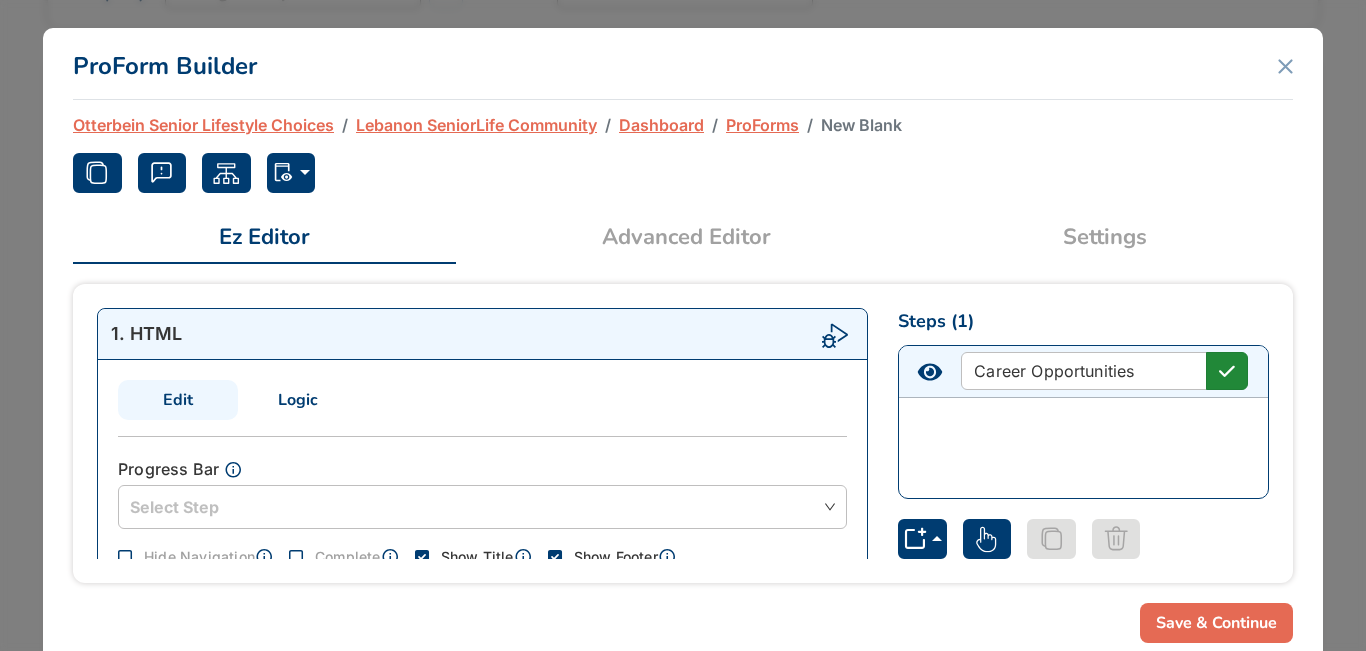 click at bounding box center (1227, 371) 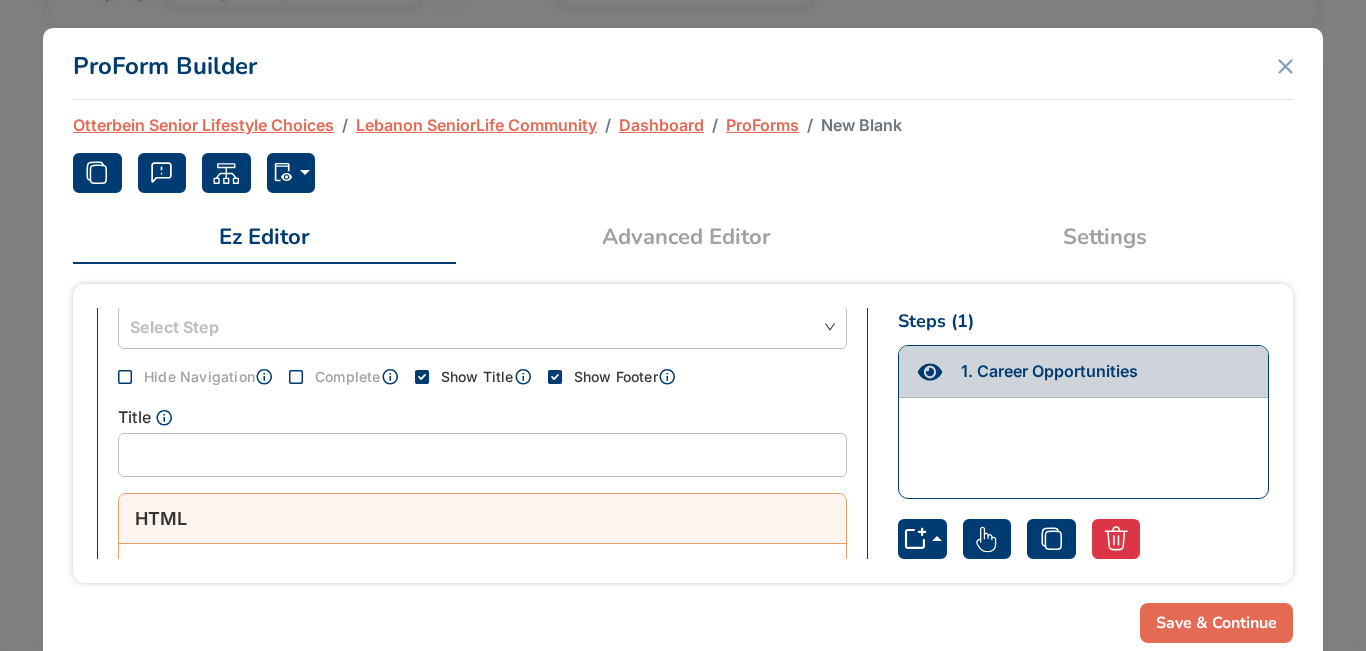 scroll, scrollTop: 300, scrollLeft: 0, axis: vertical 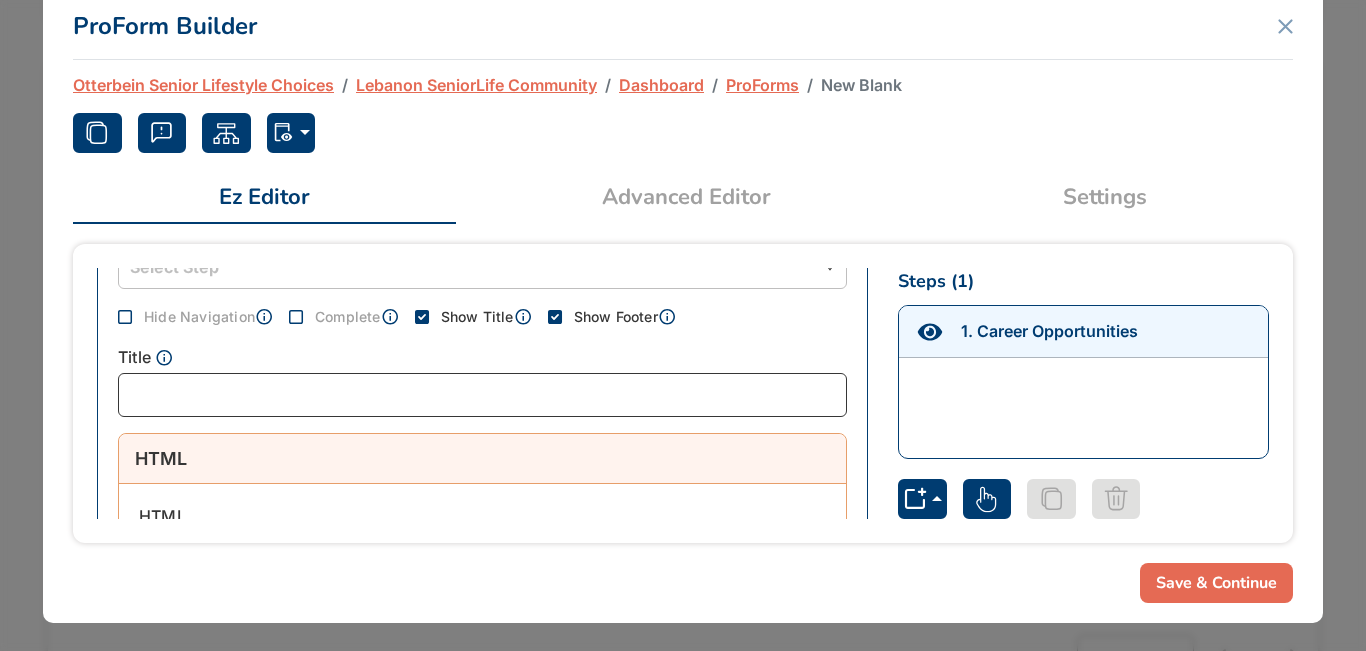 click at bounding box center [482, 395] 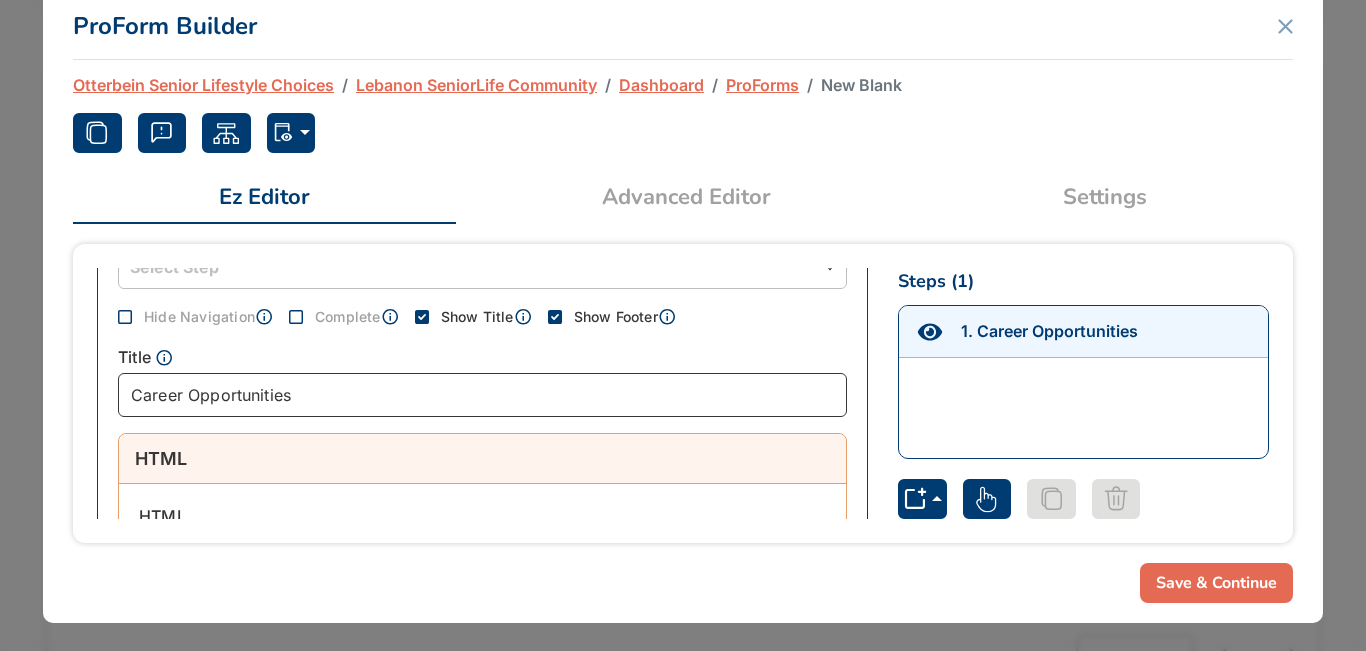 click on "Career Opportunities" at bounding box center (482, 395) 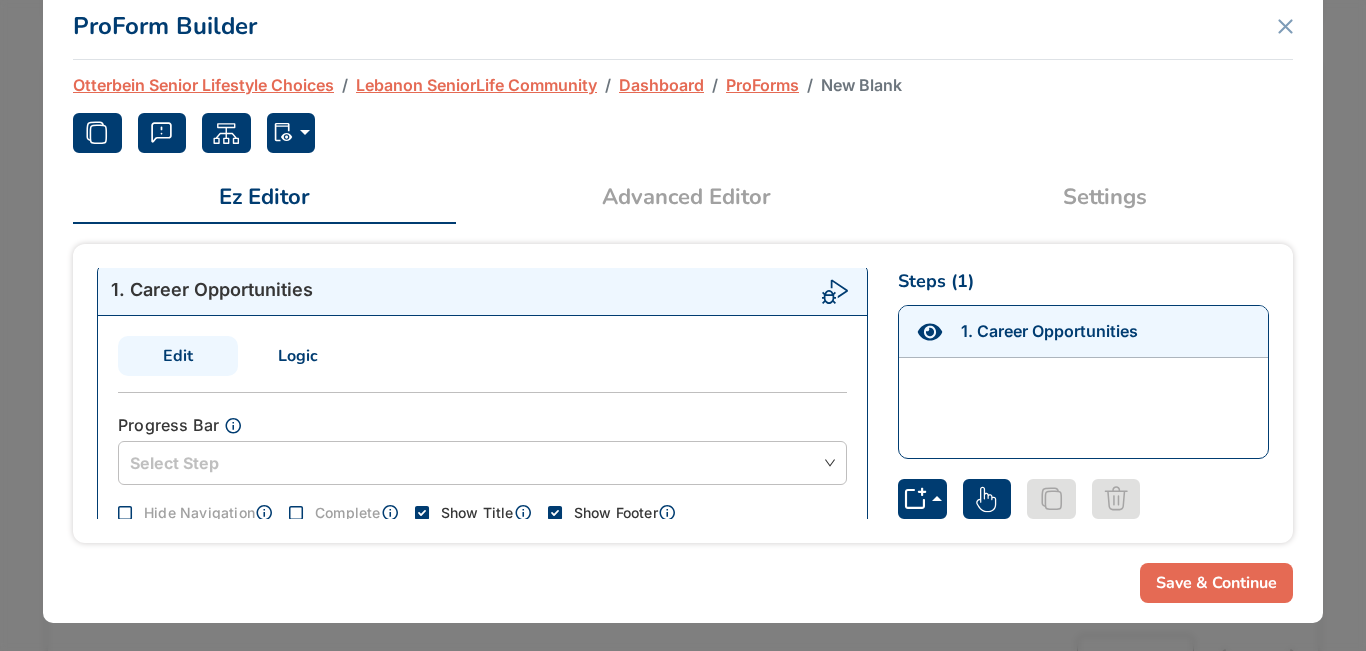 scroll, scrollTop: 0, scrollLeft: 0, axis: both 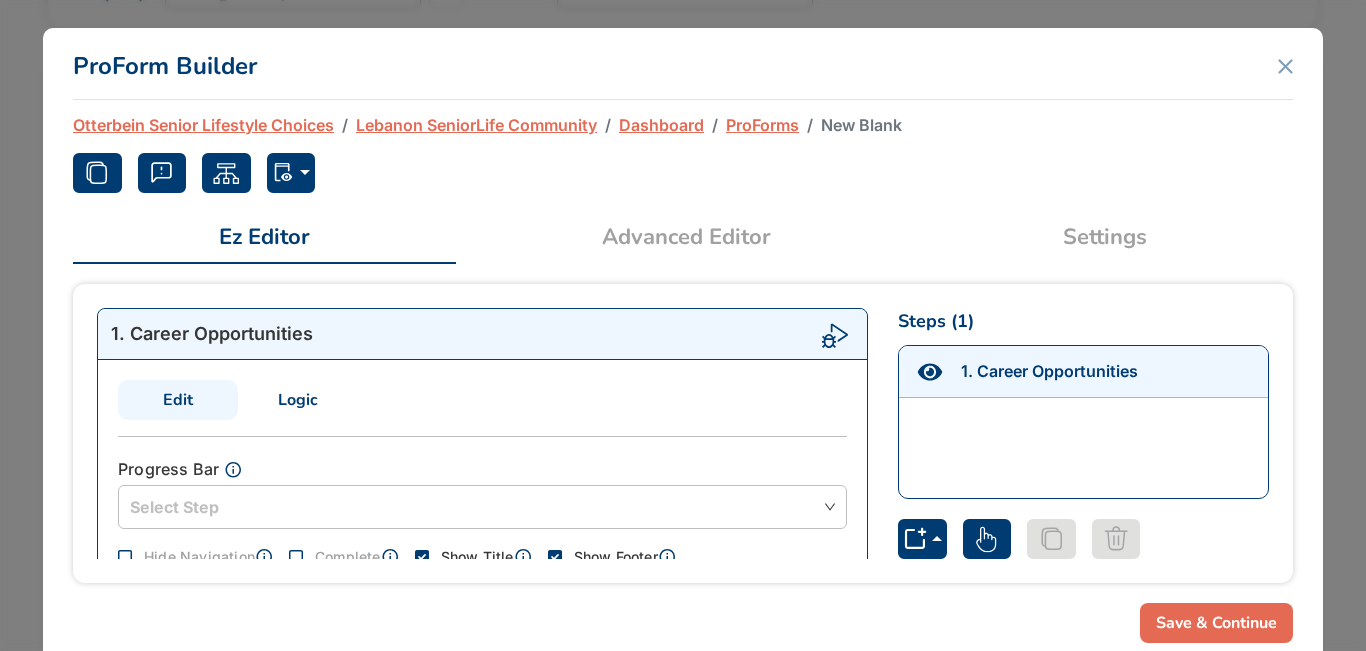 type on "Explore Career Opportunities" 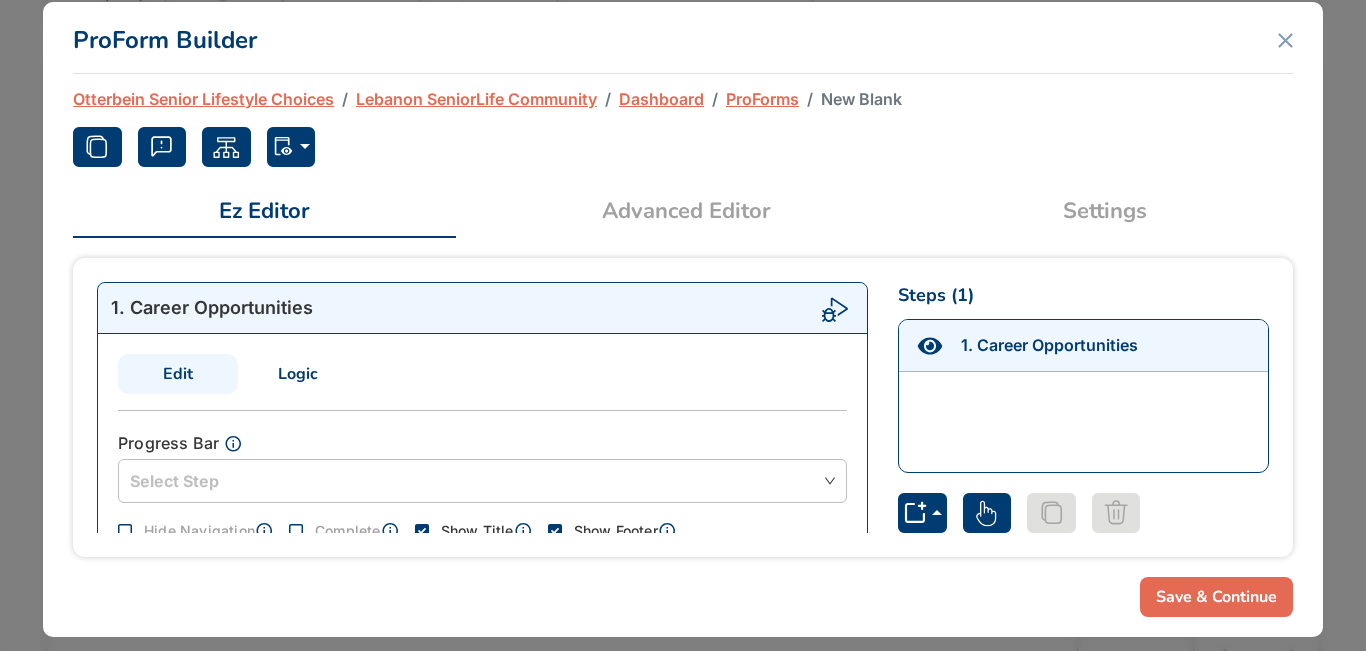 scroll, scrollTop: 40, scrollLeft: 0, axis: vertical 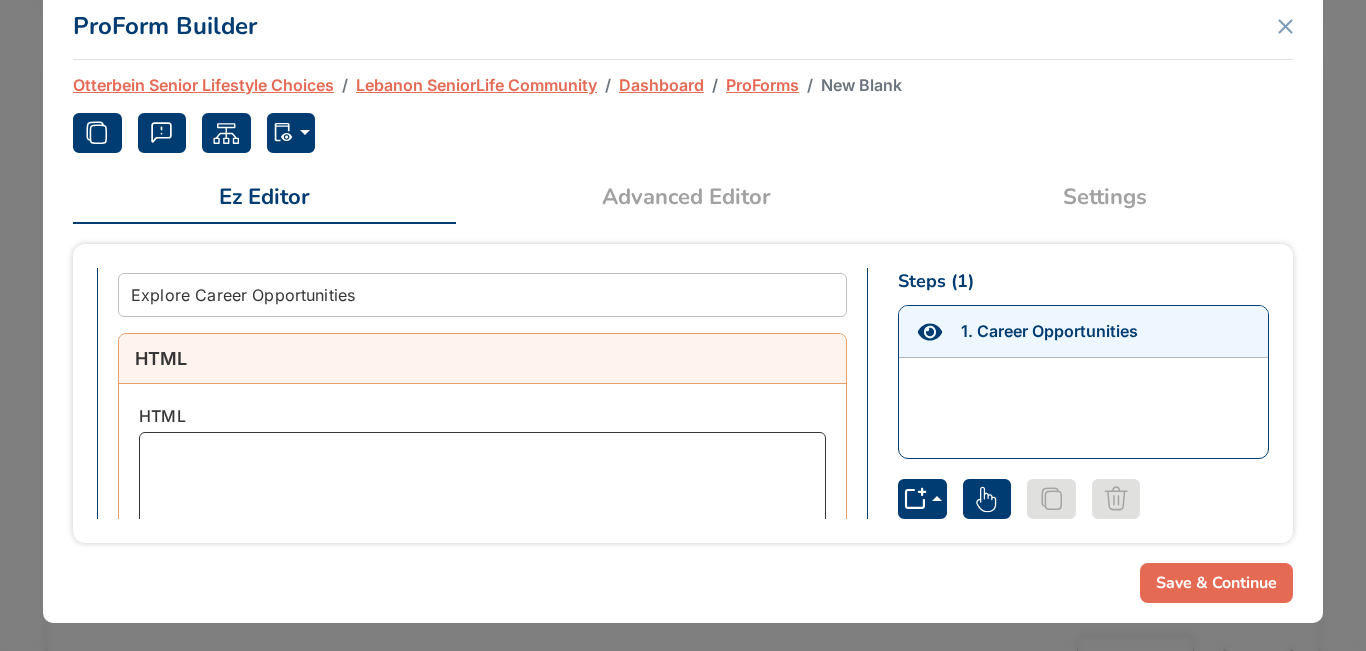 click at bounding box center (482, 504) 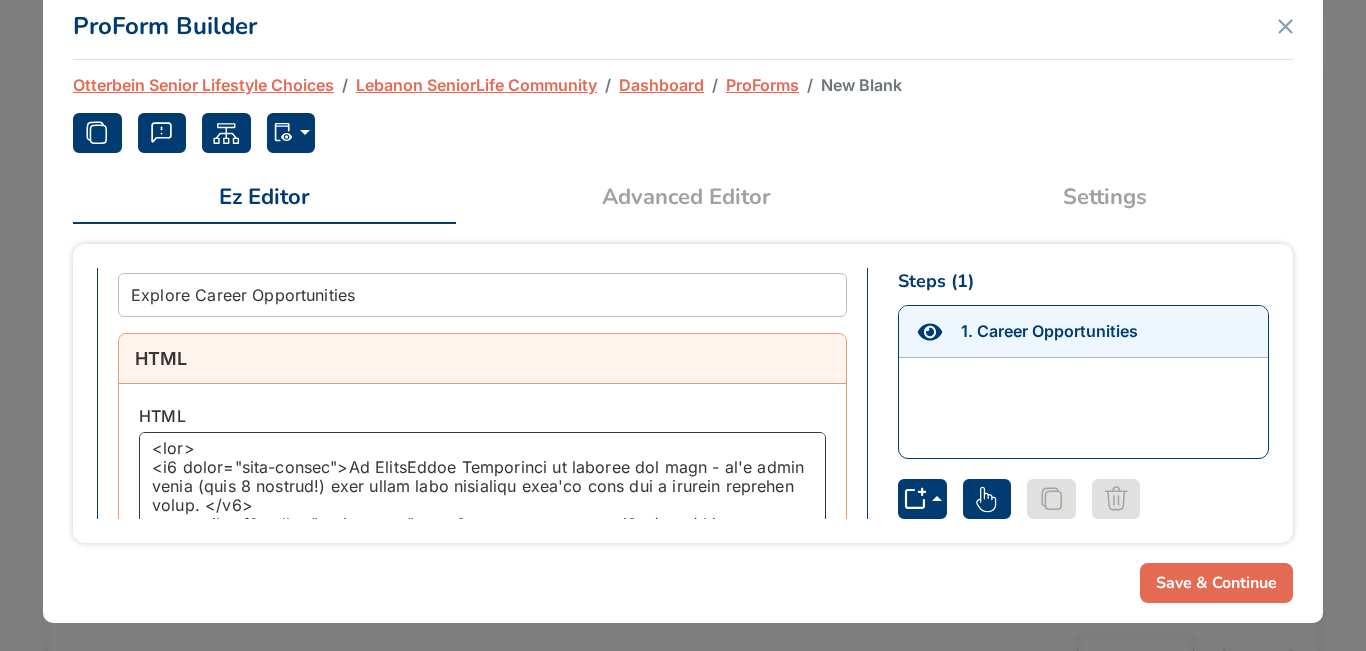 scroll, scrollTop: 1270, scrollLeft: 0, axis: vertical 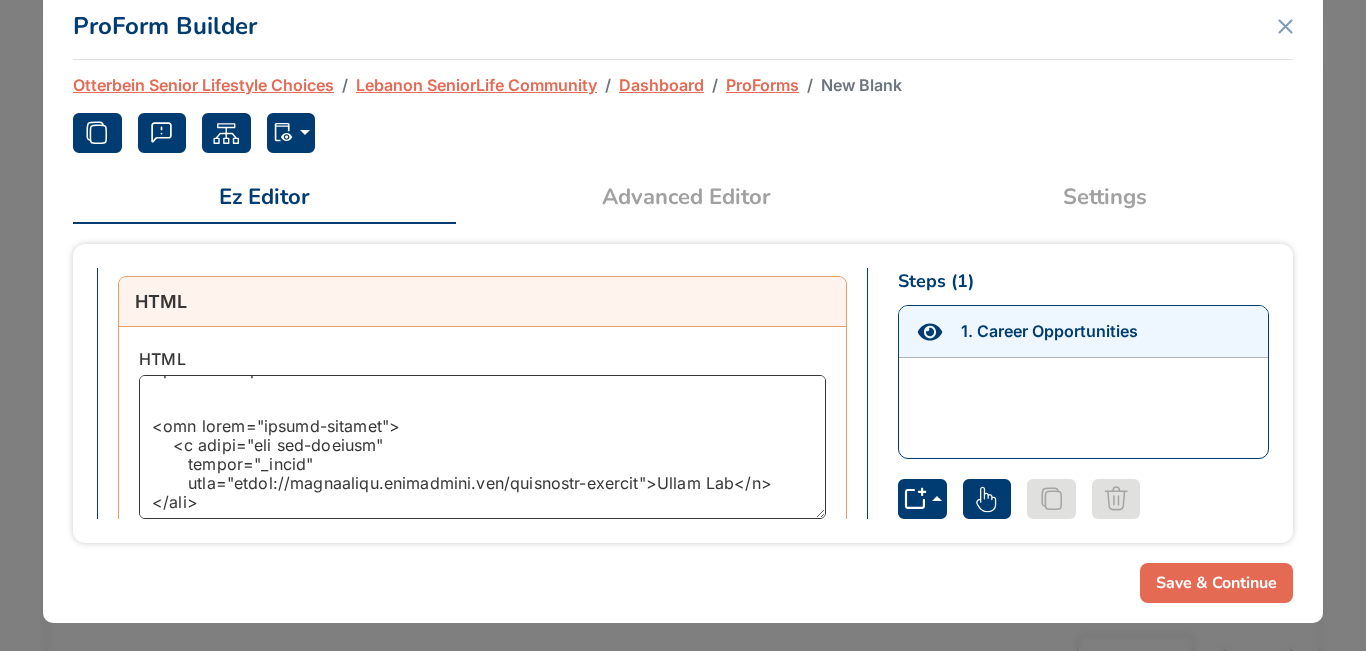 drag, startPoint x: 234, startPoint y: 466, endPoint x: 641, endPoint y: 472, distance: 407.04422 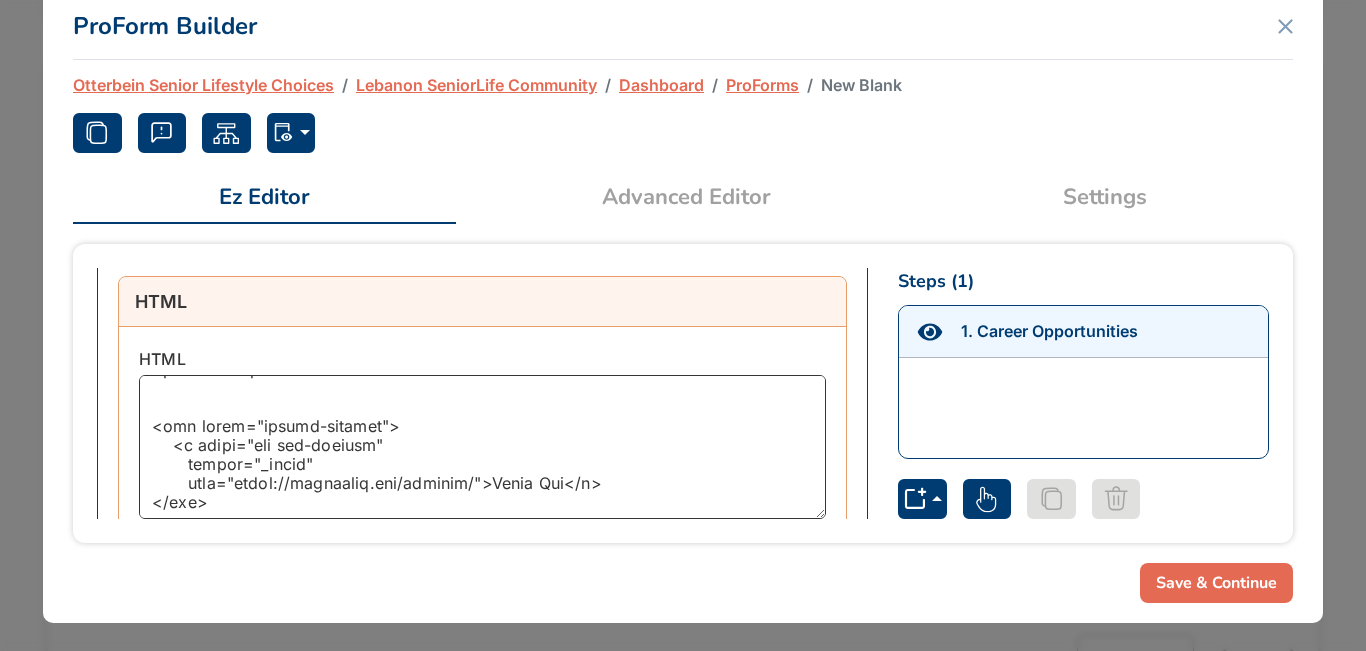 drag, startPoint x: 480, startPoint y: 468, endPoint x: 553, endPoint y: 464, distance: 73.109505 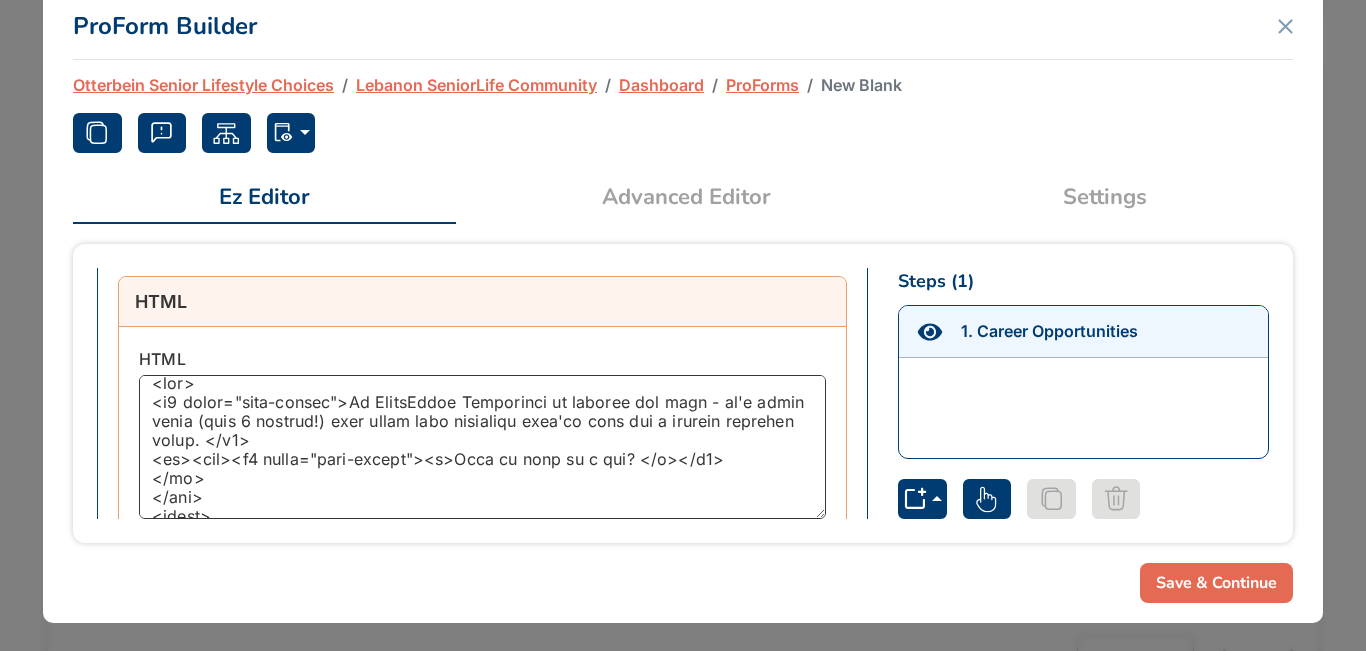 scroll, scrollTop: 0, scrollLeft: 0, axis: both 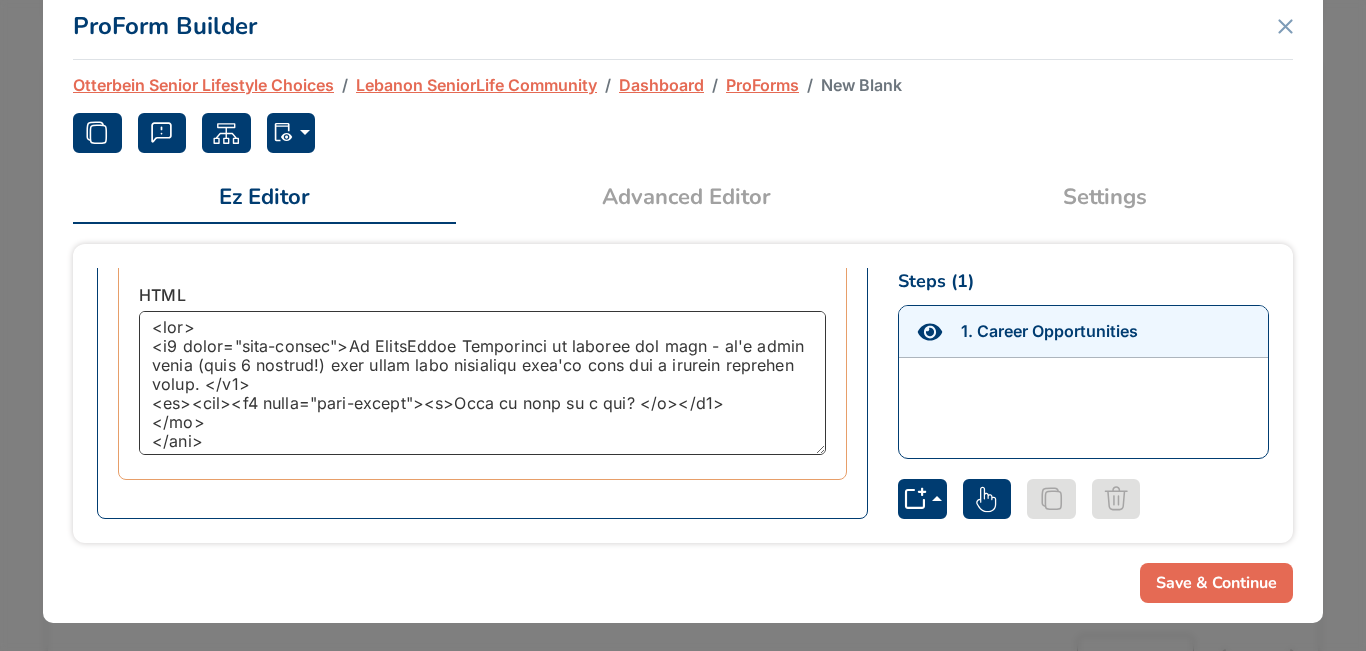 drag, startPoint x: 348, startPoint y: 344, endPoint x: 262, endPoint y: 382, distance: 94.02127 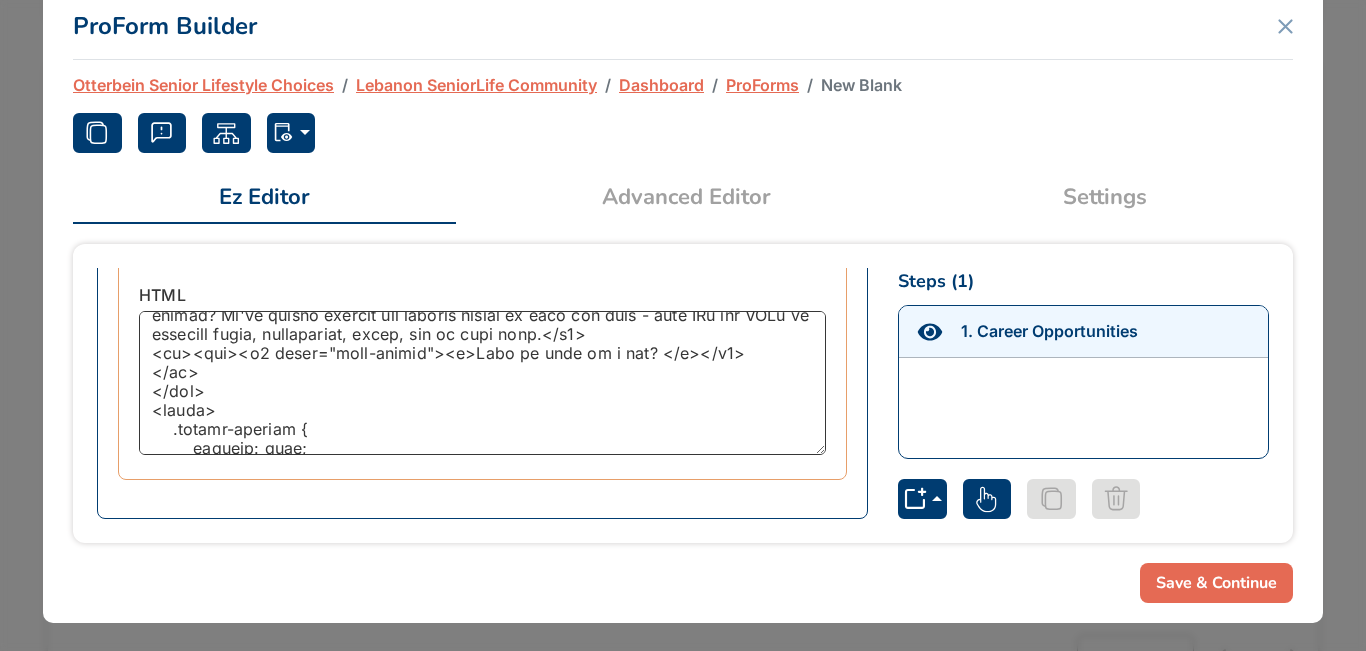 scroll, scrollTop: 0, scrollLeft: 0, axis: both 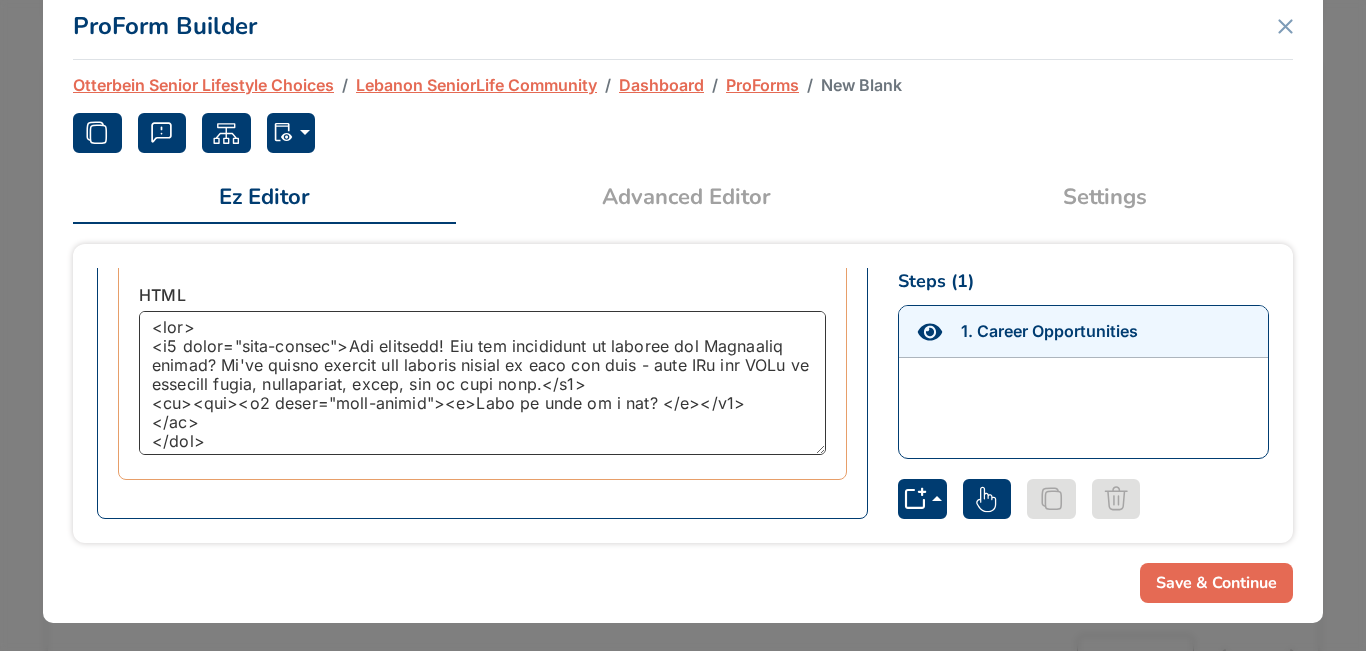 drag, startPoint x: 430, startPoint y: 404, endPoint x: 626, endPoint y: 407, distance: 196.02296 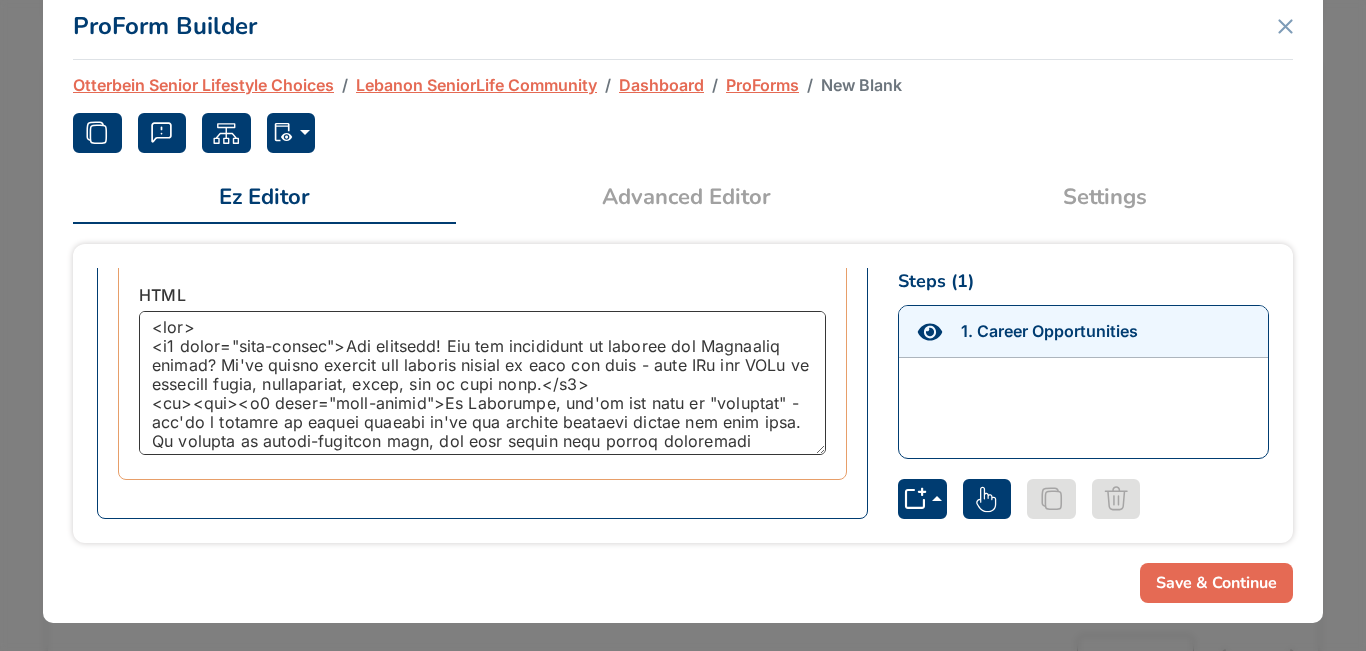 scroll, scrollTop: 35, scrollLeft: 0, axis: vertical 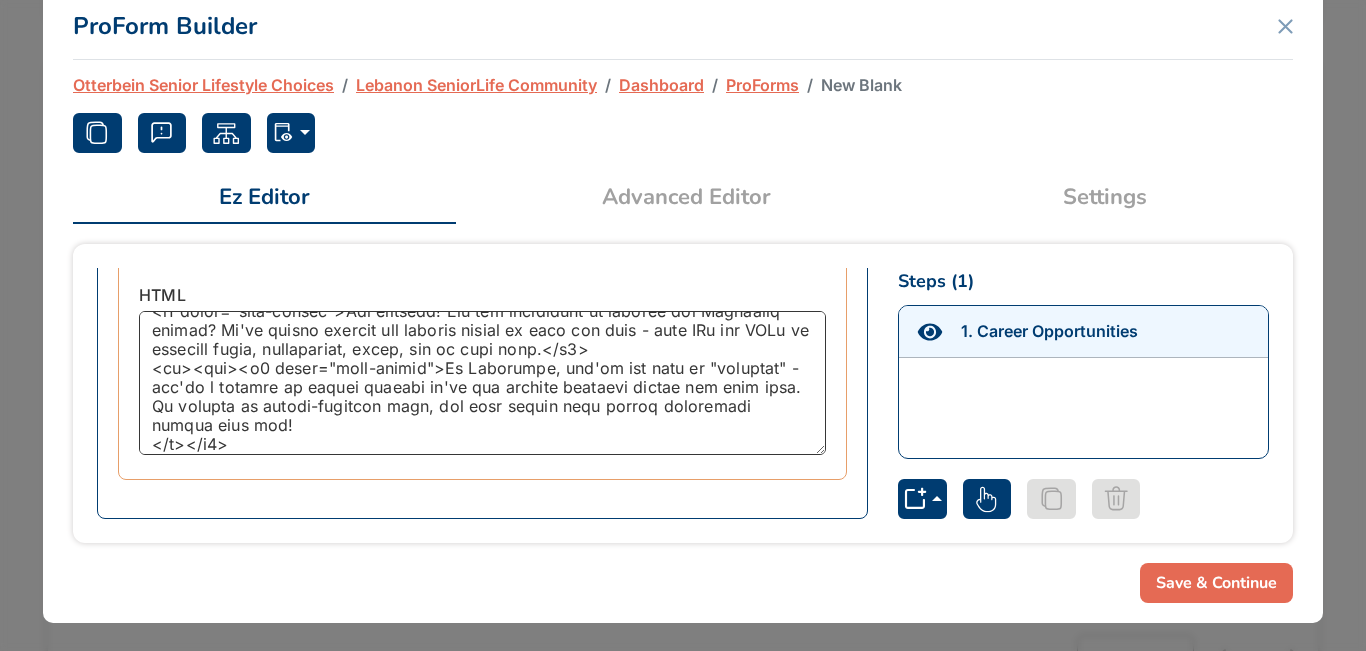 type on "<div>
<h3 class="text-center">How exciting! Are you interested in joining our Otterbein family? We're always looking for amazing people to join our team - from RNs and LPNs to culinary staff, maintenance, sales, and so much more.</h3>
<br><div><h3 class="text-center">At Otterbein, you're not just an "employee" - you're a partner in caring because we're all working together toward the same goal. We believe in person-centered care, and that starts with having passionate people like you!
</b></h3>
</br>
</div>
<style>
.button-wrapper {
display: flex;
flex-wrap: wrap;
flex-direction: row;
margin-bottom: 4.25rem;
justify-content: center;
}
.button-wrapper .btn {
background-color: rgba (192, 100, 47, 1.0)!important;
color: #FFFFFF;
margin-top: 1px;
border: 3px solid #00C0F2 !important;
font-style: normal;
font-weight: 400;
text-decoration: none;
border-radius: 5px;
fill: #00C0F2 !important..." 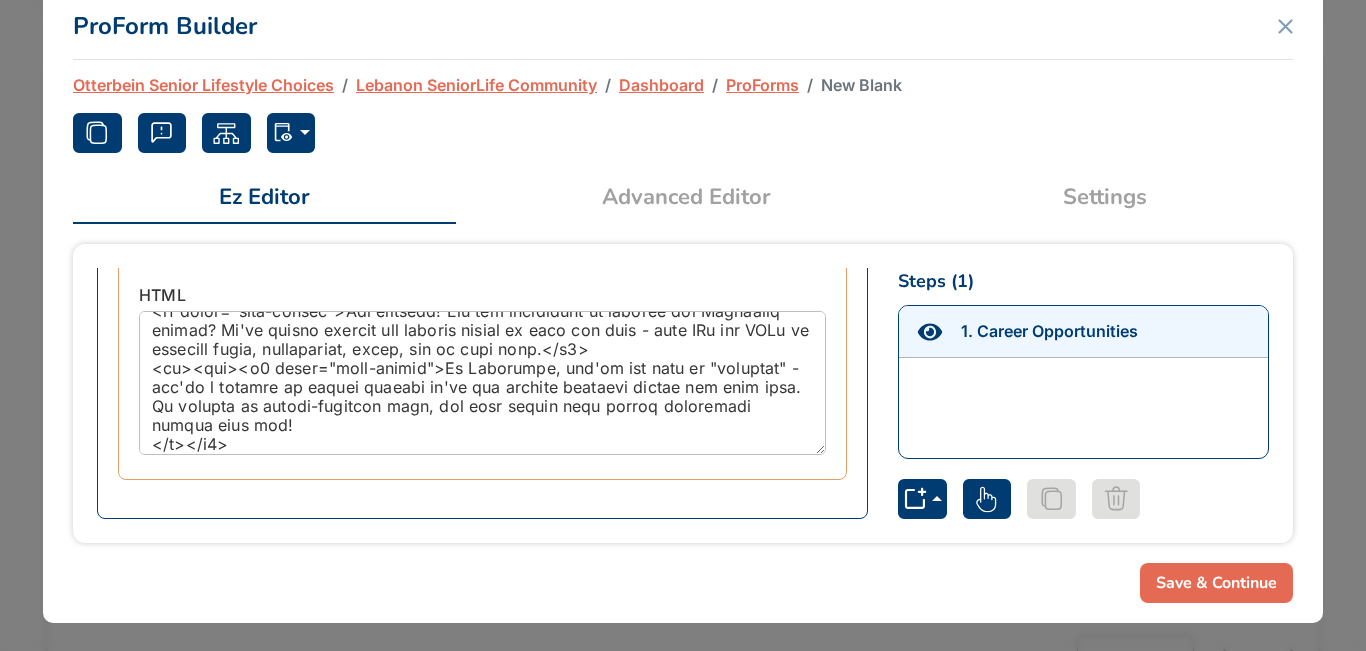 click on "Save & Continue" at bounding box center (1216, 583) 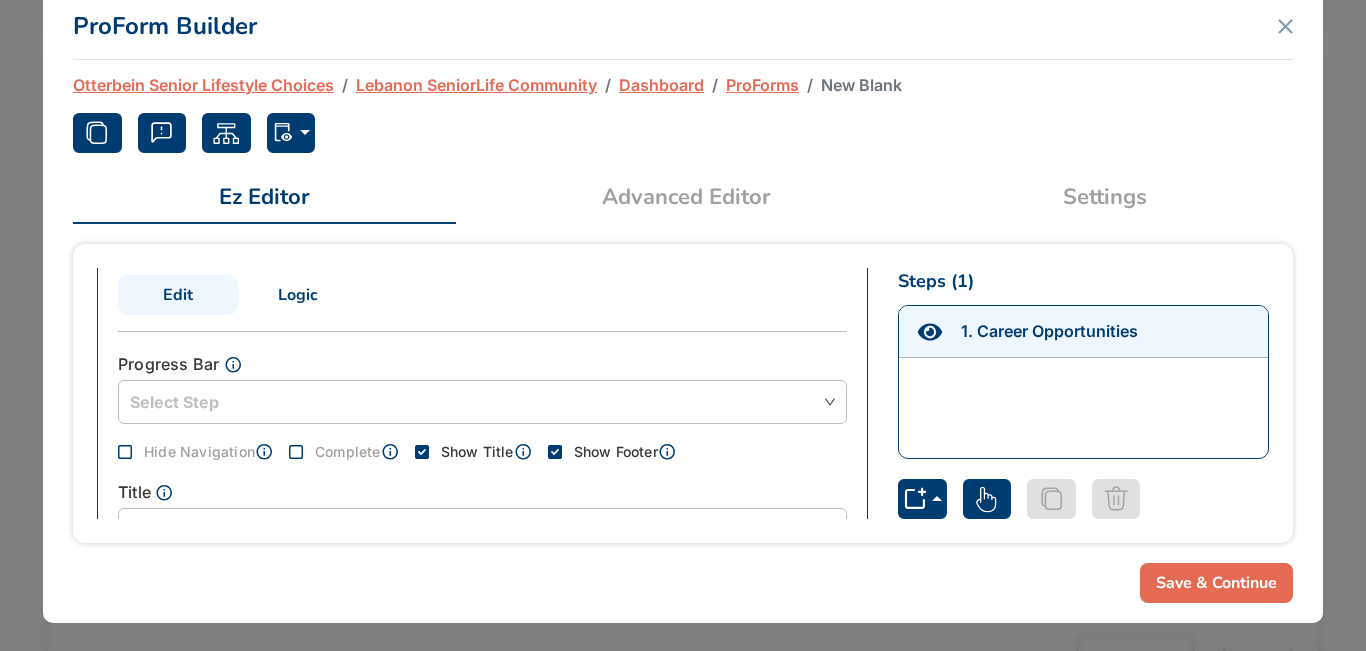 scroll, scrollTop: 0, scrollLeft: 0, axis: both 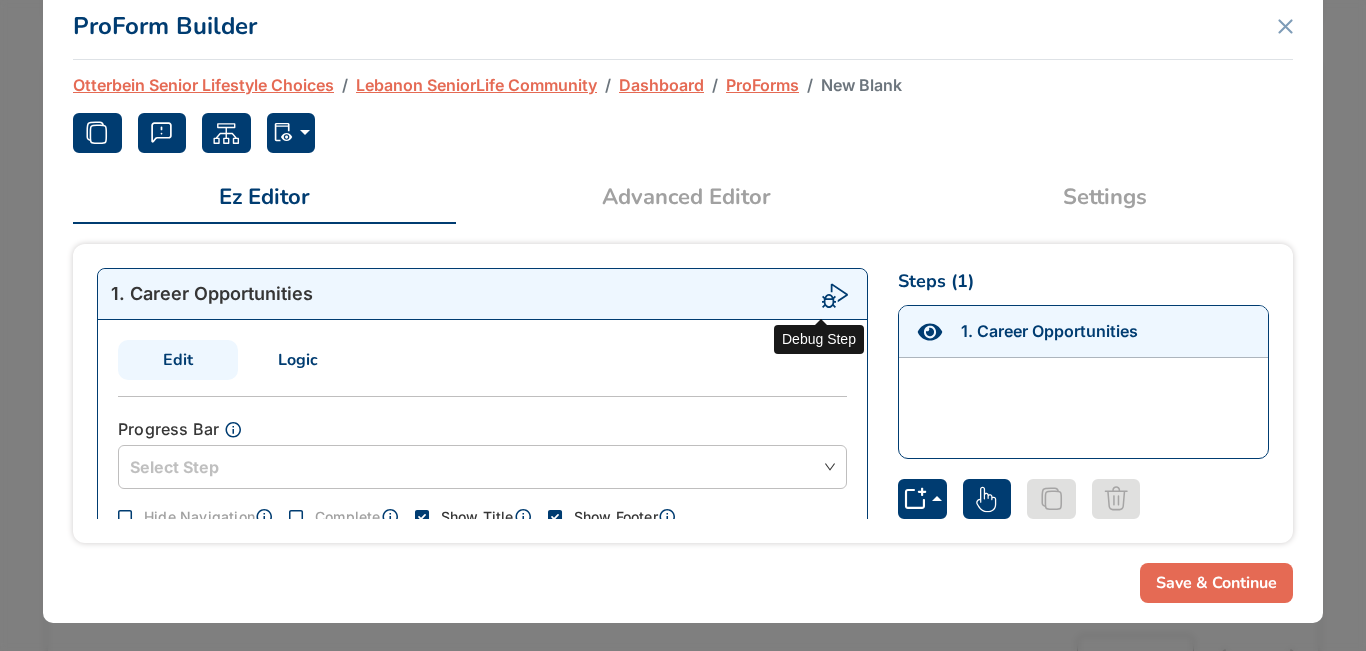 click 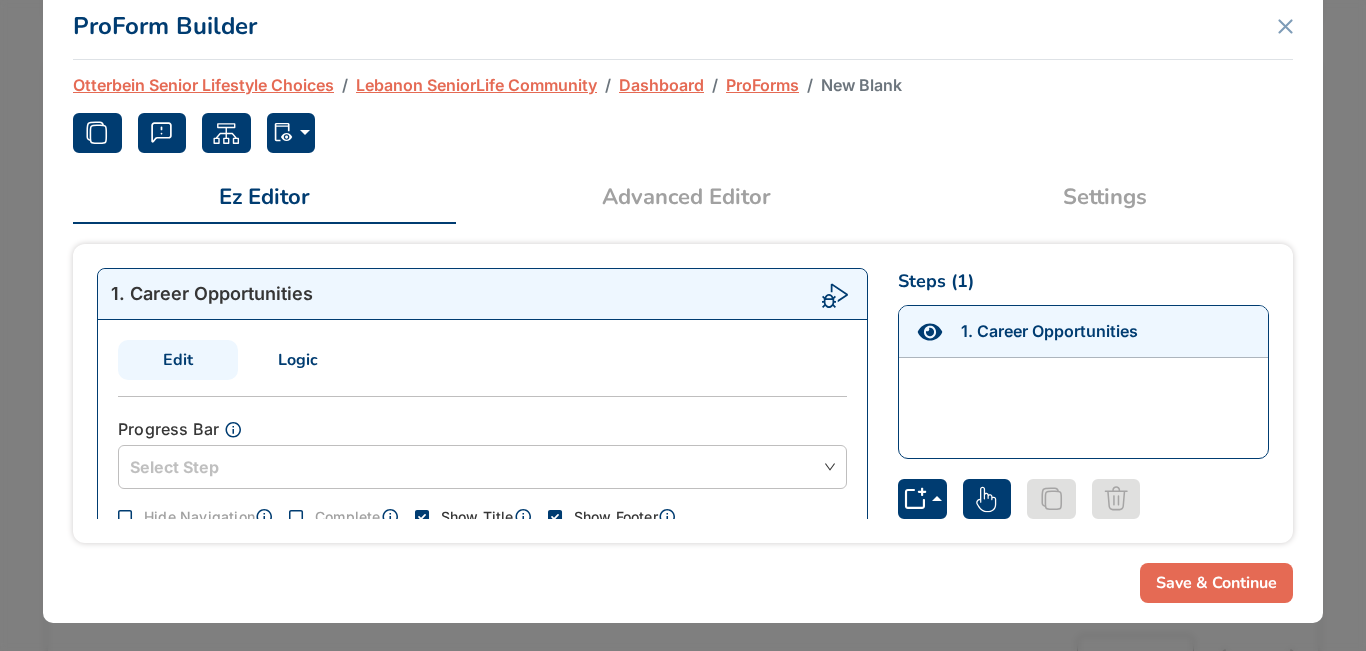 click on "Settings" at bounding box center (1105, 197) 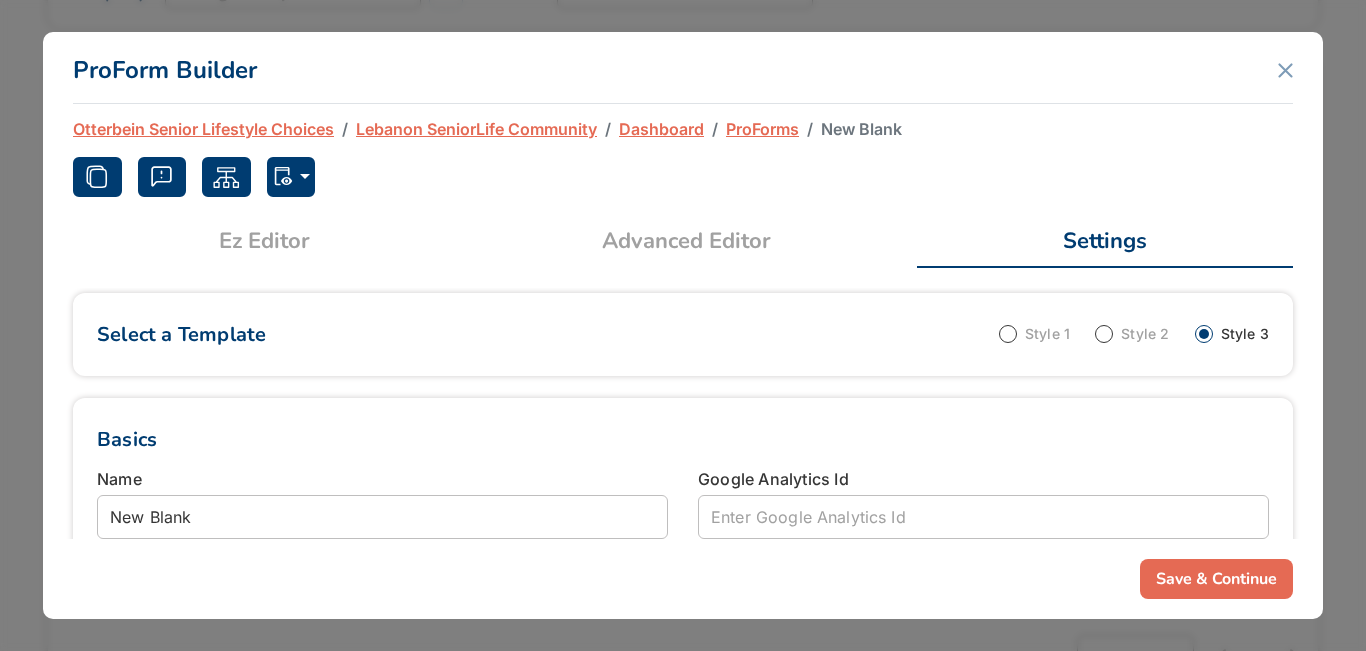 scroll, scrollTop: 0, scrollLeft: 0, axis: both 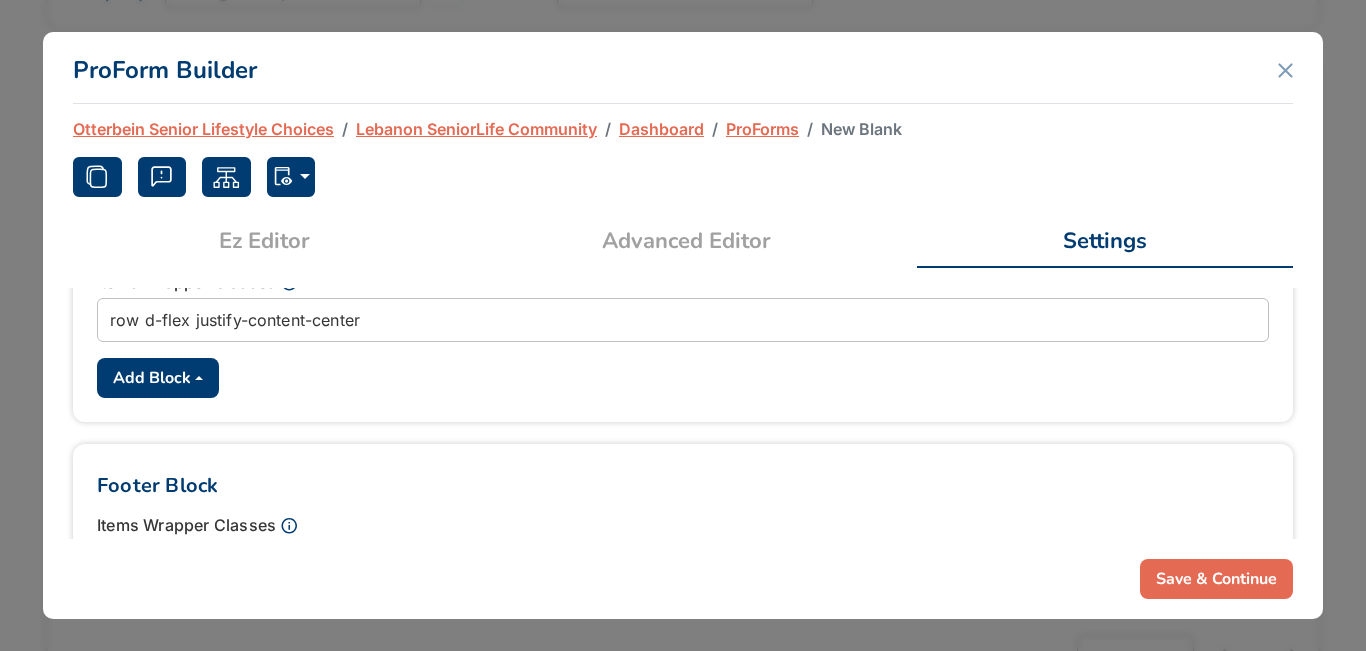 click on "Add Block" at bounding box center [158, 378] 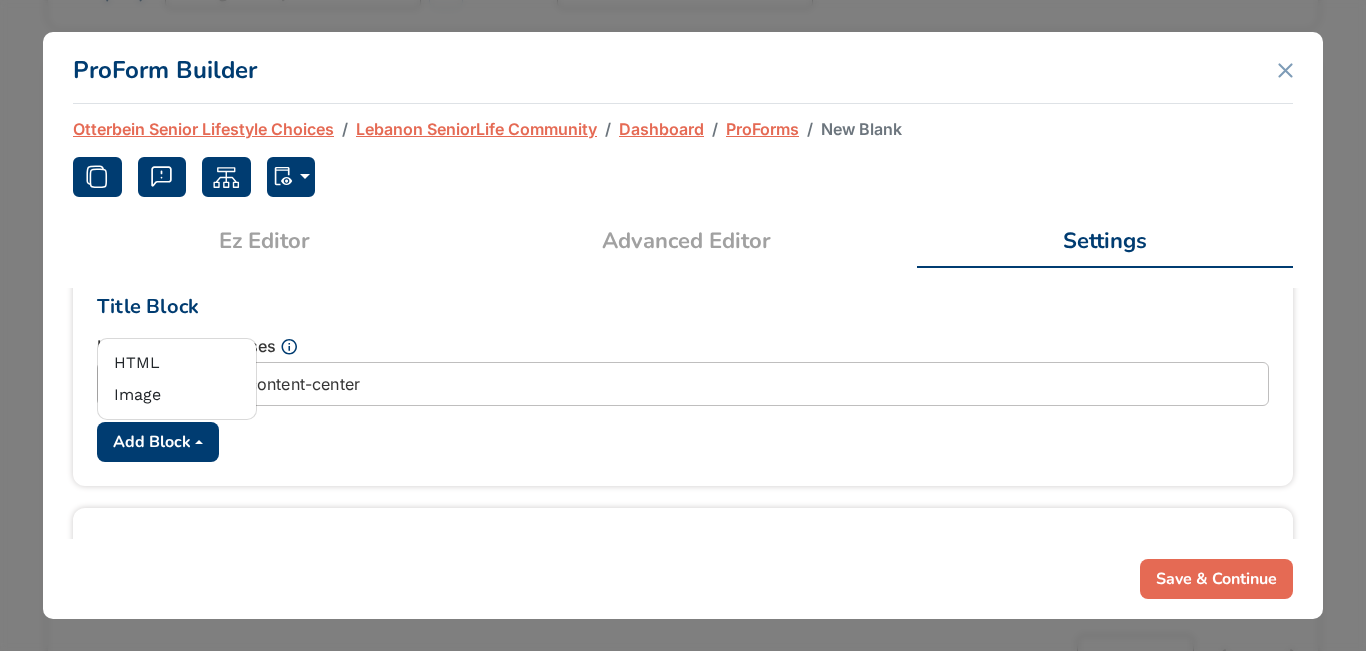 scroll, scrollTop: 674, scrollLeft: 0, axis: vertical 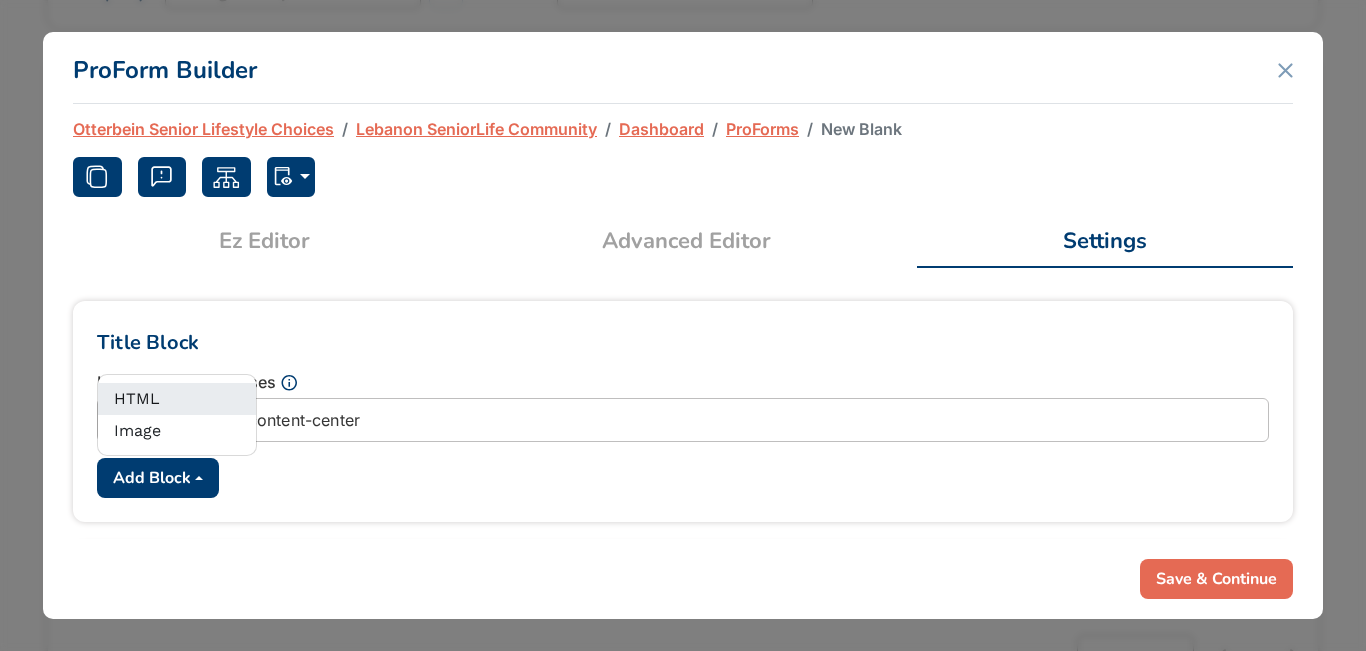 click on "HTML" at bounding box center [177, 399] 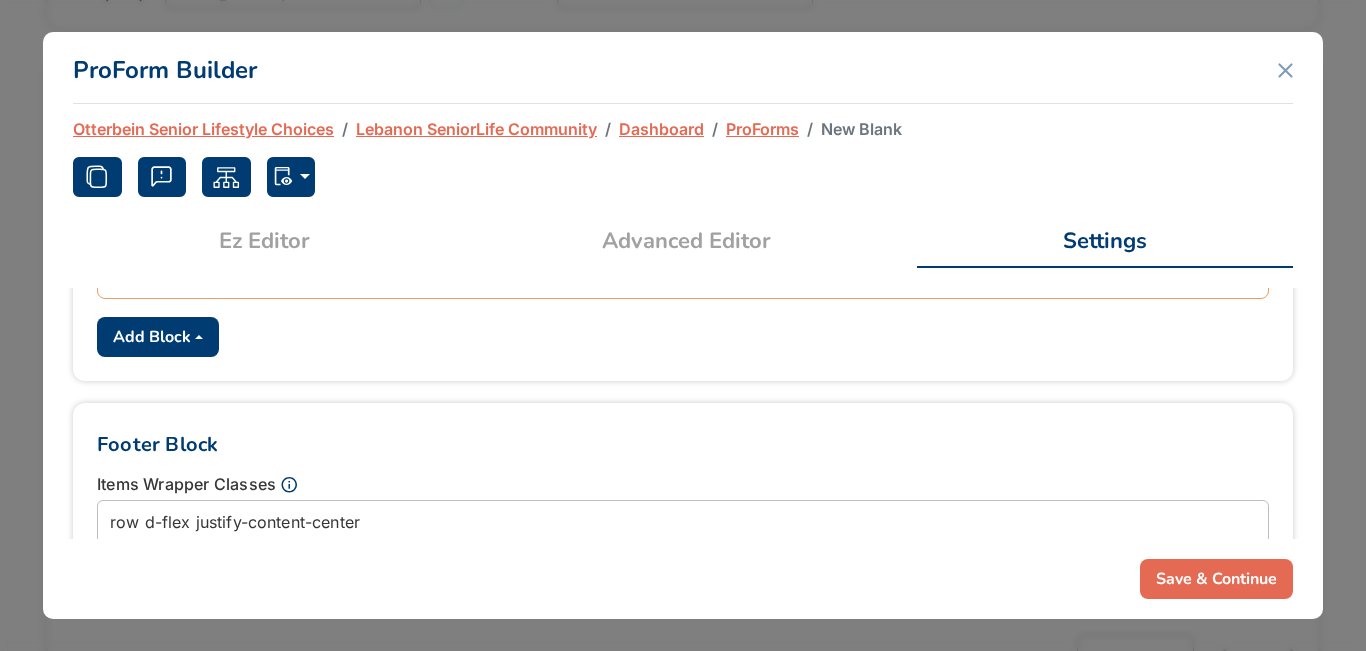 scroll, scrollTop: 1374, scrollLeft: 0, axis: vertical 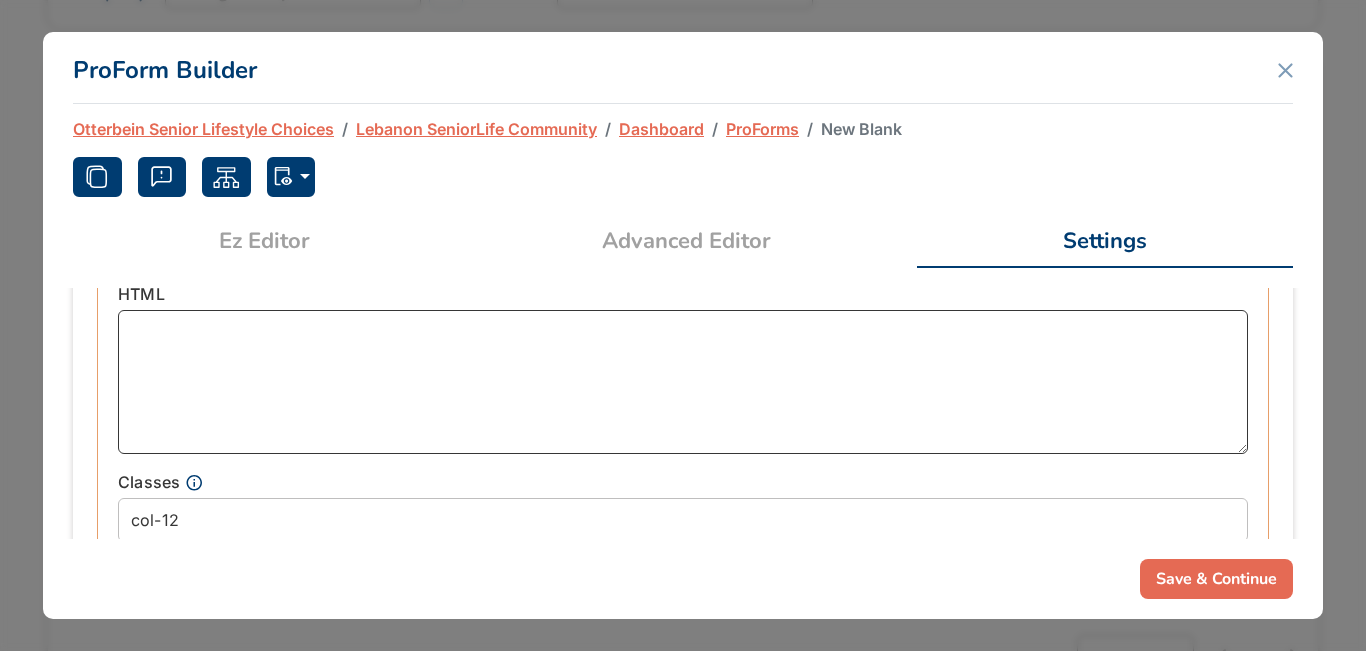 click at bounding box center [683, 382] 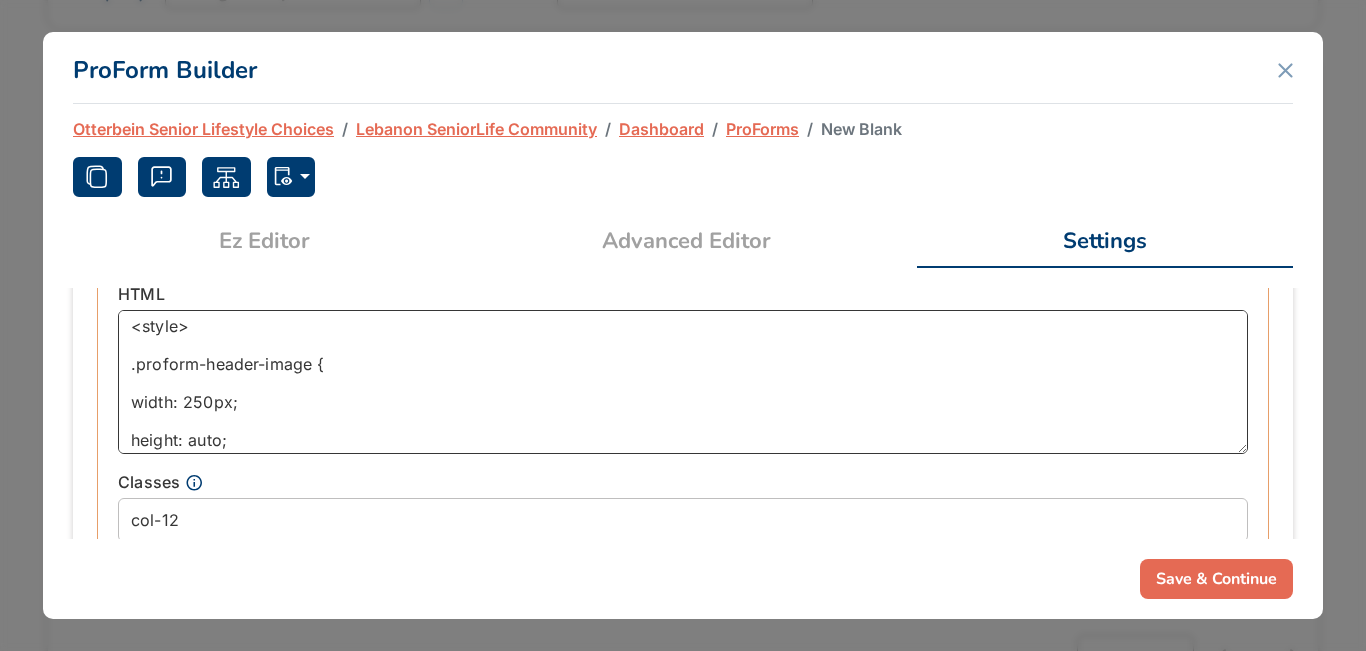 scroll, scrollTop: 586, scrollLeft: 0, axis: vertical 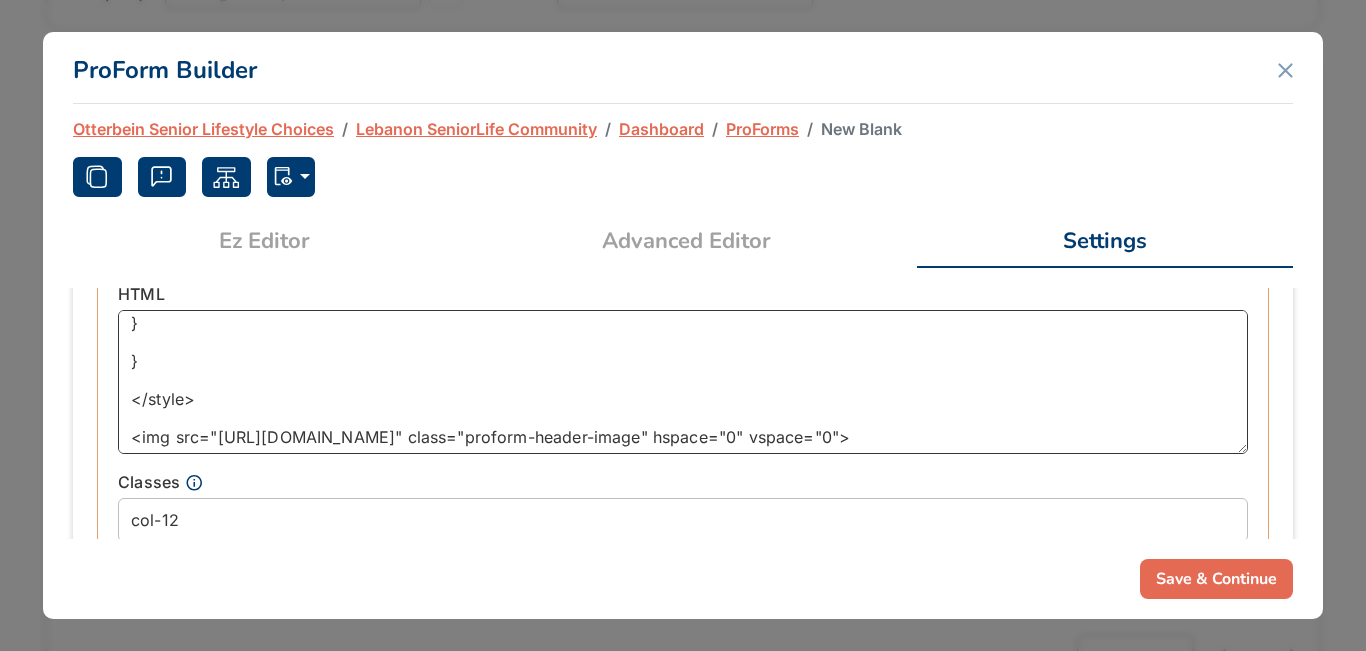 type on "<style>
.proform-header-image {
width: 250px;
height: auto;
}
@media only screen and (max-width: 767px) {
.proform-header-image {
width: 250px;
height: auto;
}
}
@media only screen and (max-width: 300px) {
.proform-header-image {
width: 100%;
height: auto;
}
}
</style>
<img src="https://d1esck3qxnvgtp.cloudfront.net/media/5aa0959b-c016-4916-b89c-cb4460cbddd1.jpg" class="proform-header-image" hspace="0" vspace="0">" 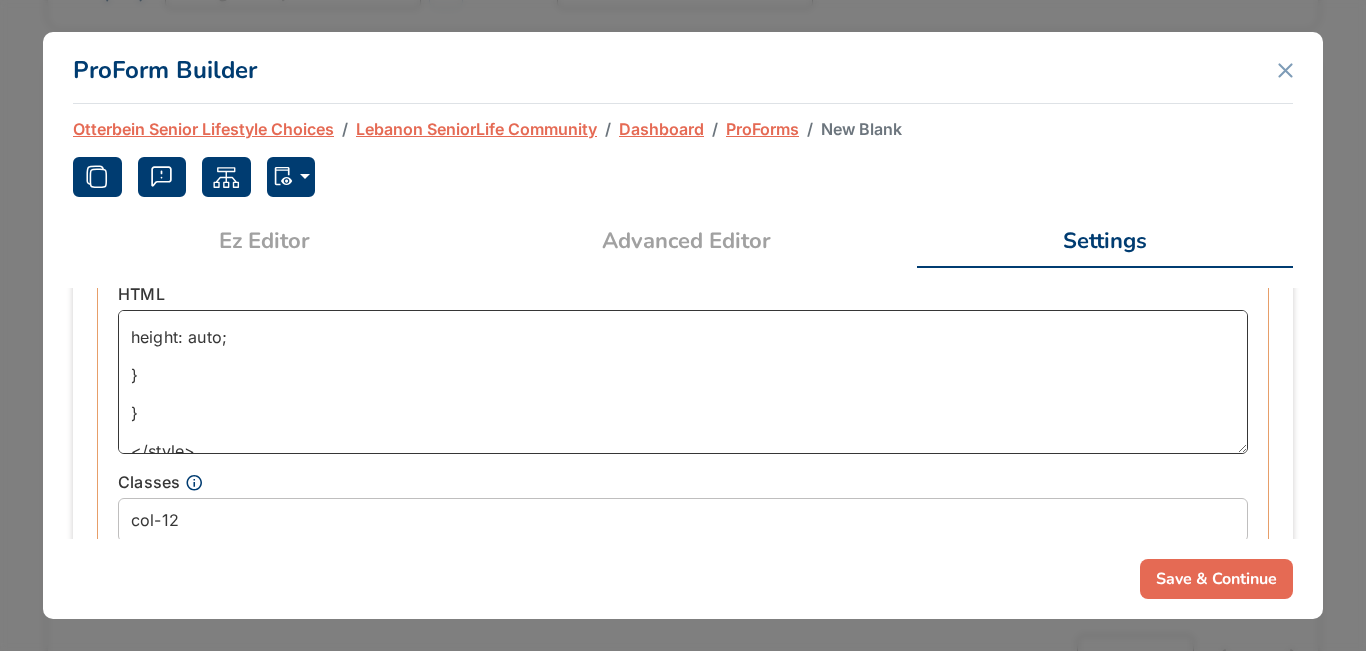 scroll, scrollTop: 486, scrollLeft: 0, axis: vertical 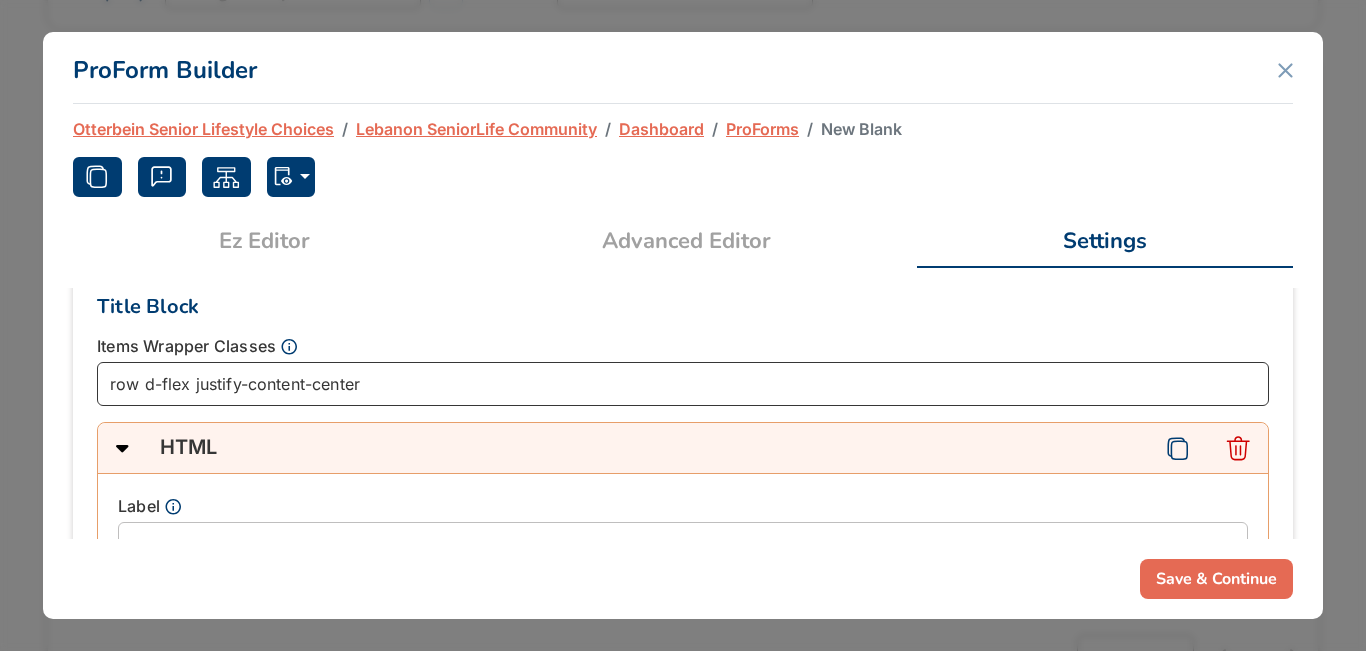 drag, startPoint x: 428, startPoint y: 388, endPoint x: 0, endPoint y: 378, distance: 428.11682 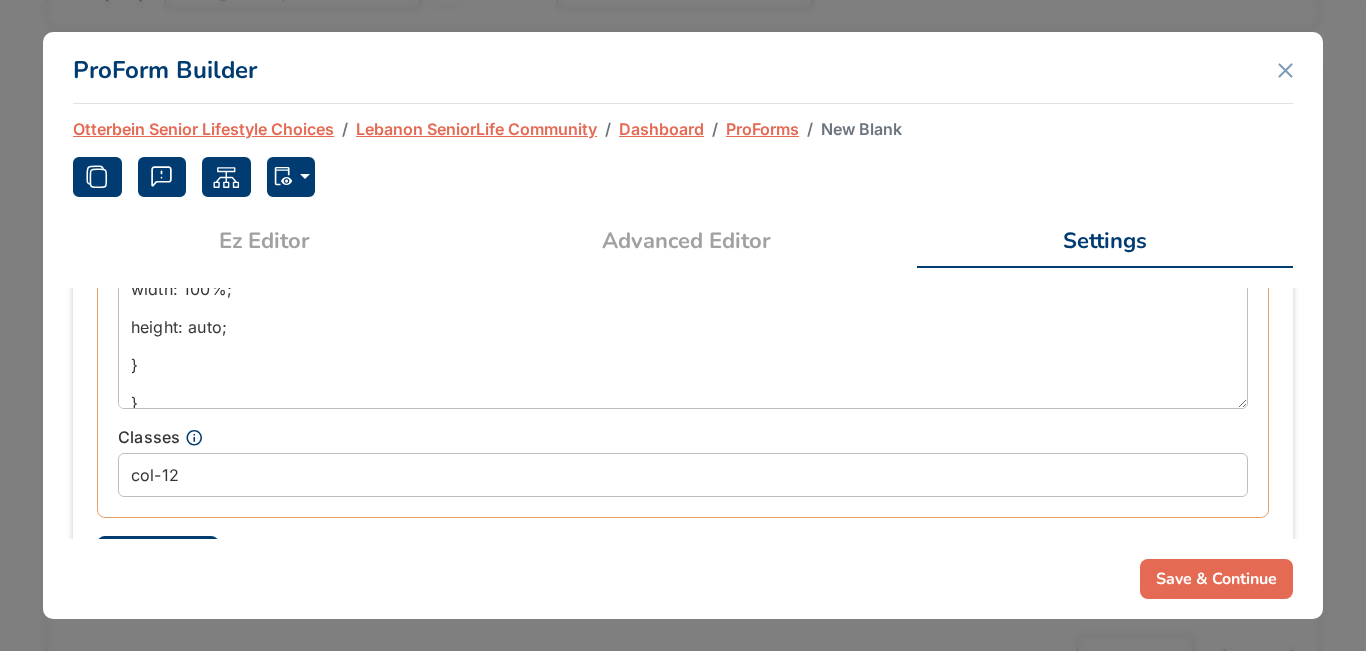 scroll, scrollTop: 1110, scrollLeft: 0, axis: vertical 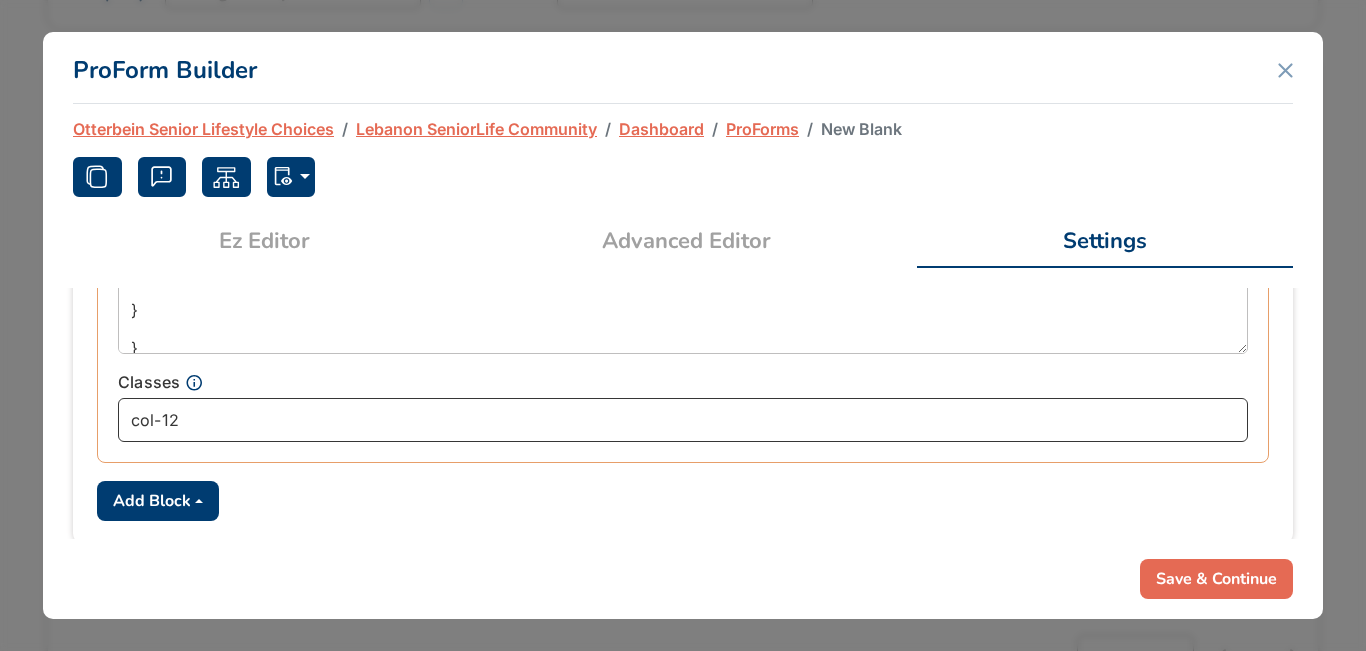 drag, startPoint x: 288, startPoint y: 422, endPoint x: 0, endPoint y: 399, distance: 288.91693 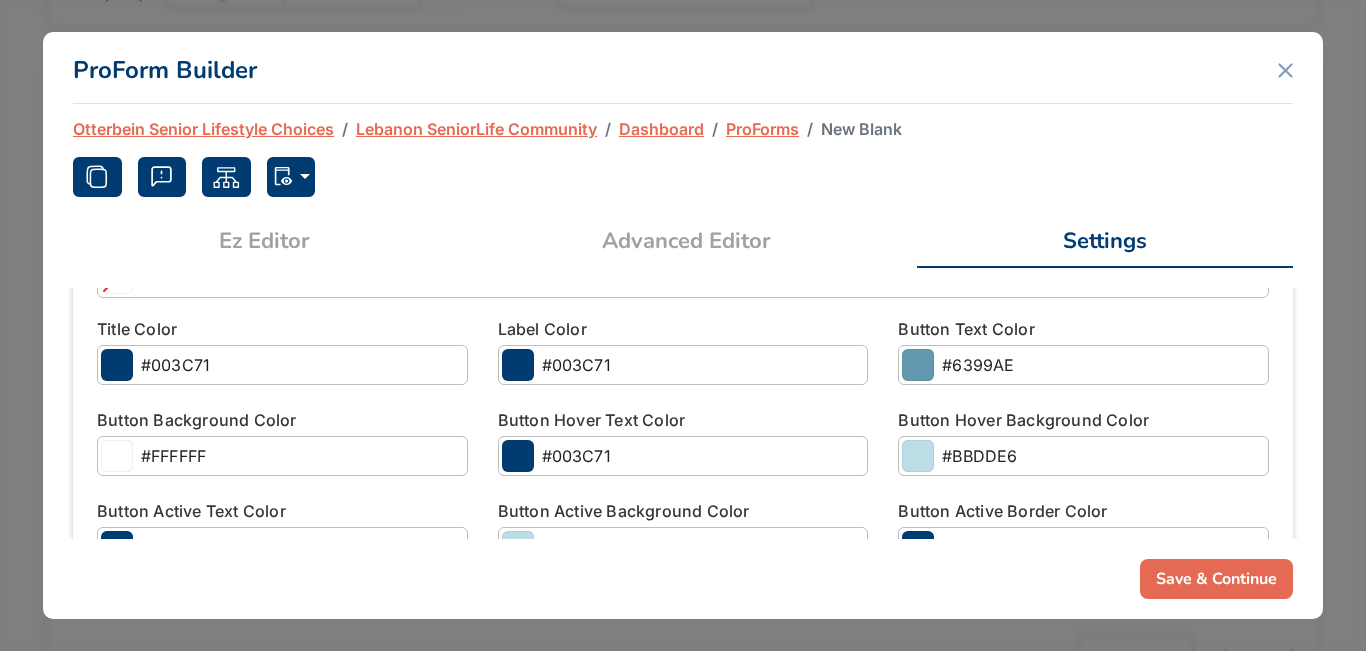 scroll, scrollTop: 2388, scrollLeft: 0, axis: vertical 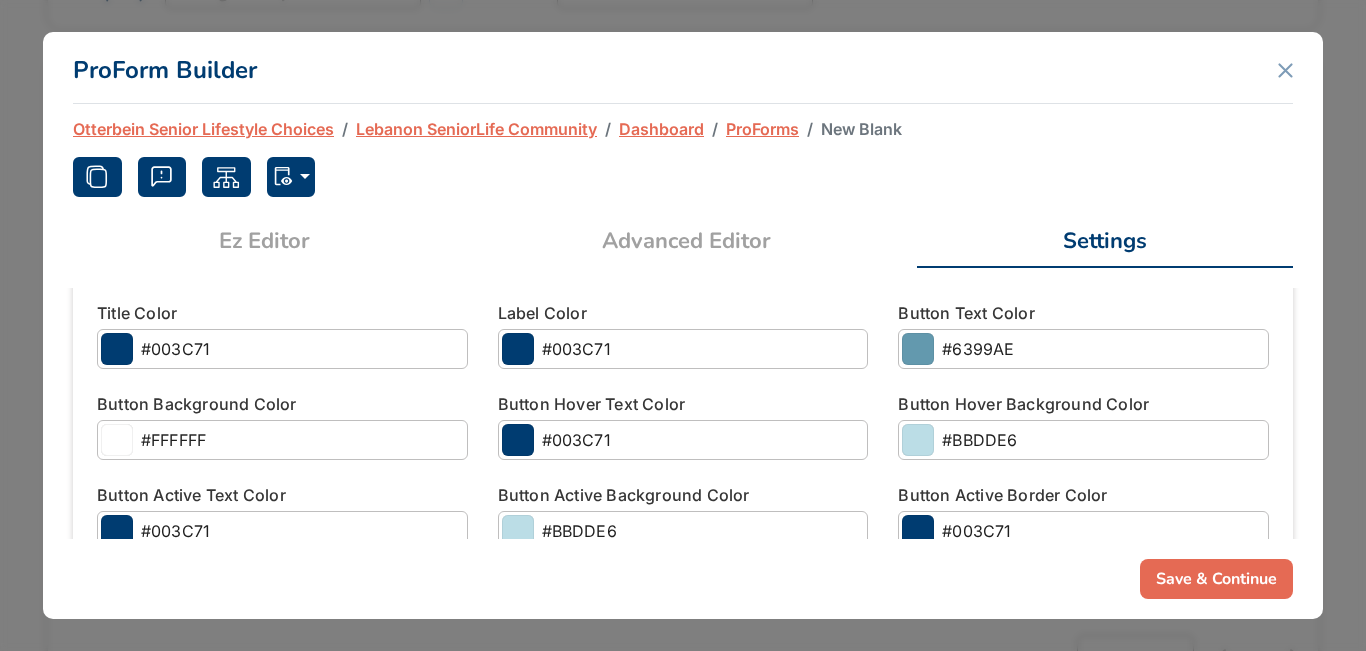 click on "#003C71" at bounding box center (282, 349) 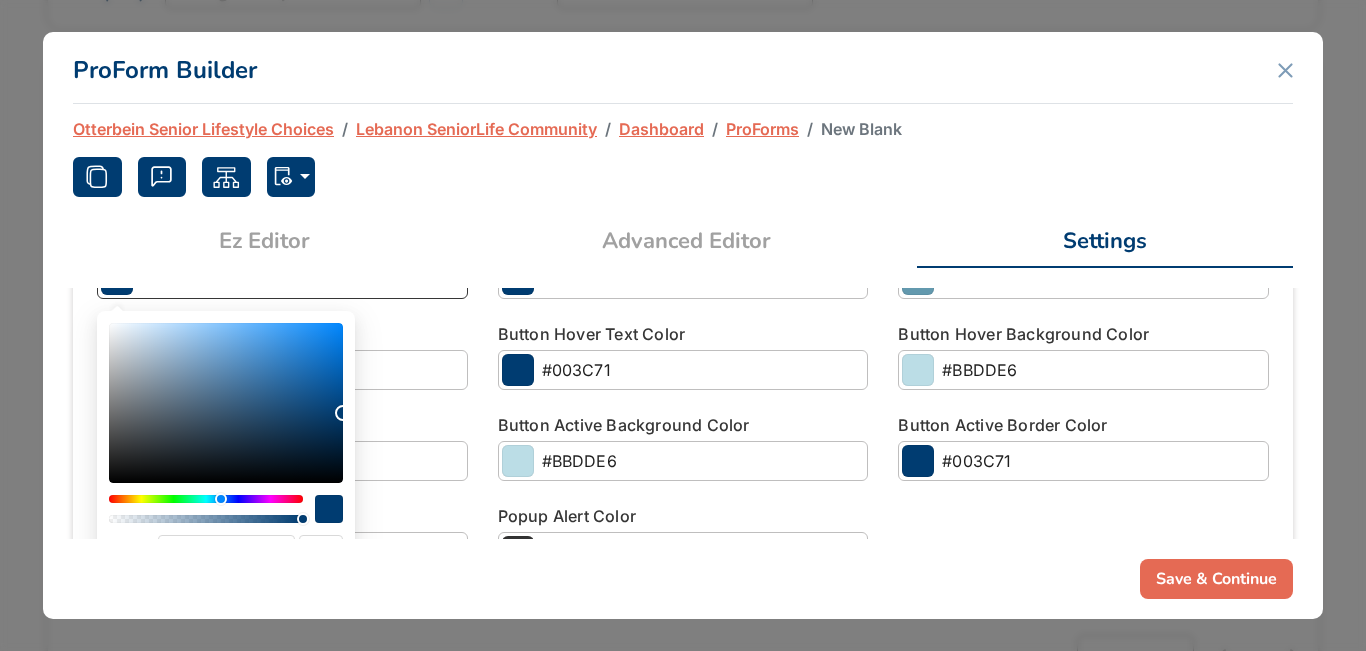 scroll, scrollTop: 2488, scrollLeft: 0, axis: vertical 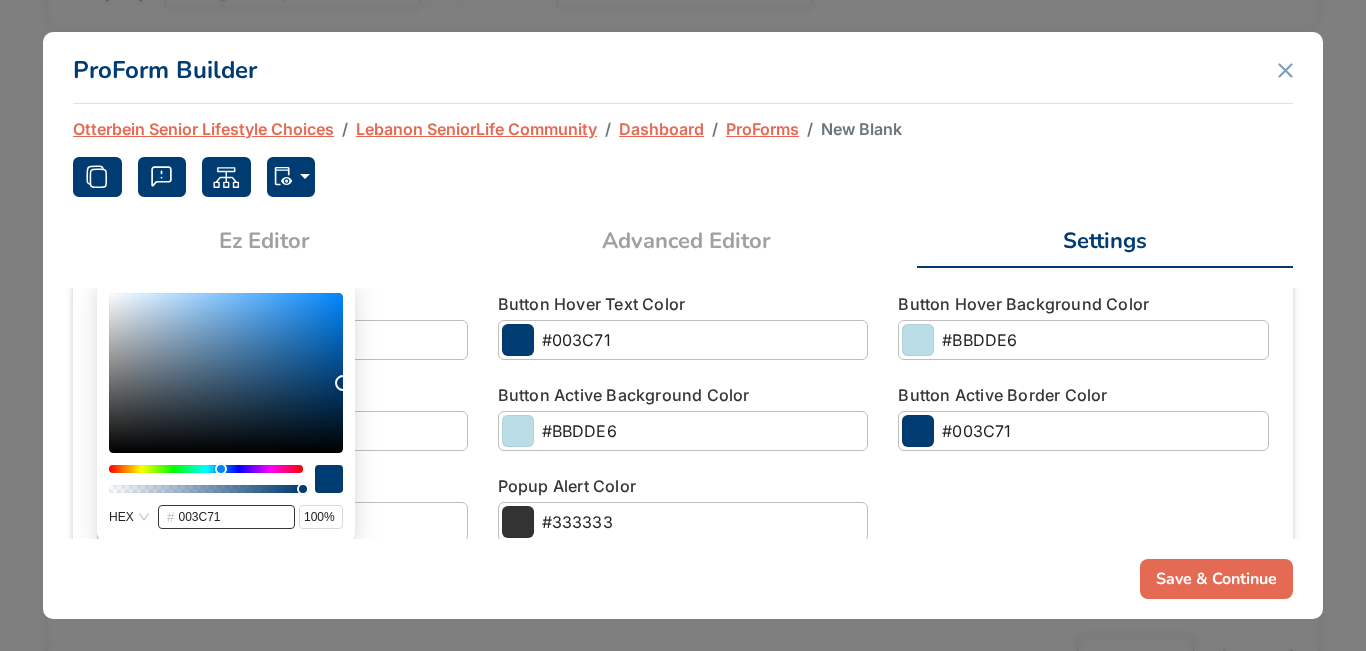 click on "003c71" at bounding box center [232, 517] 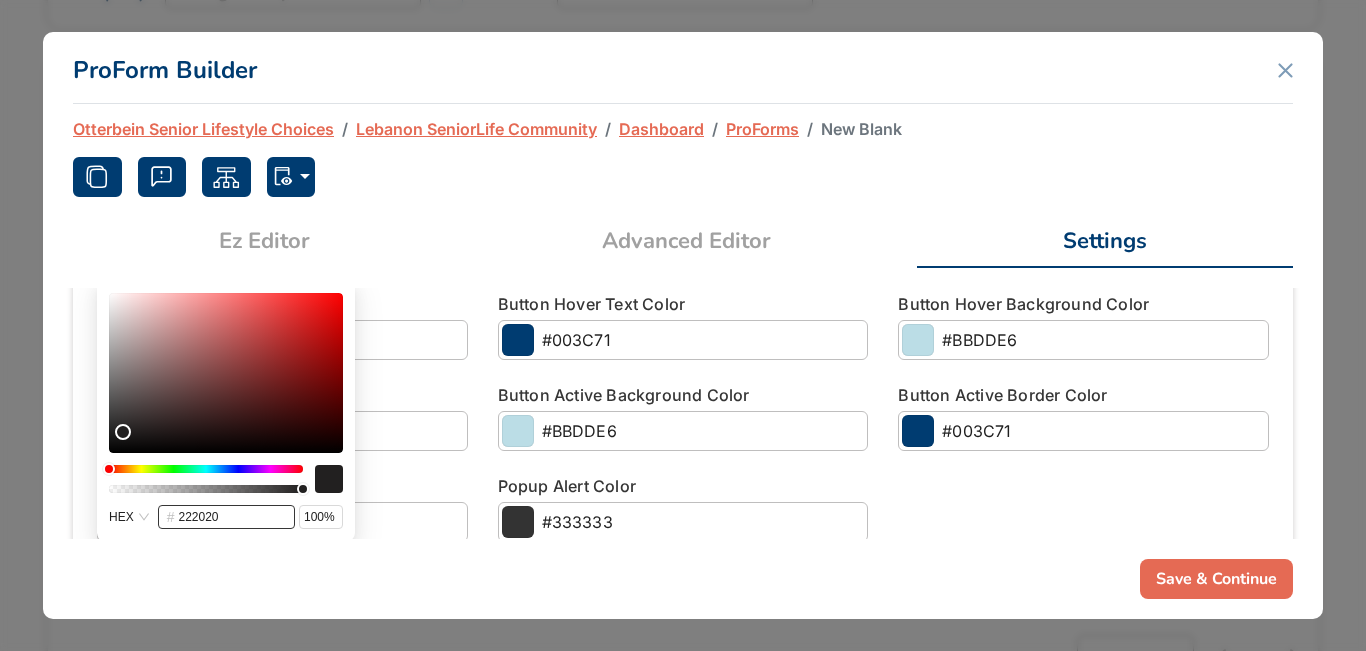 type on "222020" 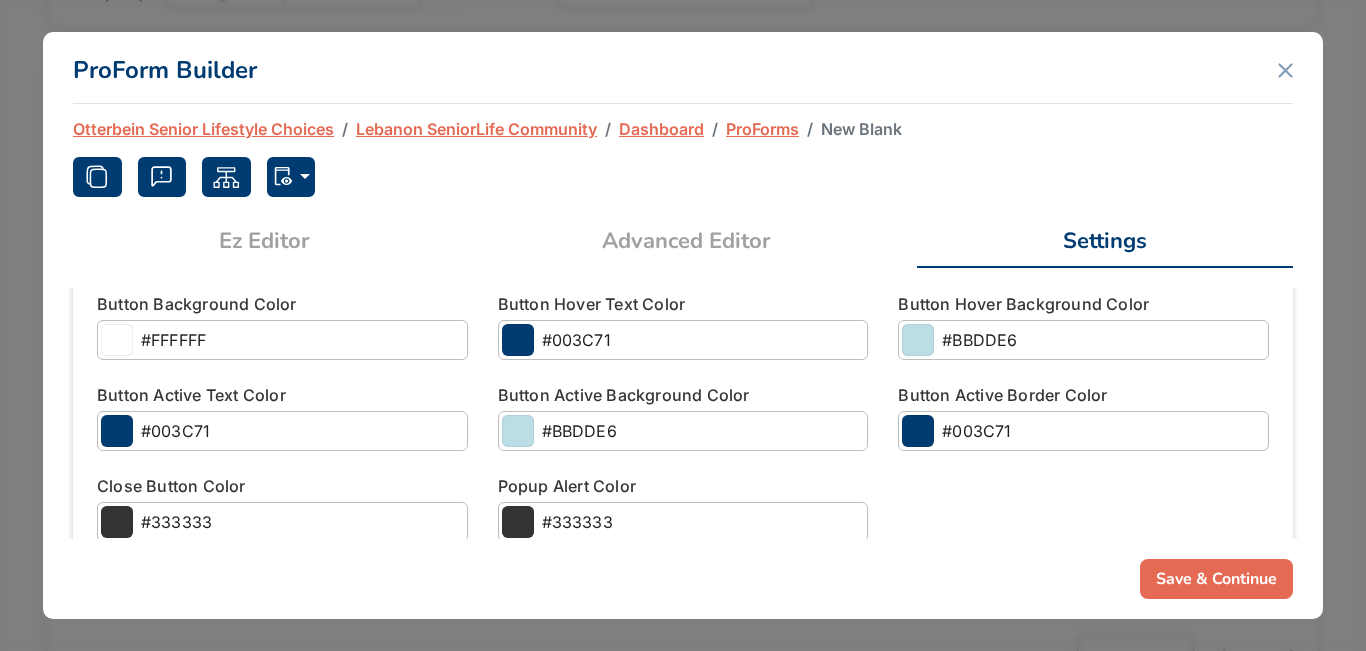 click on "Otterbein Senior Lifestyle Choices Lebanon SeniorLife Community Dashboard ProForms New Blank Normal Debug (Save Disabled) Ez Editor Ez Advanced Editor Advanced Settings Select a Template Style 1 Style 2 Style 3 Basics Name New Blank Google Analytics Id Google Tag Manager Id Facebook Pixel Id Postback URL Is this a Lifestyle Quiz? Yes No Allow AI Summary? Yes No Title Block Items Wrapper Classes   row d-flex justify-content-center HTML Label   HTML <style>
.proform-header-image {
width: 250px;
height: auto;
}
@media only screen and (max-width: 767px) {
.proform-header-image {
width: 250px;
height: auto;
}
}
@media only screen and (max-width: 300px) {
.proform-header-image {
width: 100%;
height: auto;
}
}
</style>
<img src="https://d1esck3qxnvgtp.cloudfront.net/media/5aa0959b-c016-4916-b89c-cb4460cbddd1.jpg" class="proform-header-image" hspace="0" vspace="0"> Classes   col-12 Add Block HTML Image 92d54ce5-6032-4e0f-b9df-5a75b1a86f15 Footer Block Items Wrapper Classes   HTML Label   HTML   HTML" at bounding box center [683, 328] 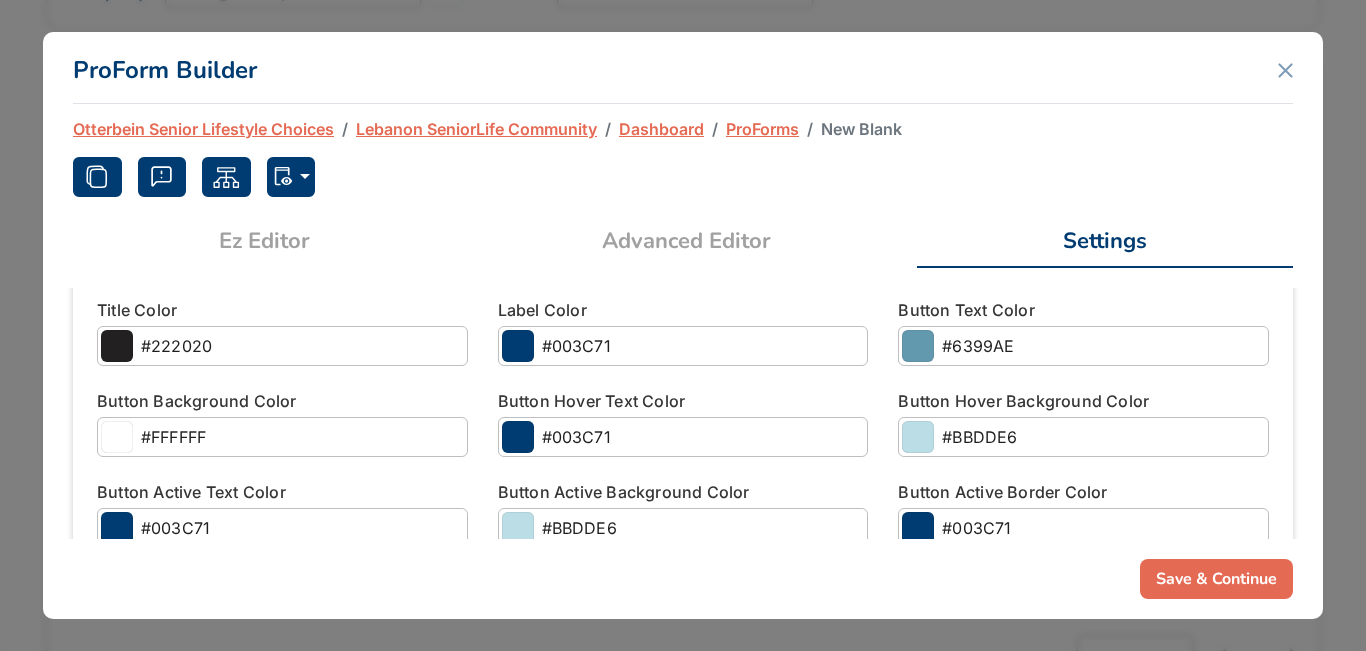 scroll, scrollTop: 2388, scrollLeft: 0, axis: vertical 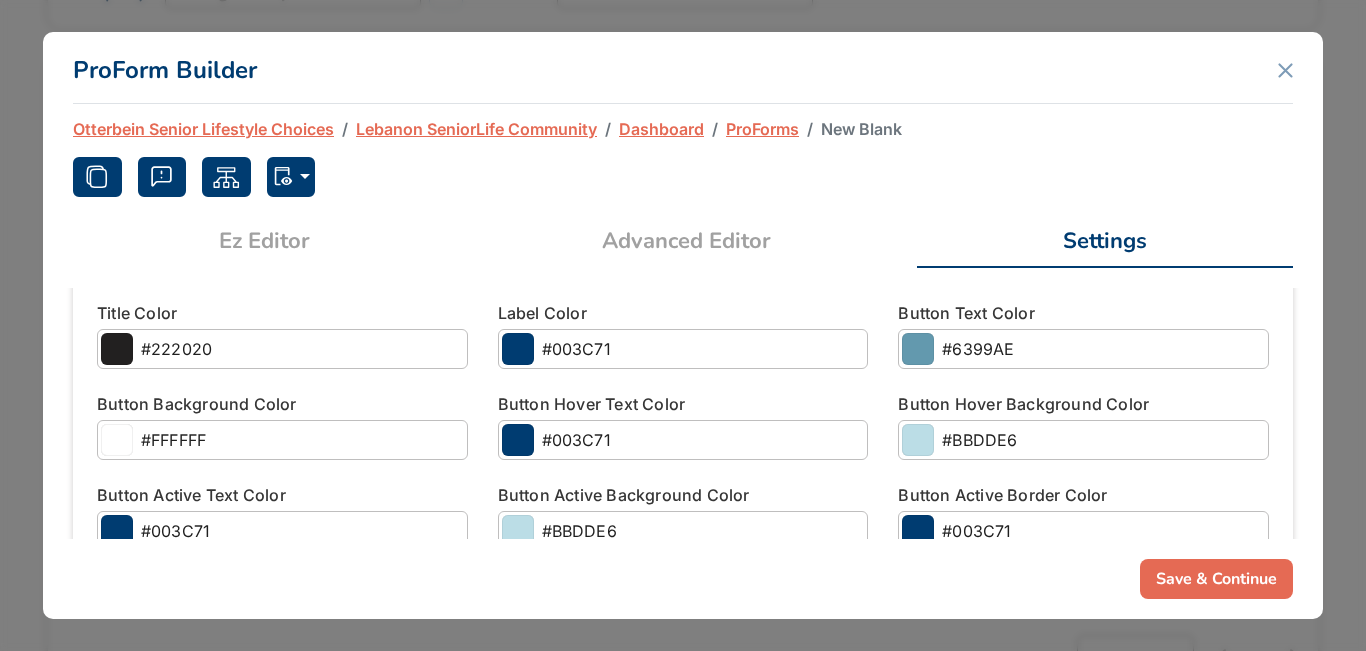 click on "Save & Continue" at bounding box center (1216, 579) 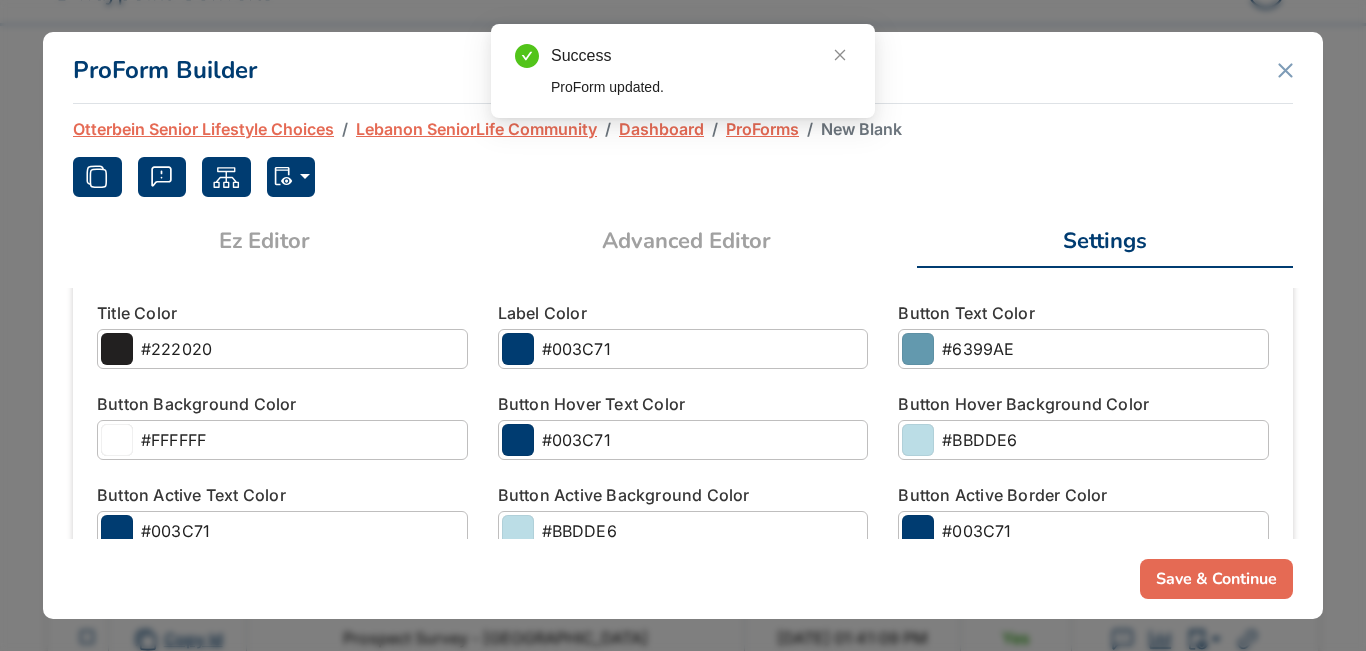 scroll, scrollTop: 176, scrollLeft: 0, axis: vertical 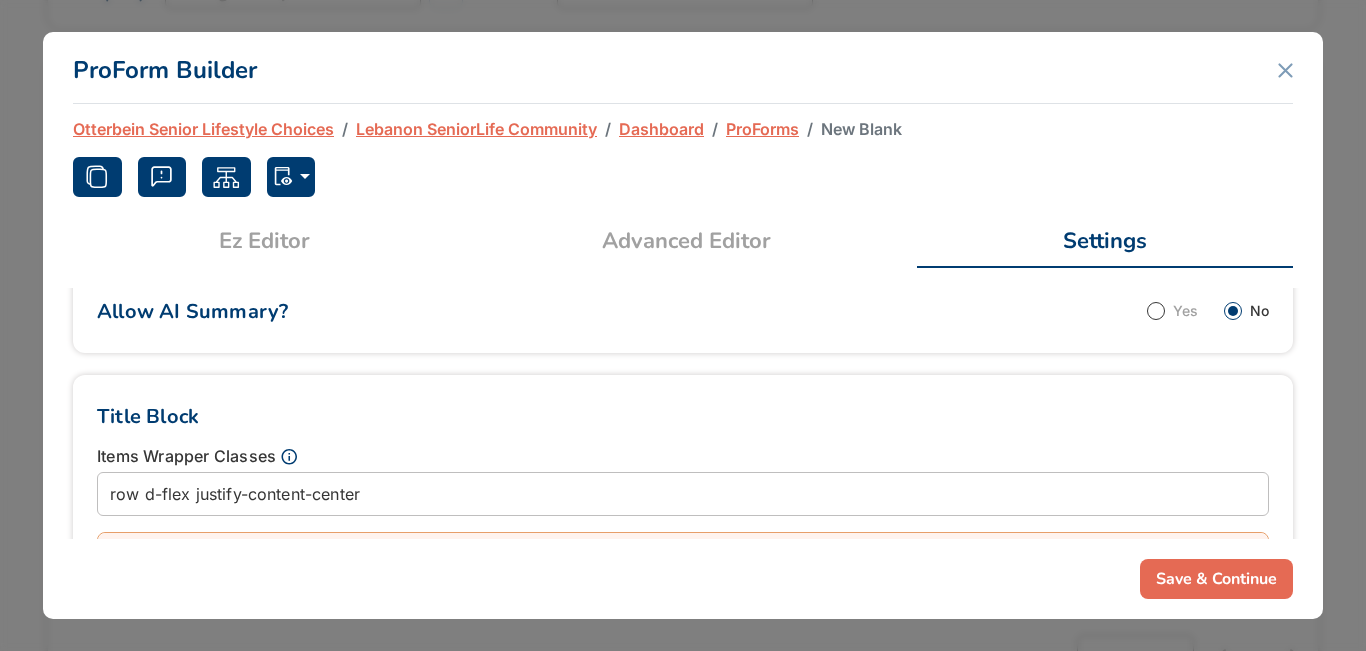 click on "ProForm Builder" at bounding box center (683, 68) 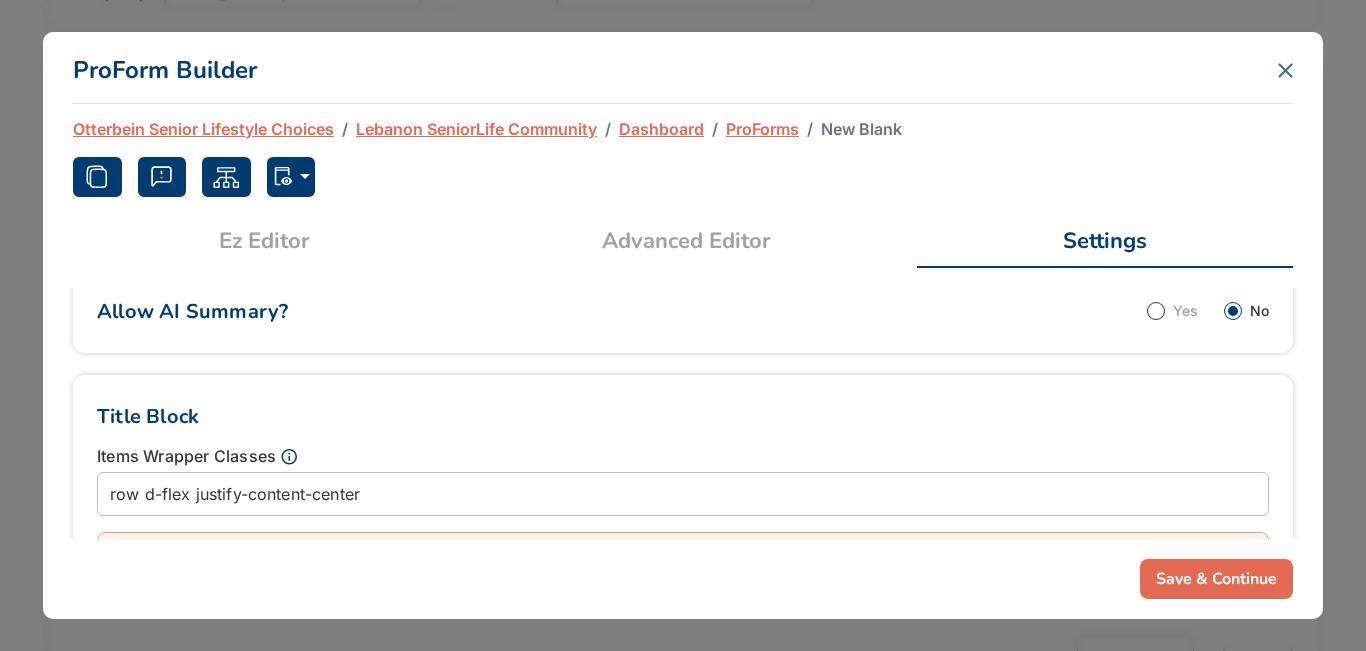 click 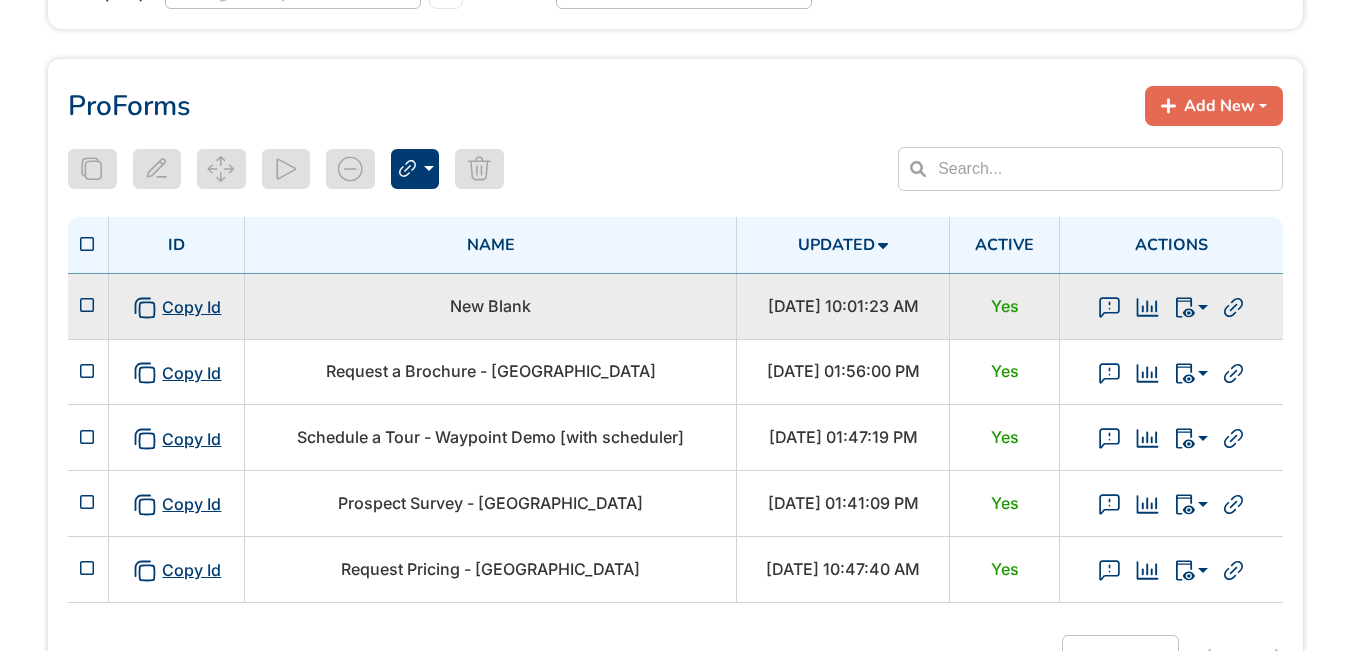 click on "New Blank" at bounding box center (490, 306) 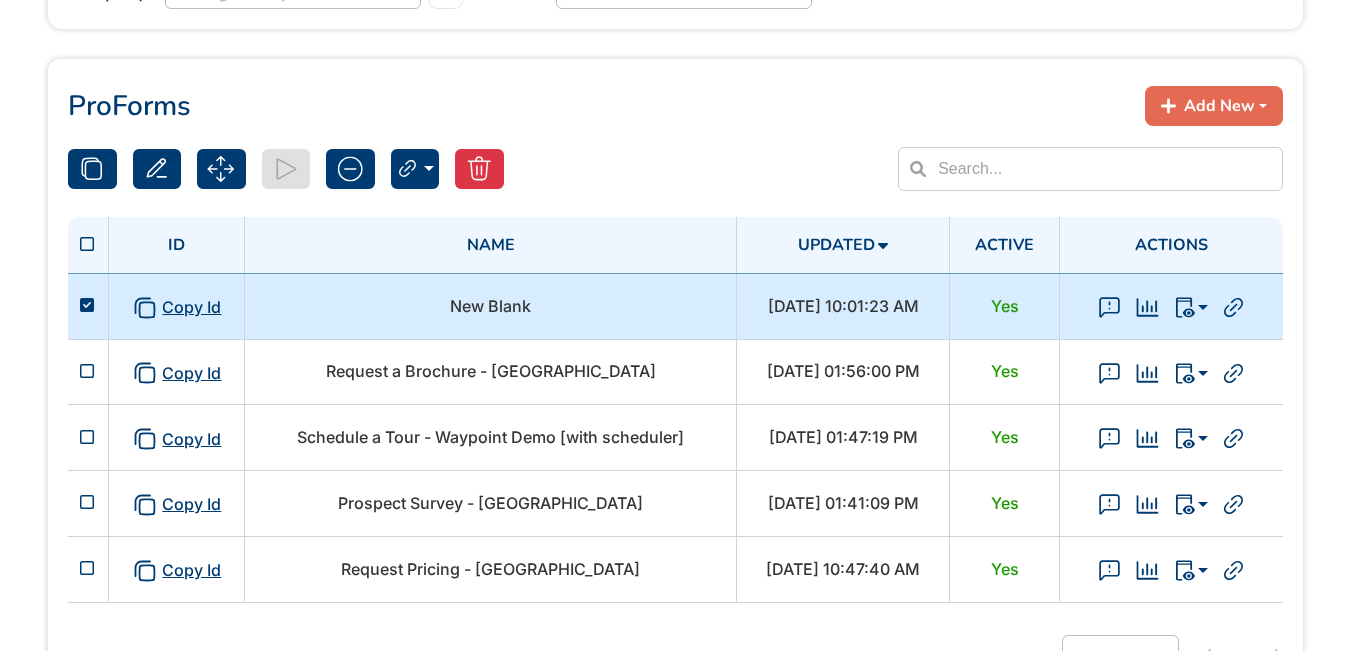 click on "New Blank" at bounding box center [490, 306] 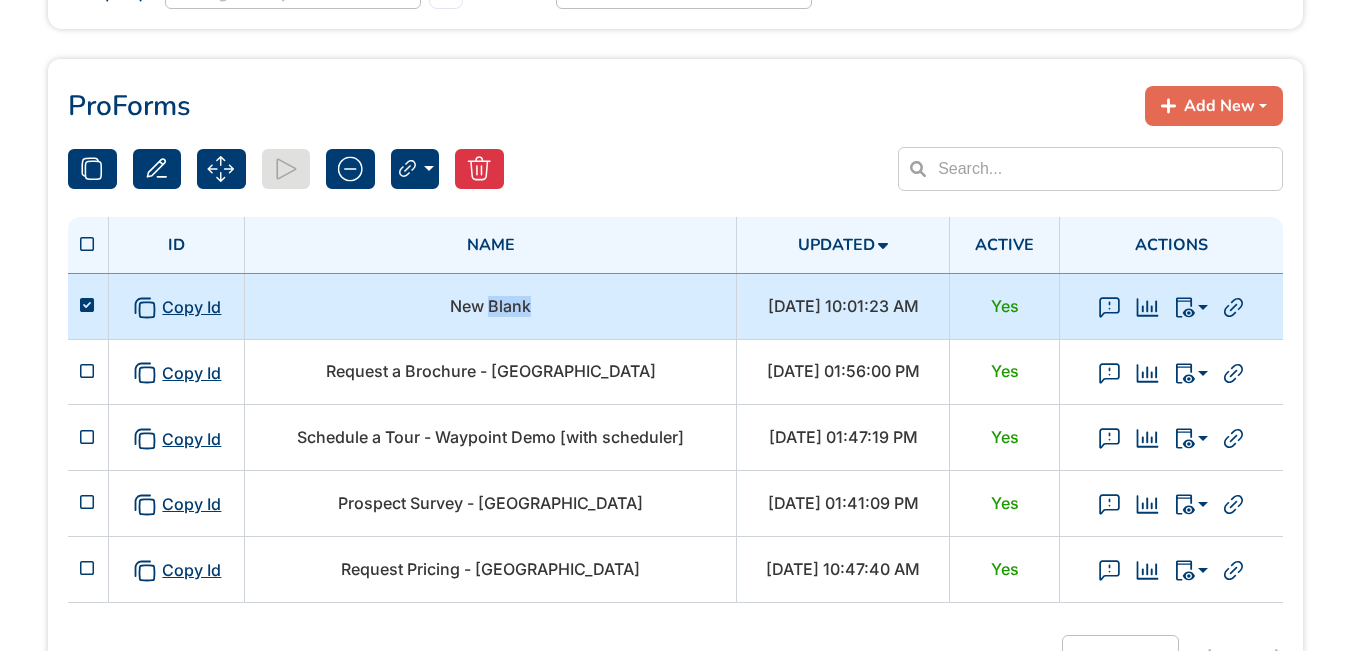 click on "New Blank" at bounding box center (490, 306) 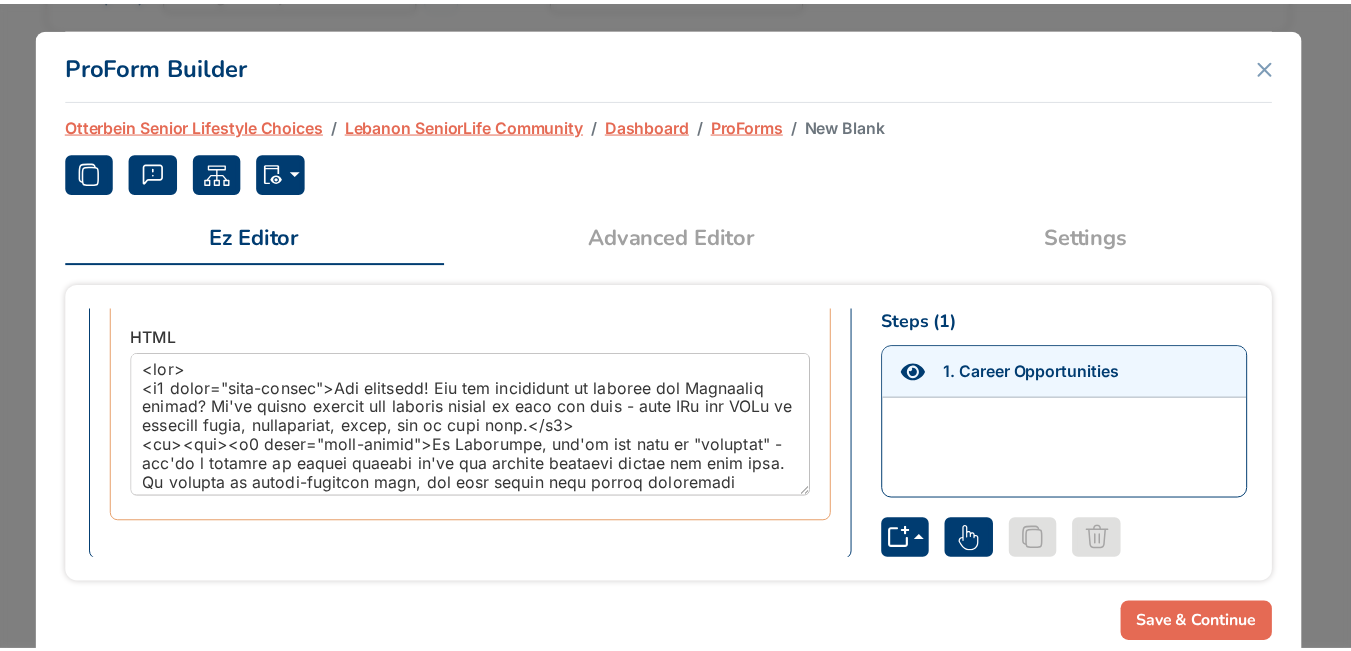 scroll, scrollTop: 421, scrollLeft: 0, axis: vertical 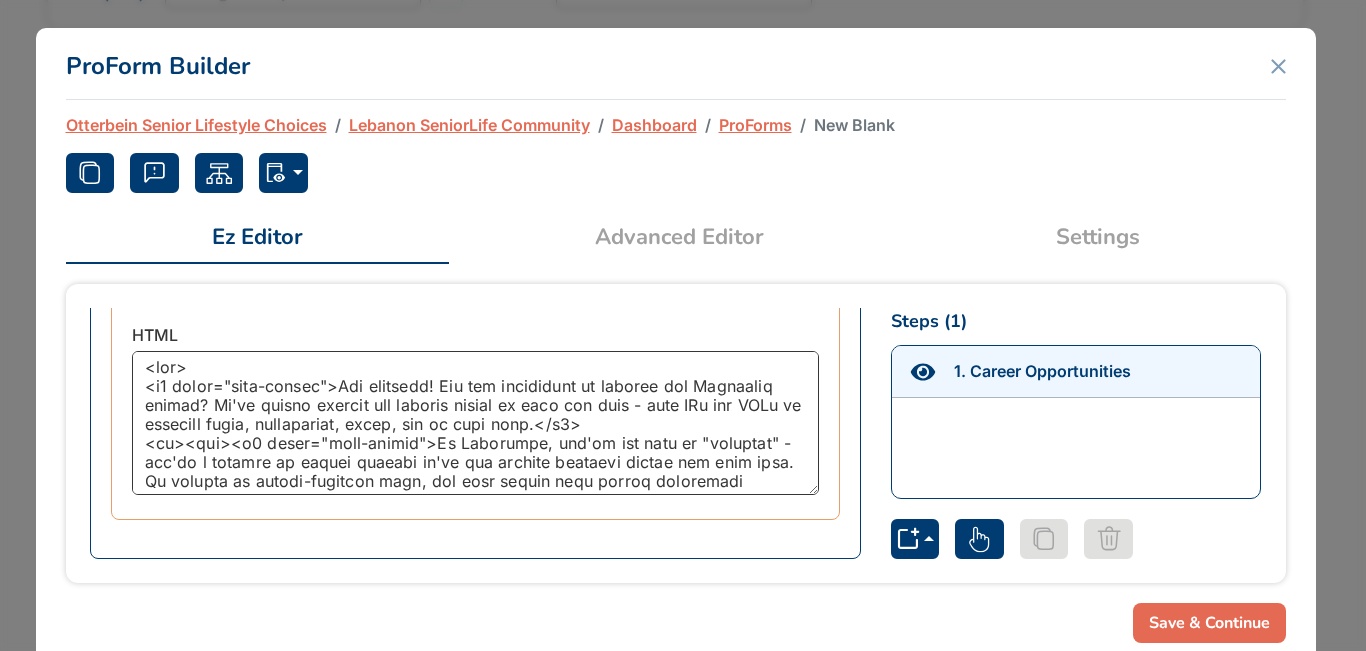 click at bounding box center [475, 423] 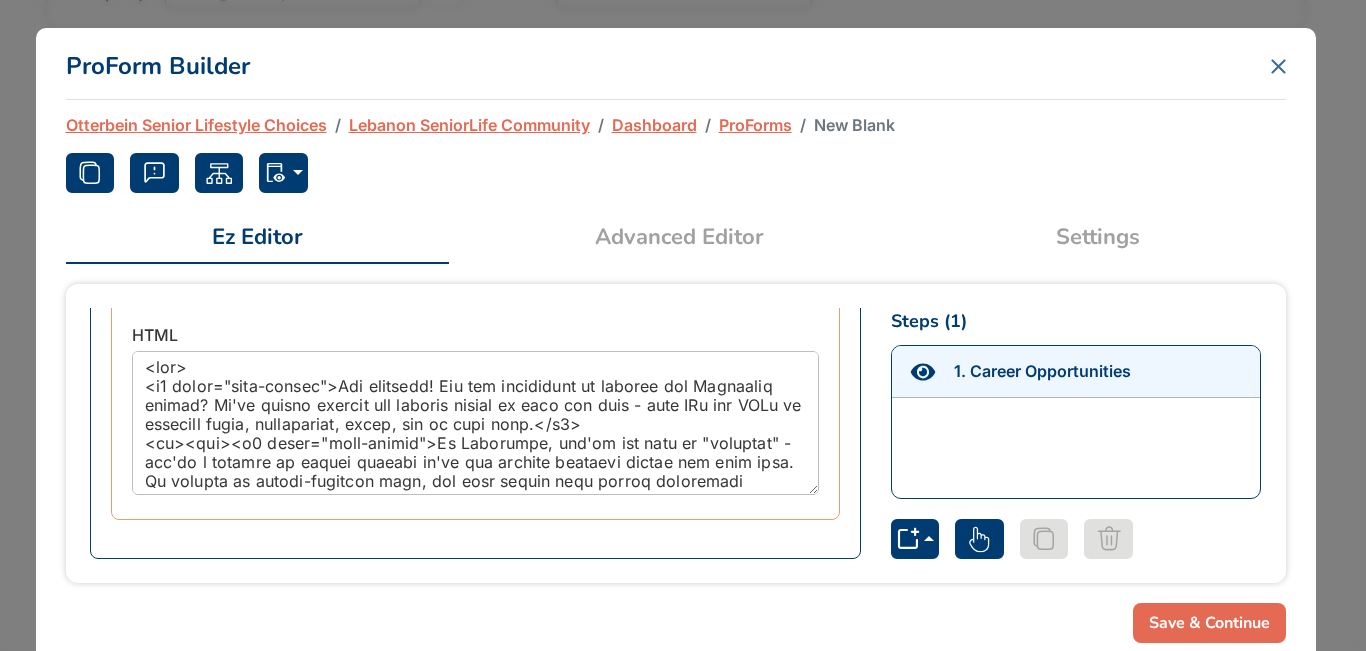 click 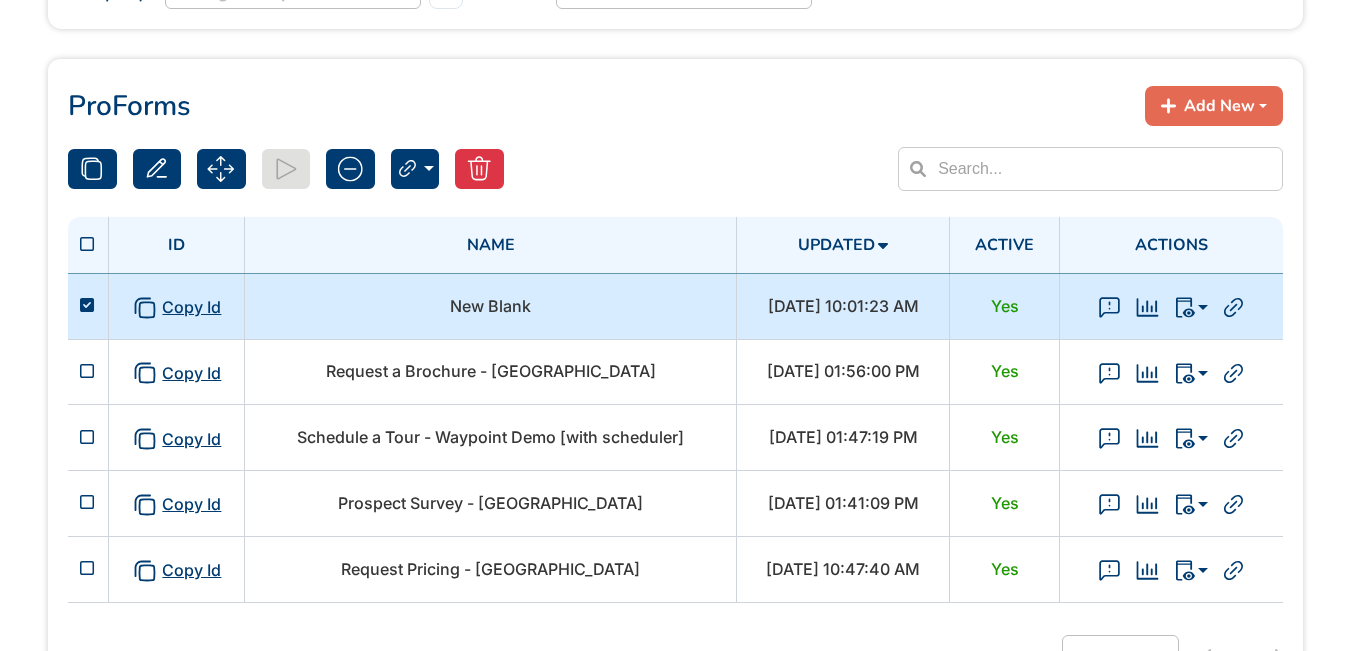 click on "New Blank" at bounding box center (490, 306) 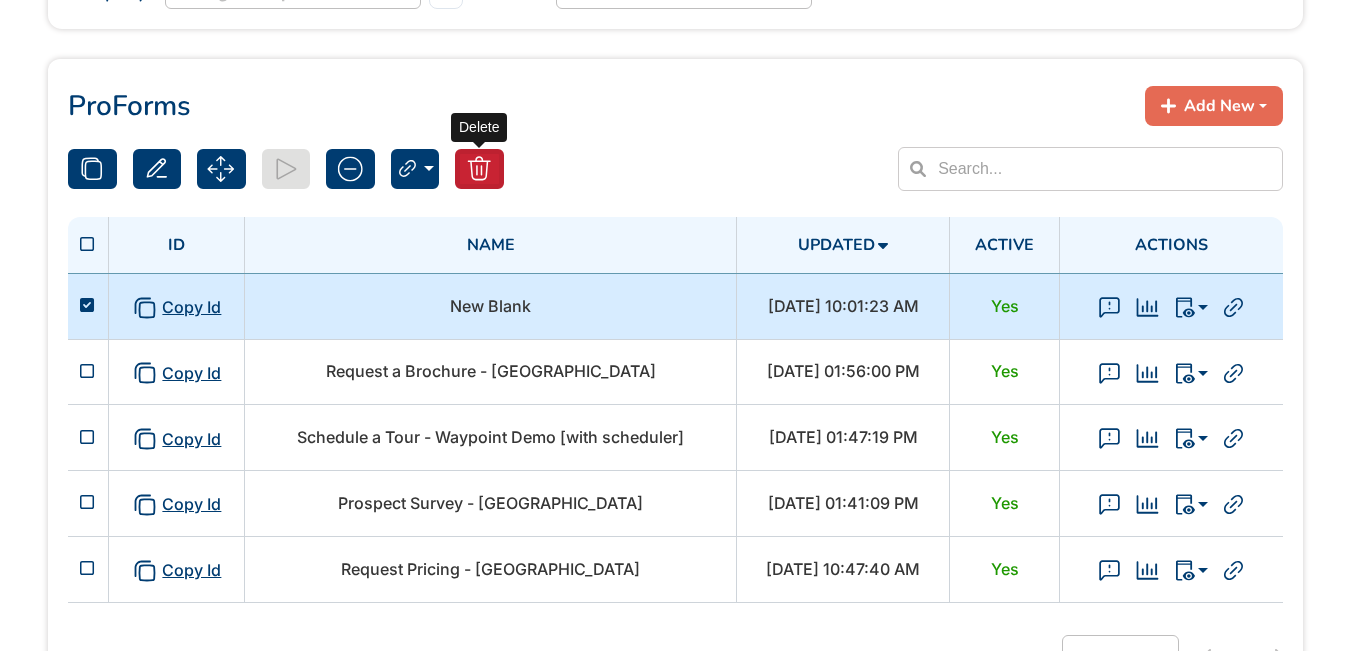click 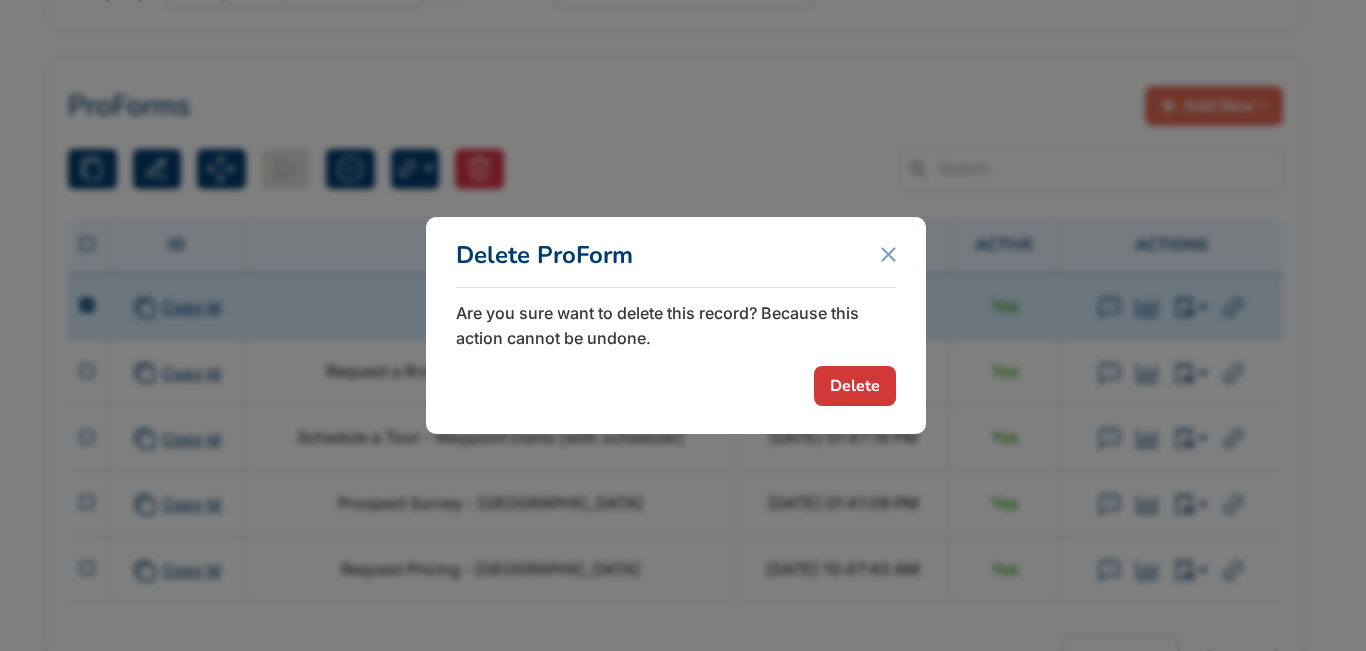 click on "Delete" at bounding box center (855, 386) 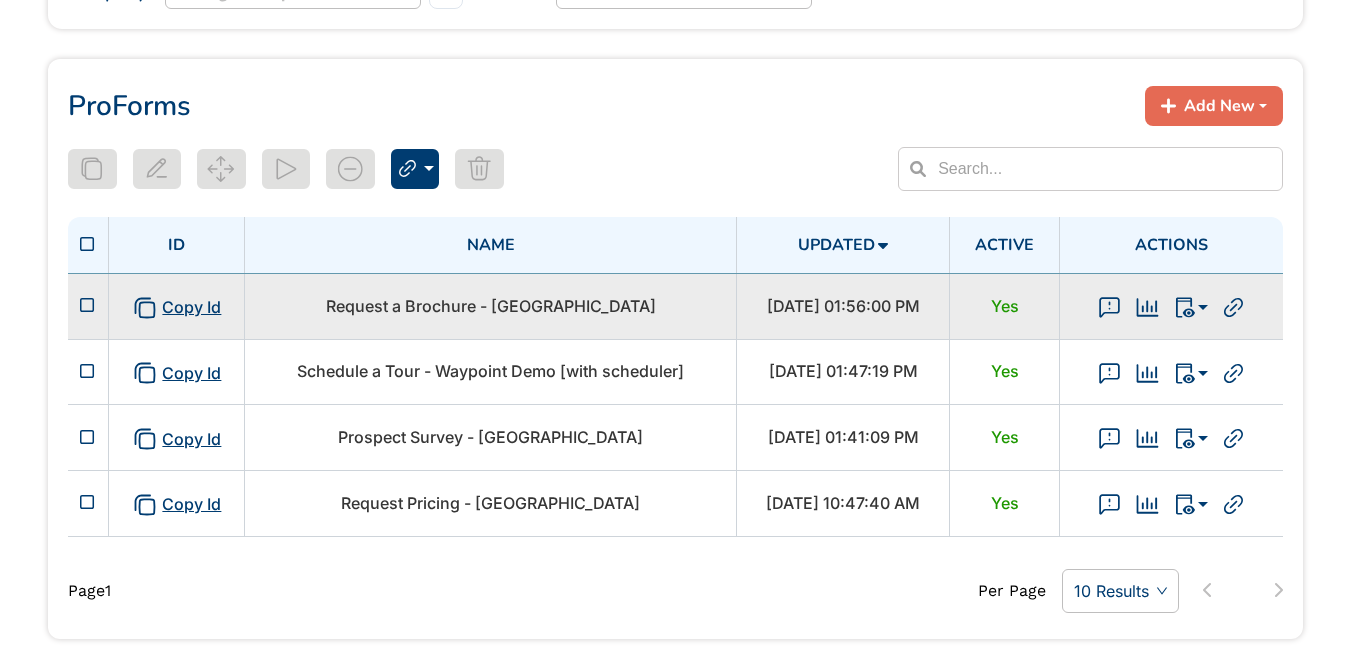 click on "Request a Brochure - Lebanon" at bounding box center (491, 306) 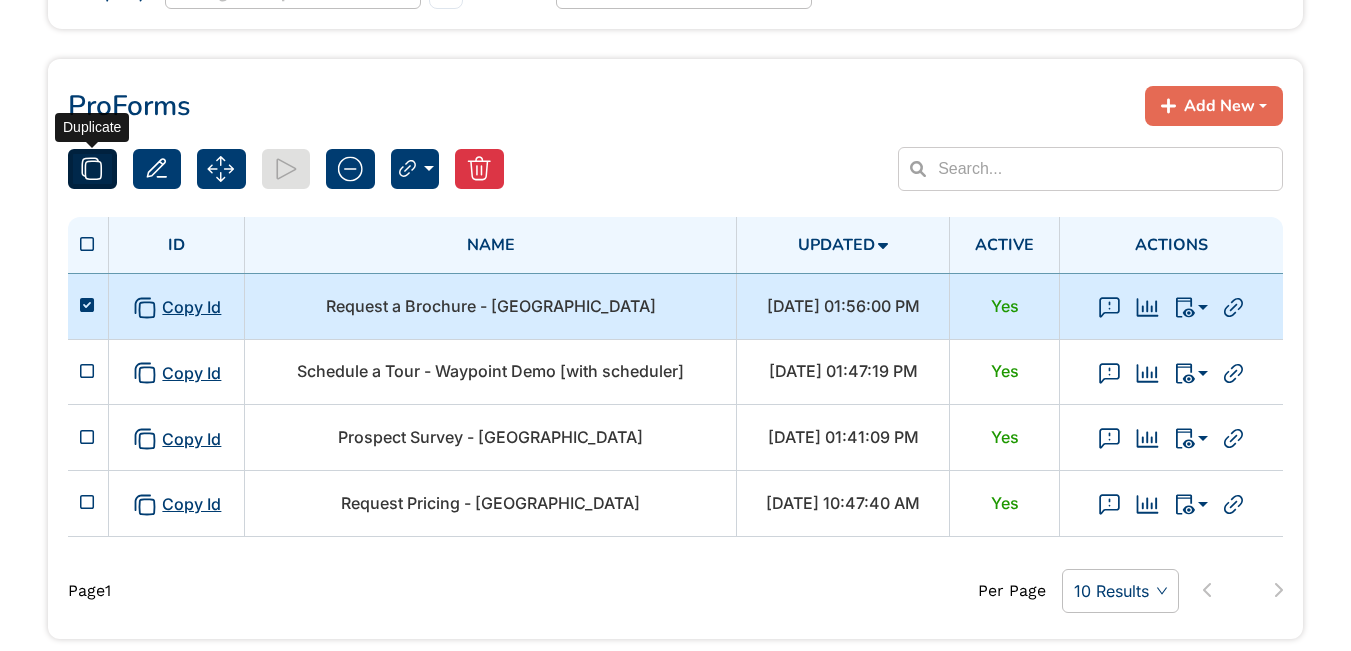 click 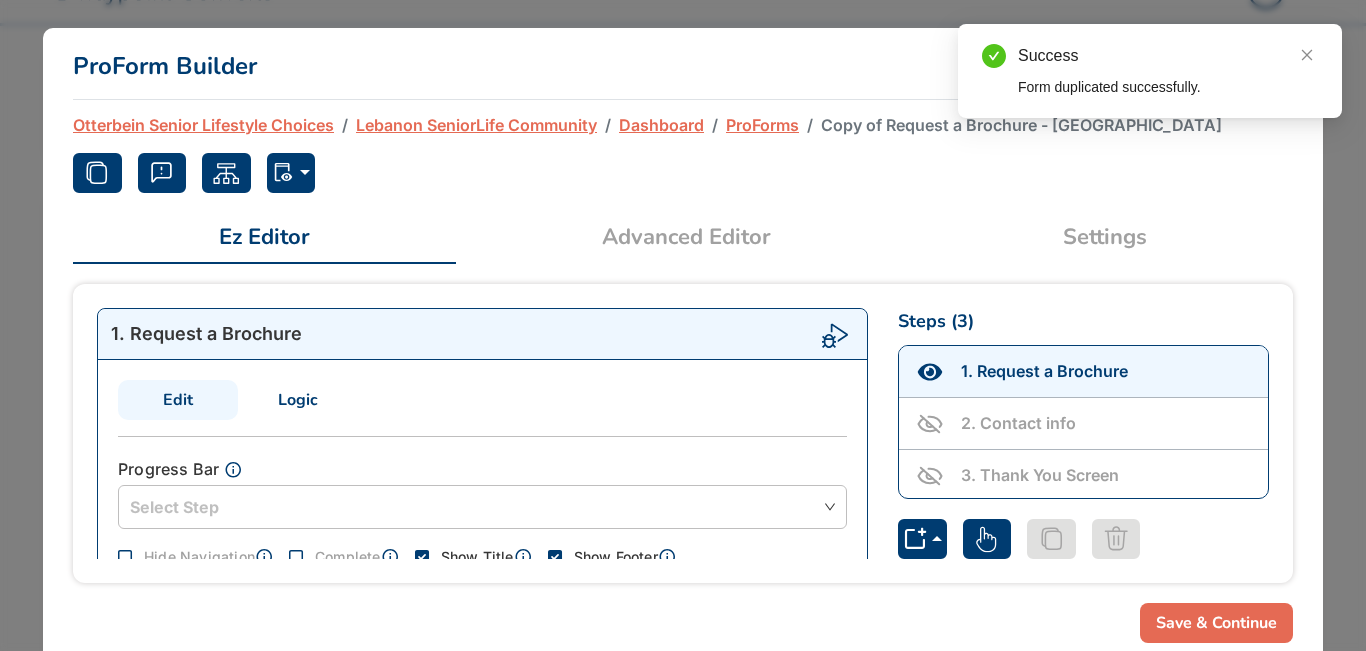 scroll, scrollTop: 176, scrollLeft: 0, axis: vertical 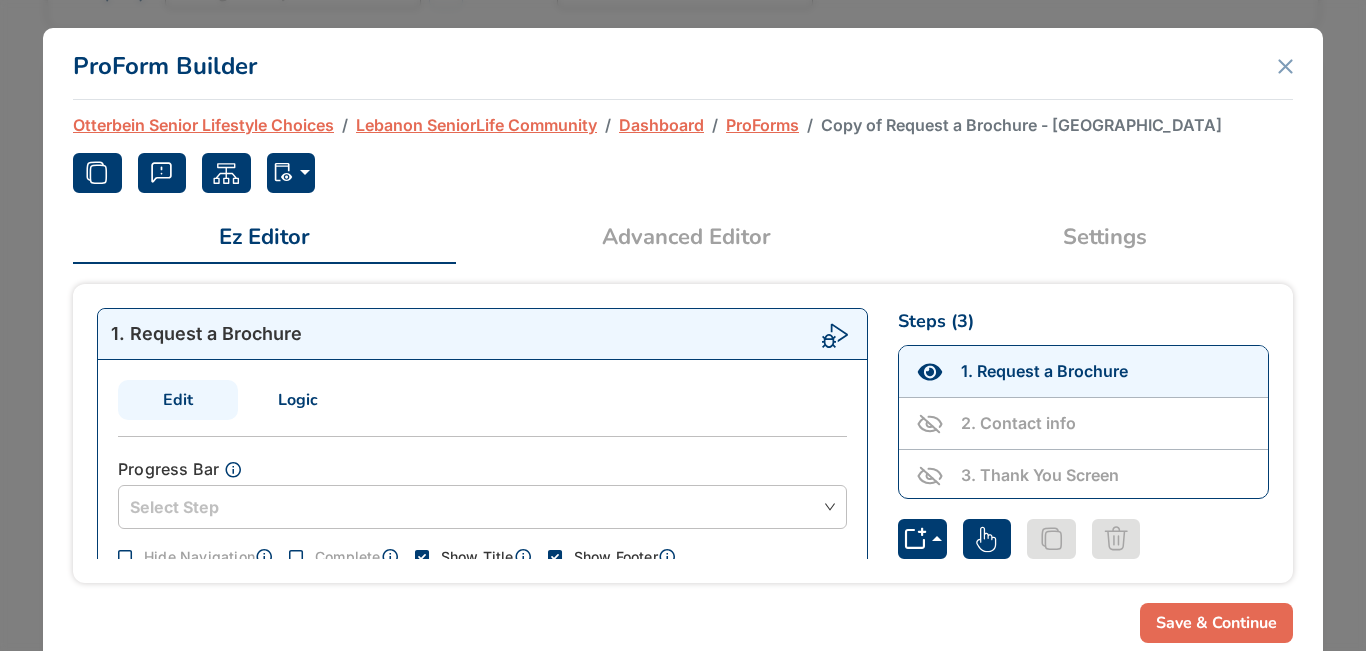 click on "Settings" at bounding box center (1105, 237) 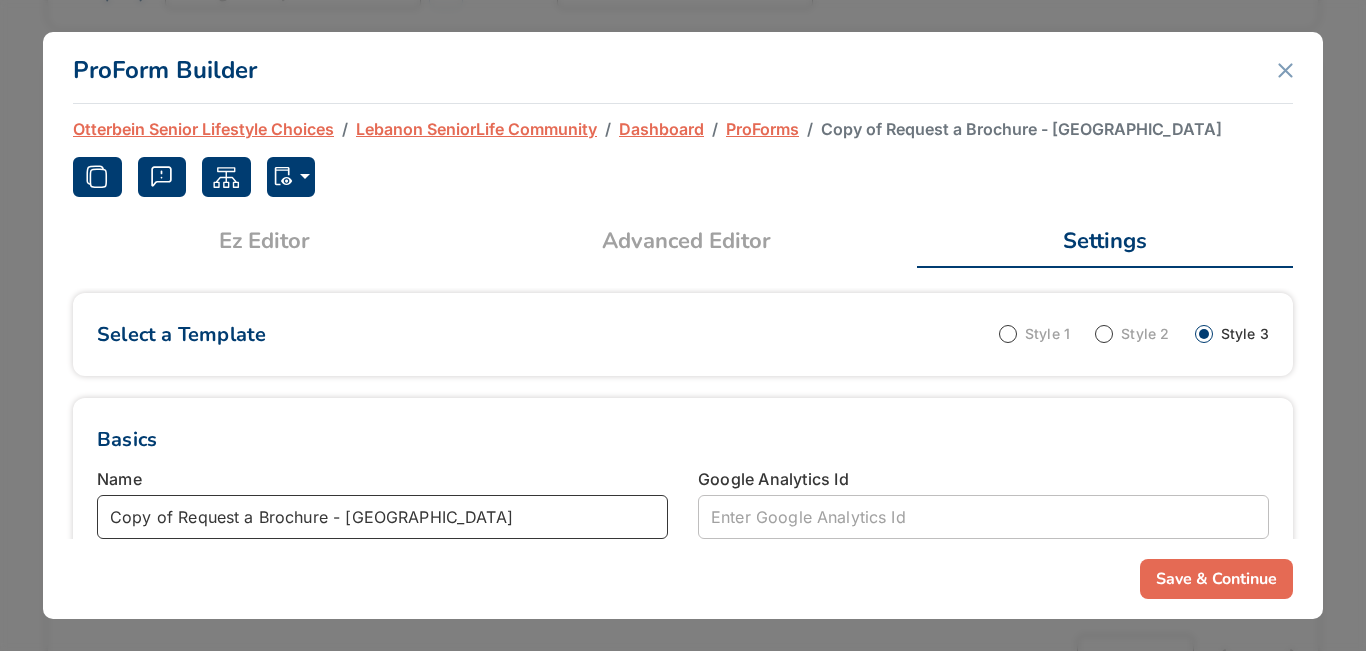 drag, startPoint x: 325, startPoint y: 515, endPoint x: 0, endPoint y: 486, distance: 326.2913 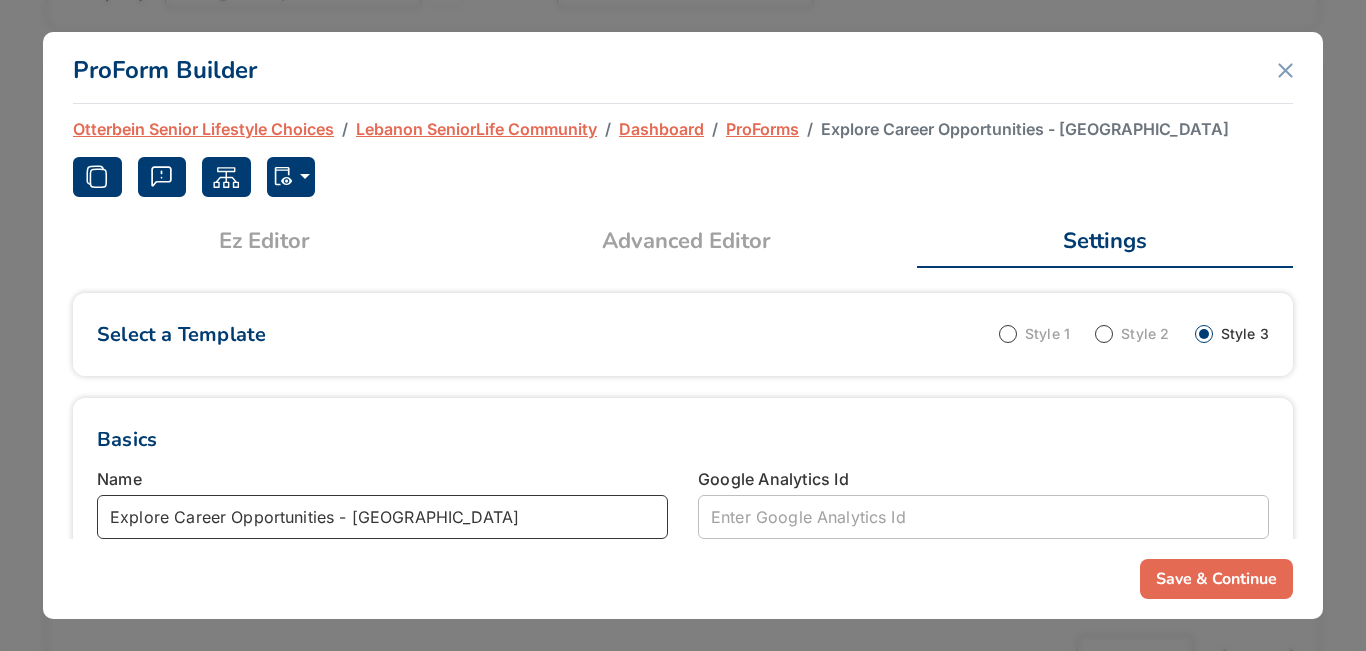 click on "Explore Career Opportunities - Lebanon" at bounding box center [382, 517] 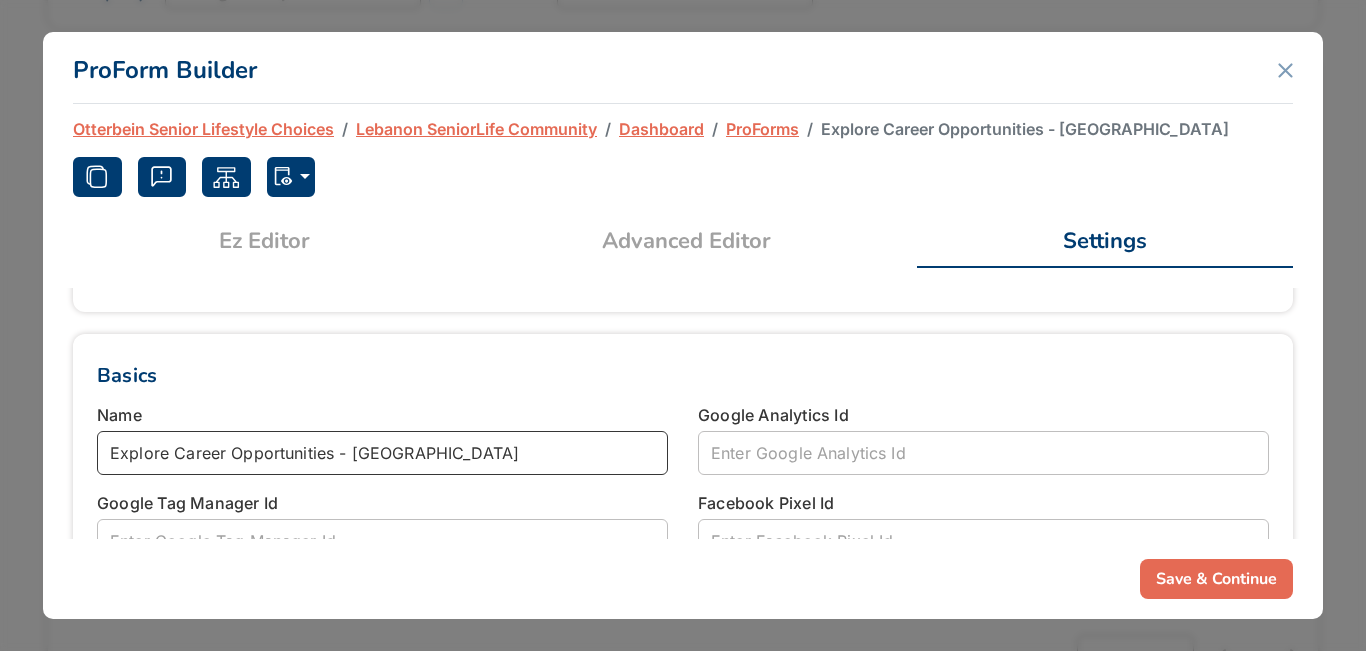 scroll, scrollTop: 100, scrollLeft: 0, axis: vertical 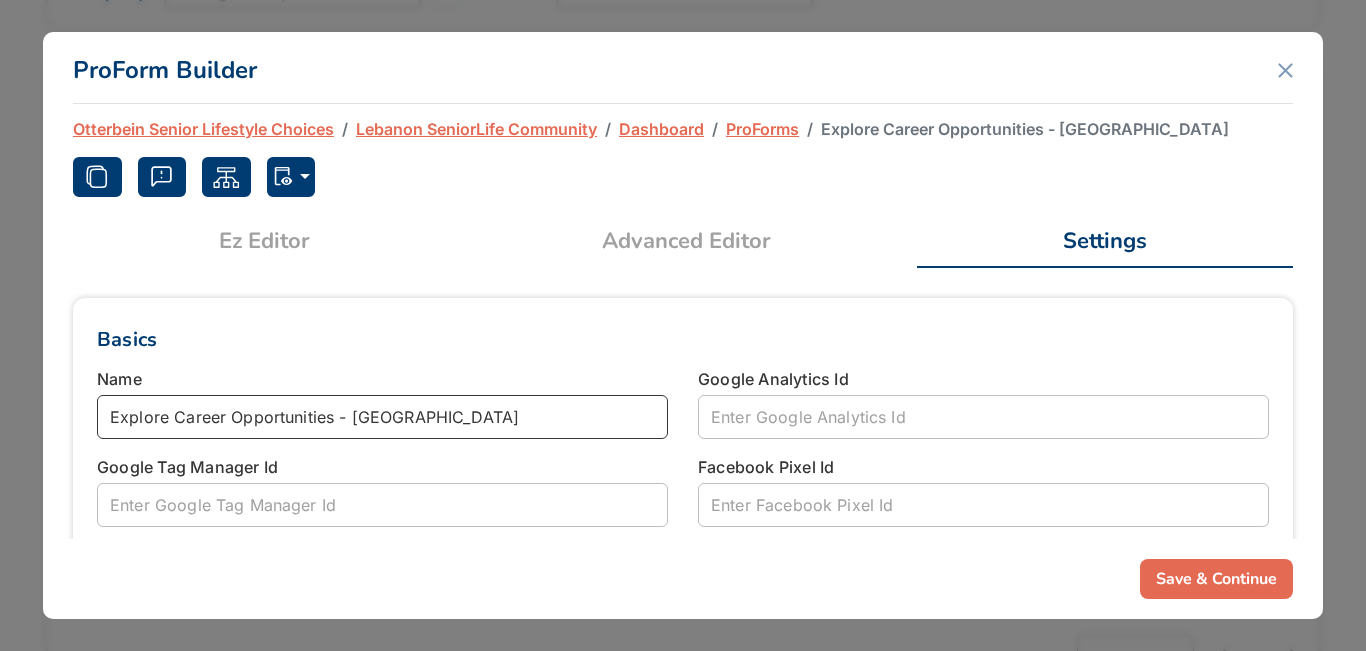 type on "Explore Career Opportunities - Lebanon" 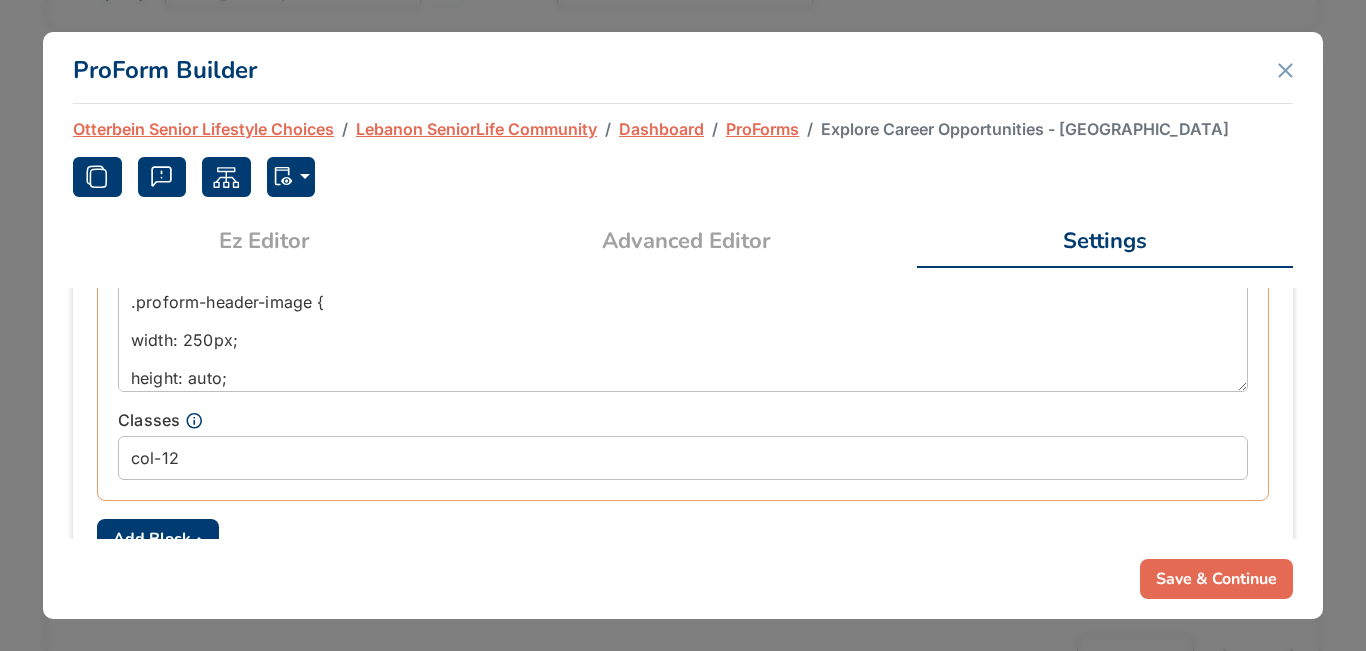 scroll, scrollTop: 982, scrollLeft: 0, axis: vertical 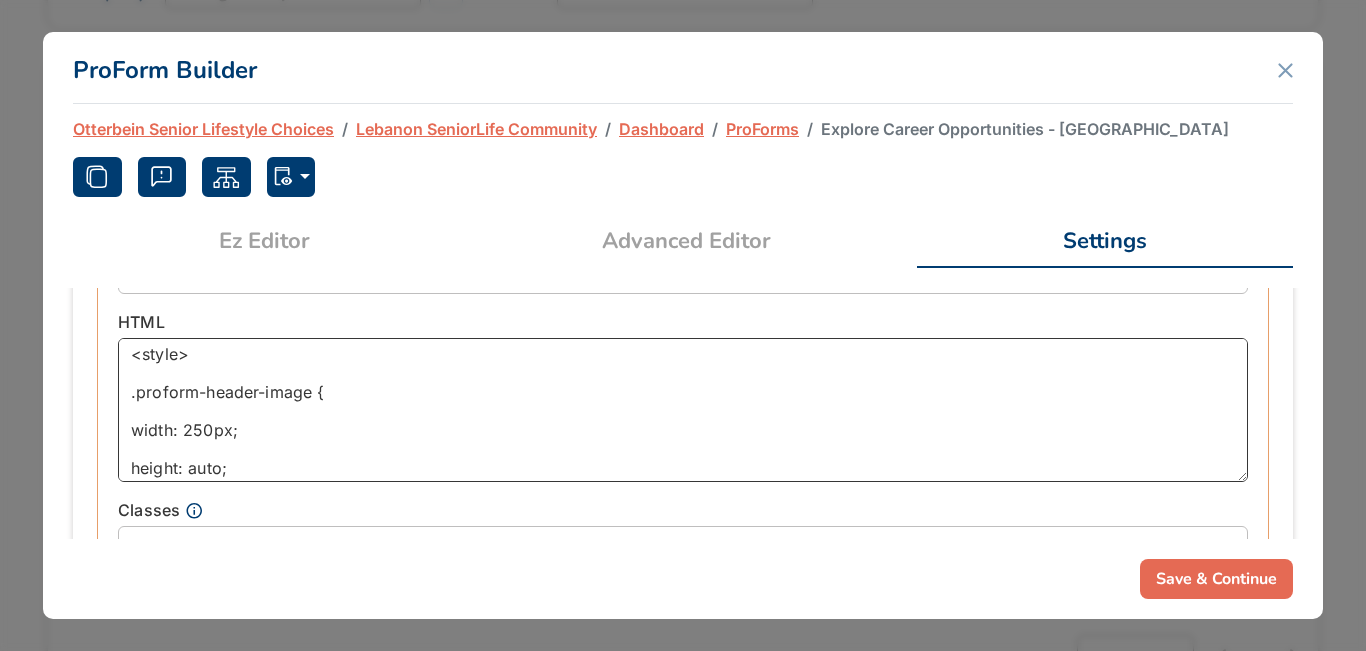 click on "<style>
.proform-header-image {
width: 250px;
height: auto;
}
@media only screen and (max-width: 767px) {
.proform-header-image {
width: 250px;
height: auto;
}
}
@media only screen and (max-width: 300px) {
.proform-header-image {
width: 100%;
height: auto;
}
}
</style>
<img src="https://d1esck3qxnvgtp.cloudfront.net/media/5aa0959b-c016-4916-b89c-cb4460cbddd1.jpg" class="proform-header-image" hspace="0" vspace="0">" at bounding box center [683, 410] 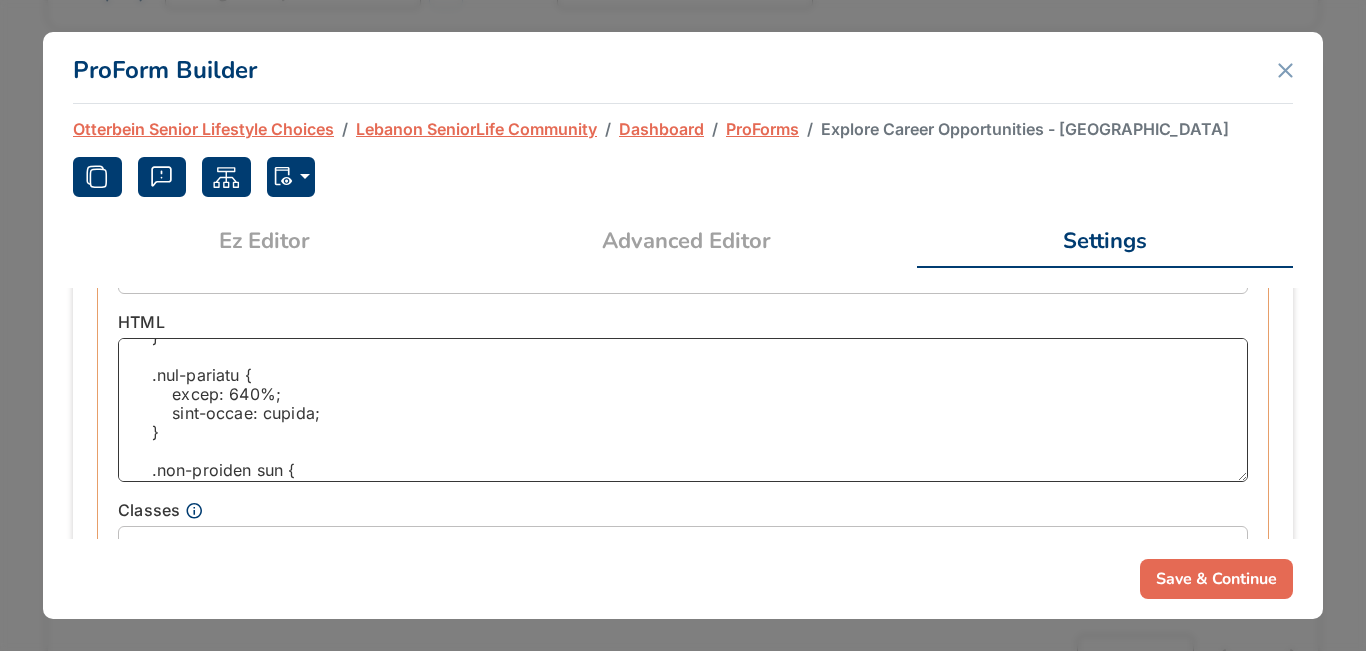scroll, scrollTop: 989, scrollLeft: 0, axis: vertical 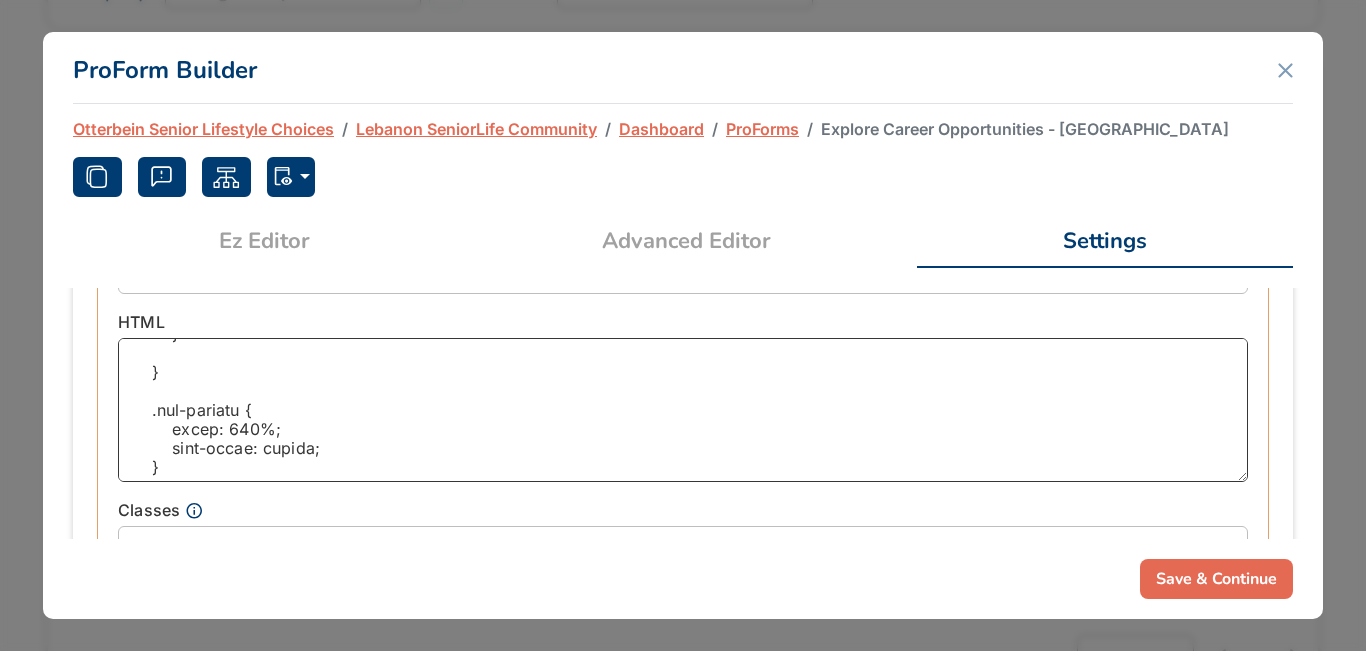 type on "<div>
<h3 class="text-center">How exciting! Are you interested in joining our Otterbein family? We're always looking for amazing people to join our team - from RNs and LPNs to culinary staff, maintenance, sales, and so much more.</h3>
<br><div><h3 class="text-center">At Otterbein, you're not just an "employee" - you're a partner in caring because we're all working together toward the same goal. We believe in person-centered care, and that starts with having passionate people like you!
</b></h3>
</br>
</div>
<style>
.button-wrapper {
display: flex;
flex-wrap: wrap;
flex-direction: row;
margin-bottom: 4.25rem;
justify-content: center;
}
.button-wrapper .btn {
background-color: rgba (192, 100, 47, 1.0)!important;
color: #FFFFFF;
margin-top: 1px;
border: 3px solid #00C0F2 !important;
font-style: normal;
font-weight: 400;
text-decoration: none;
border-radius: 5px;
fill: #00C0F2 !important..." 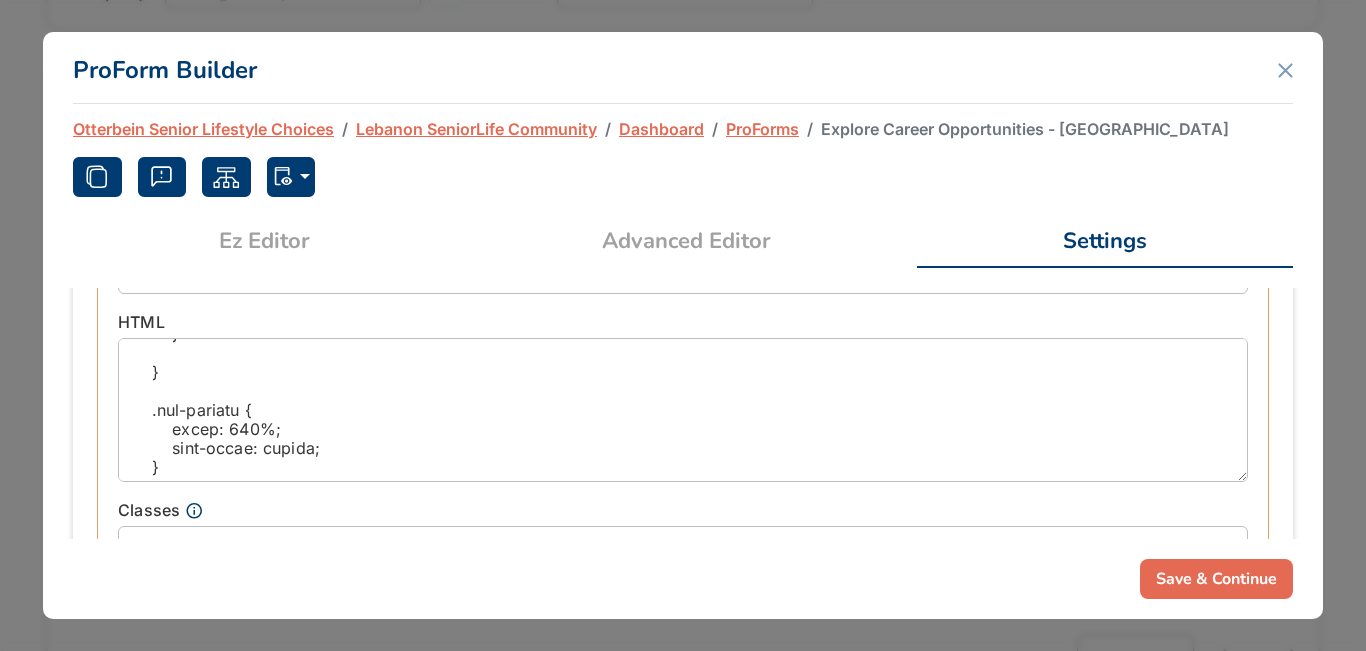 click on "ProForm Builder" at bounding box center (683, 68) 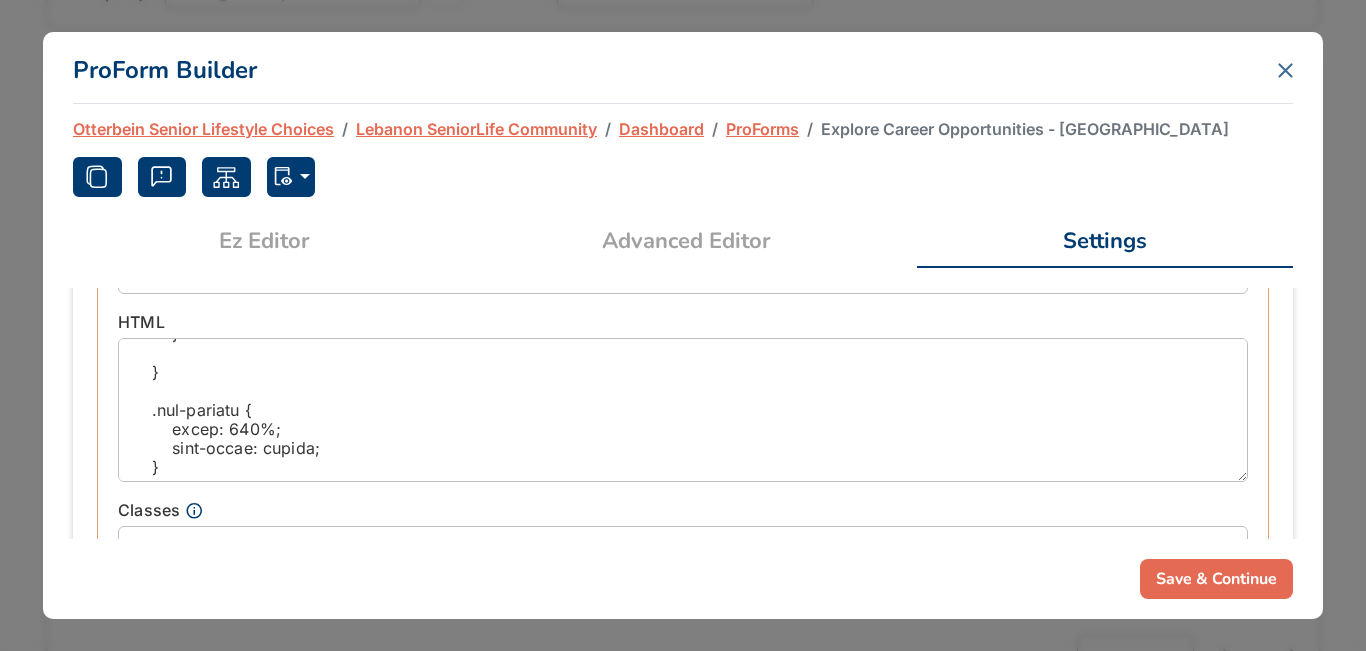 click 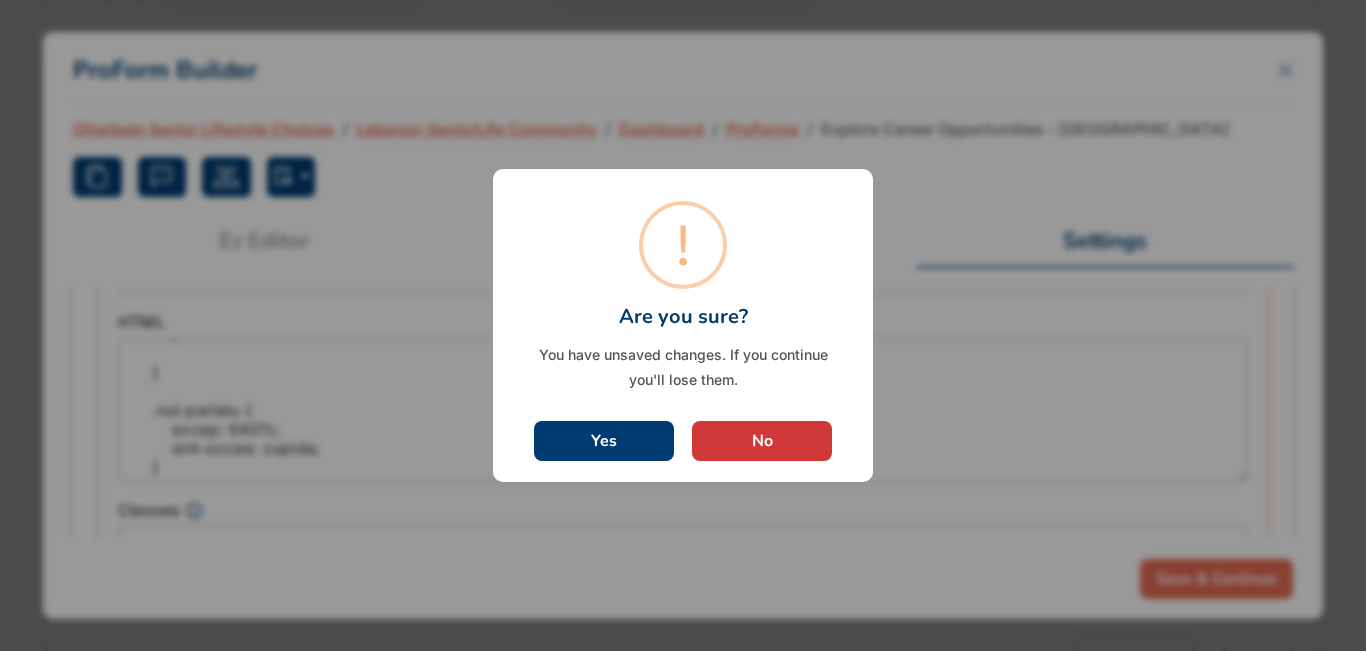 click on "Yes" at bounding box center [604, 441] 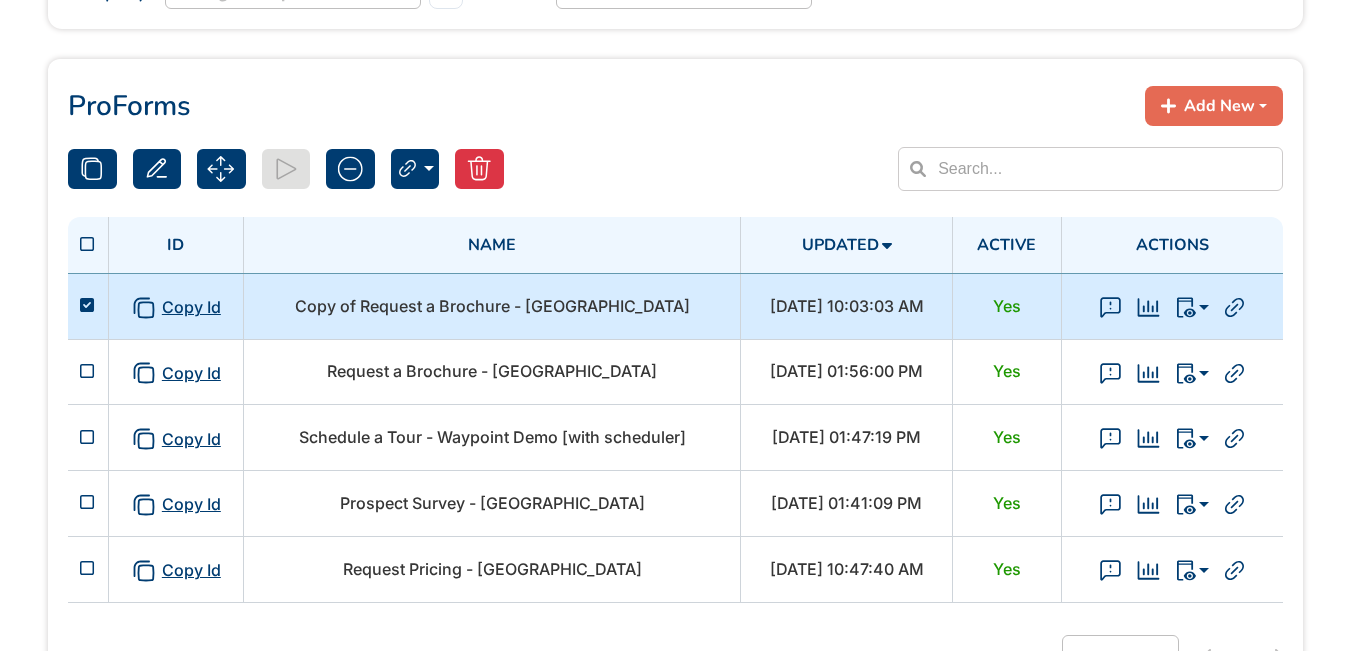 click on "Copy of Request a Brochure - Lebanon" at bounding box center [492, 306] 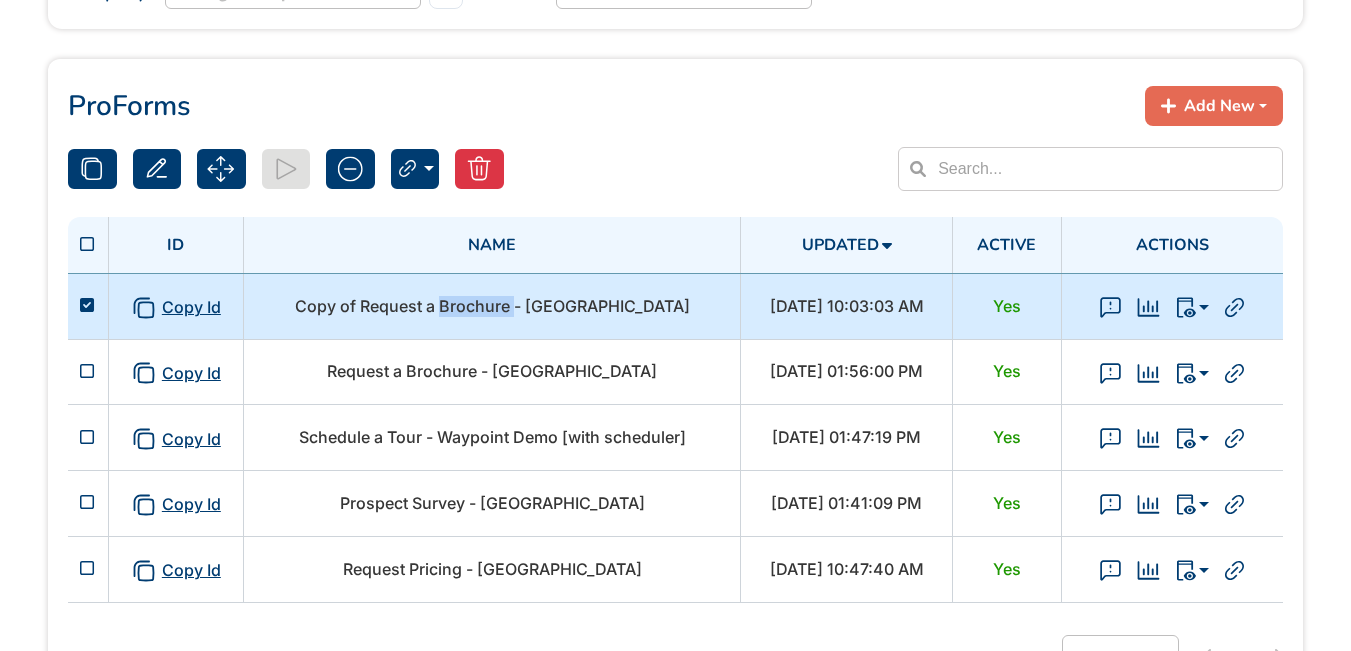 click on "Copy of Request a Brochure - Lebanon" at bounding box center (492, 306) 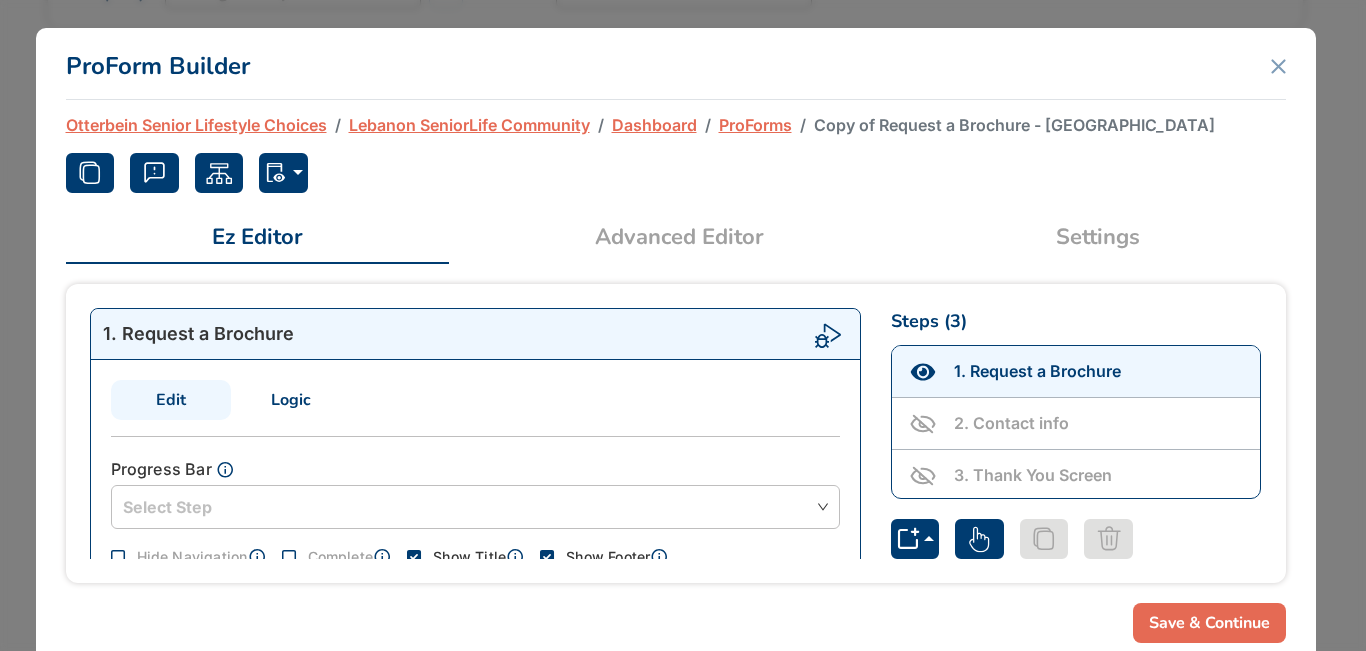click on "Advanced Editor" at bounding box center (679, 237) 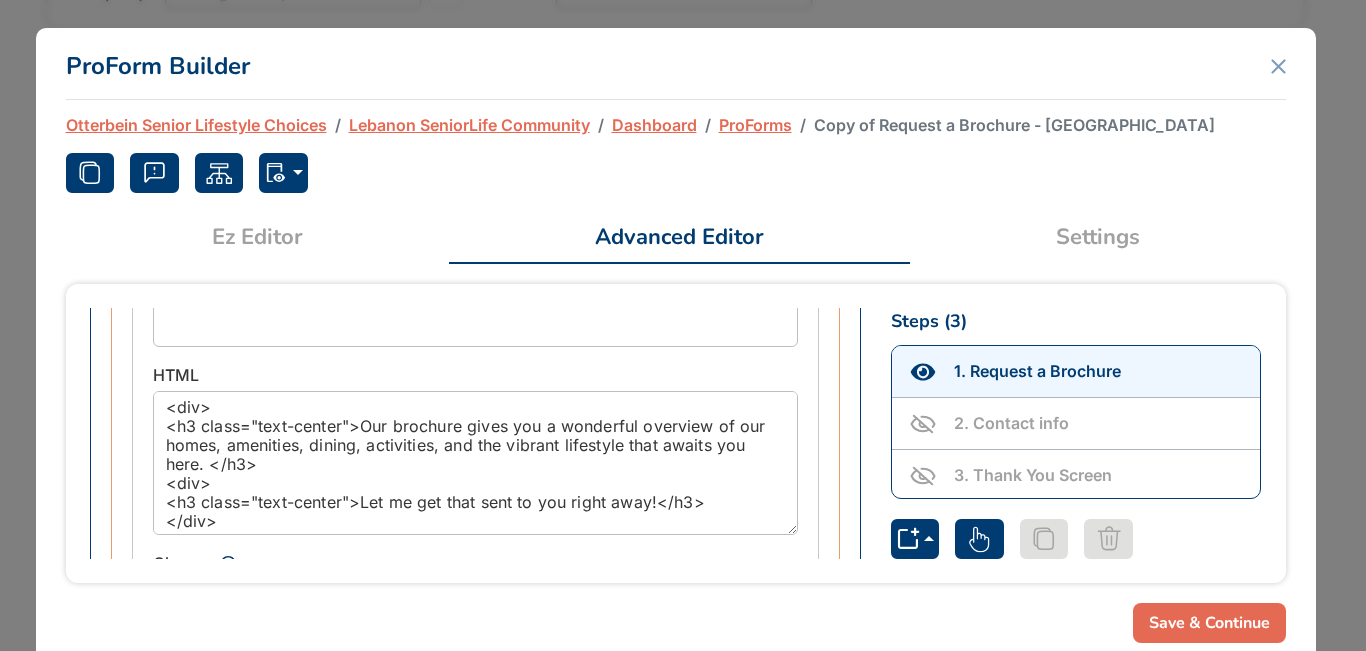 scroll, scrollTop: 1139, scrollLeft: 0, axis: vertical 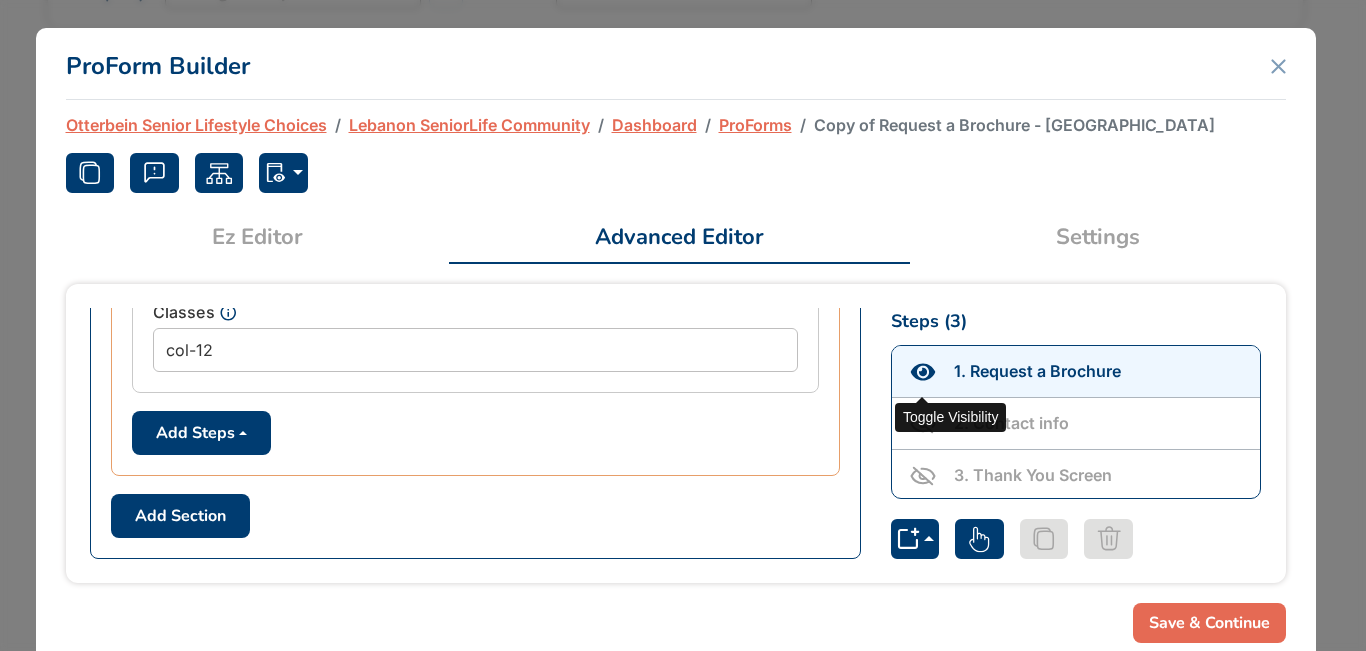 click 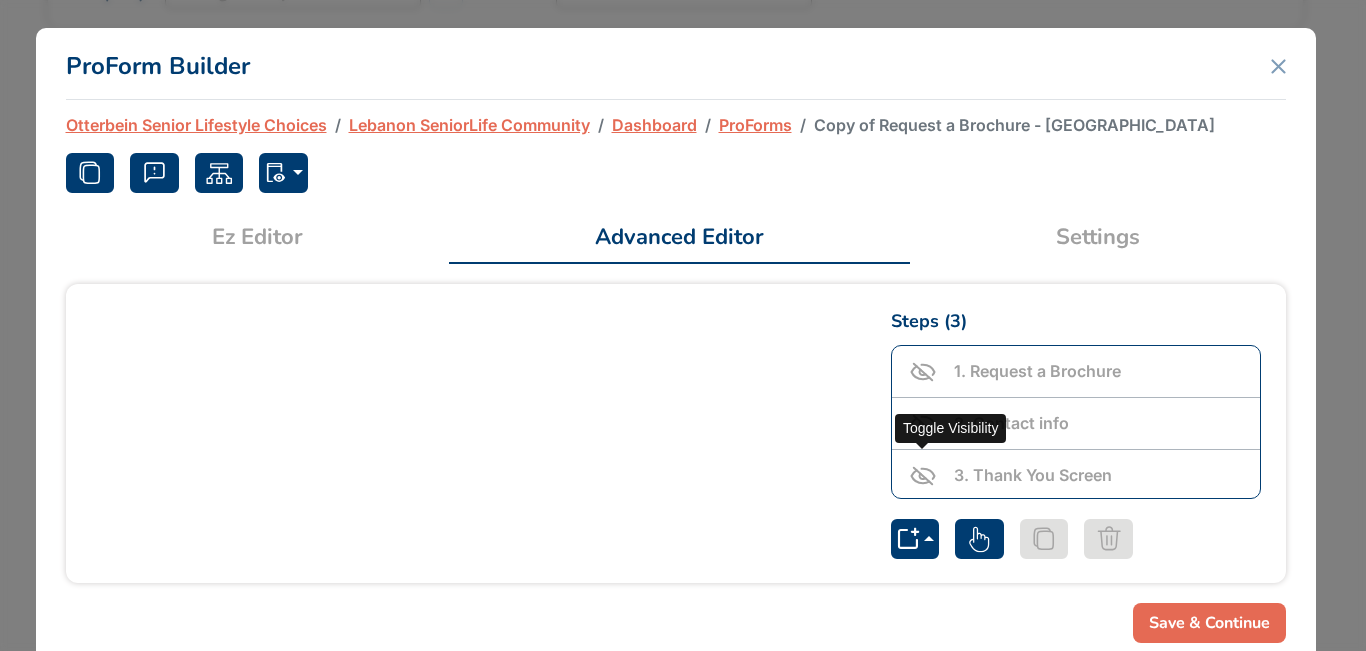click 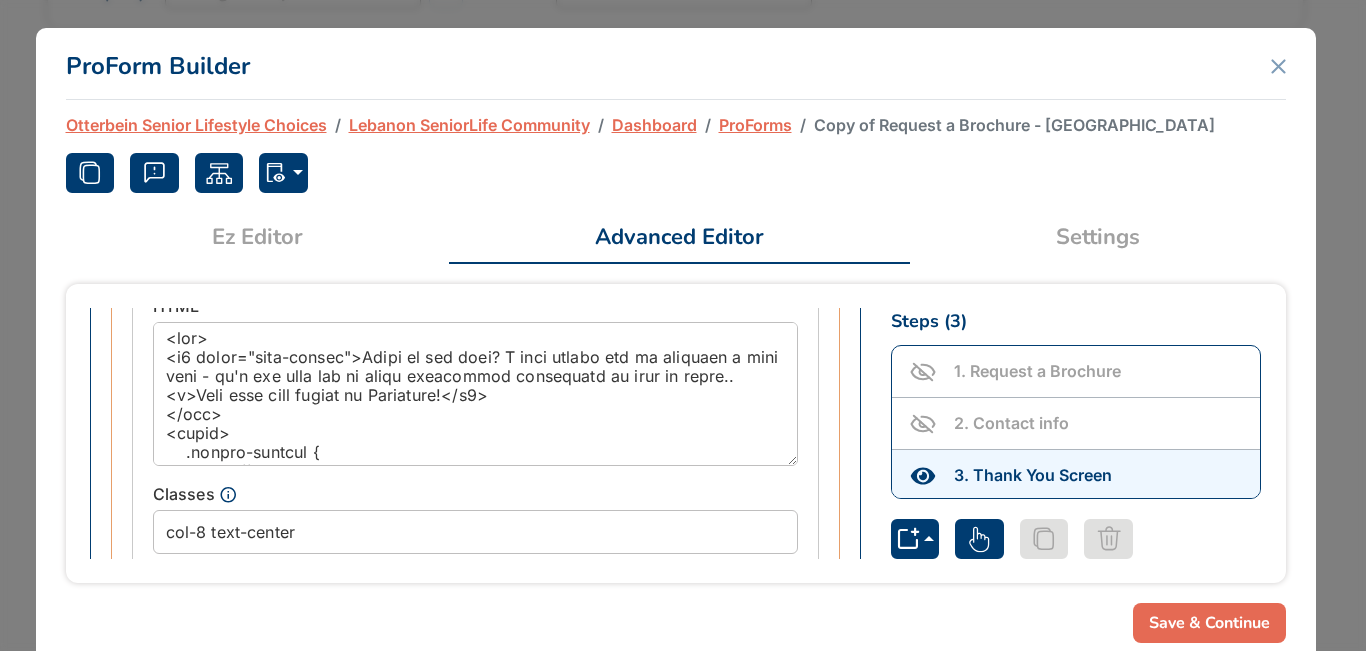 scroll, scrollTop: 1223, scrollLeft: 0, axis: vertical 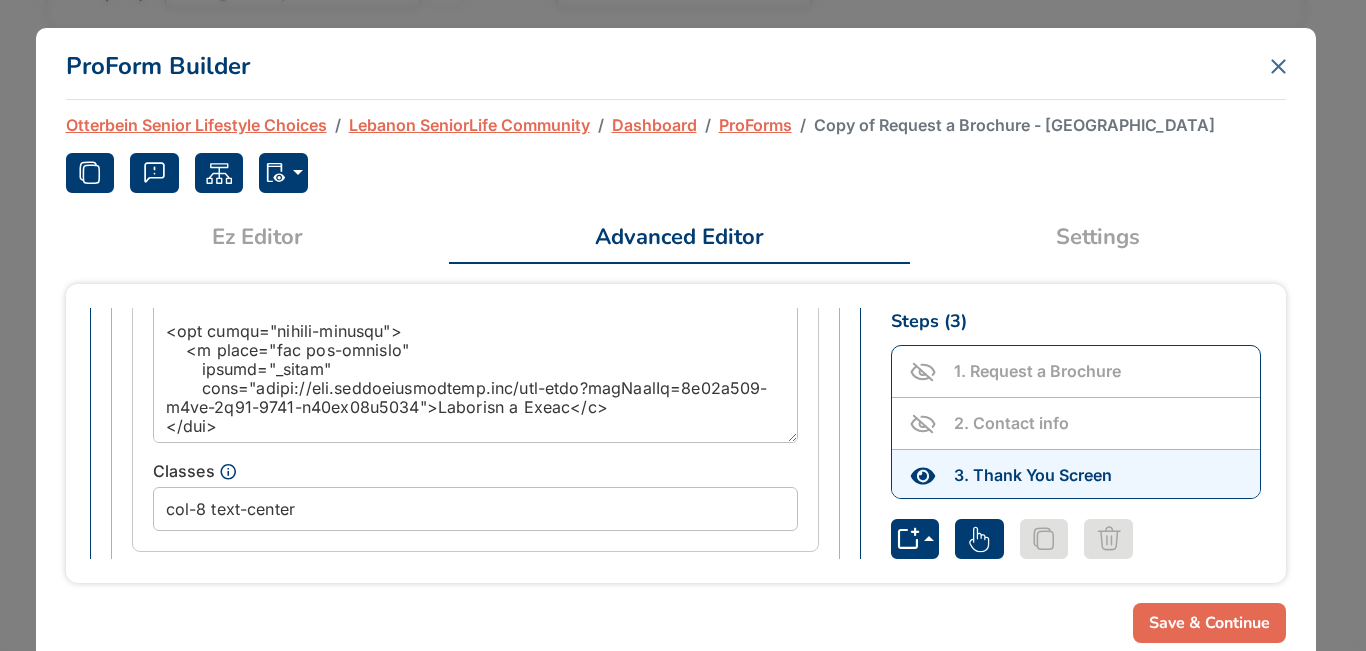 click 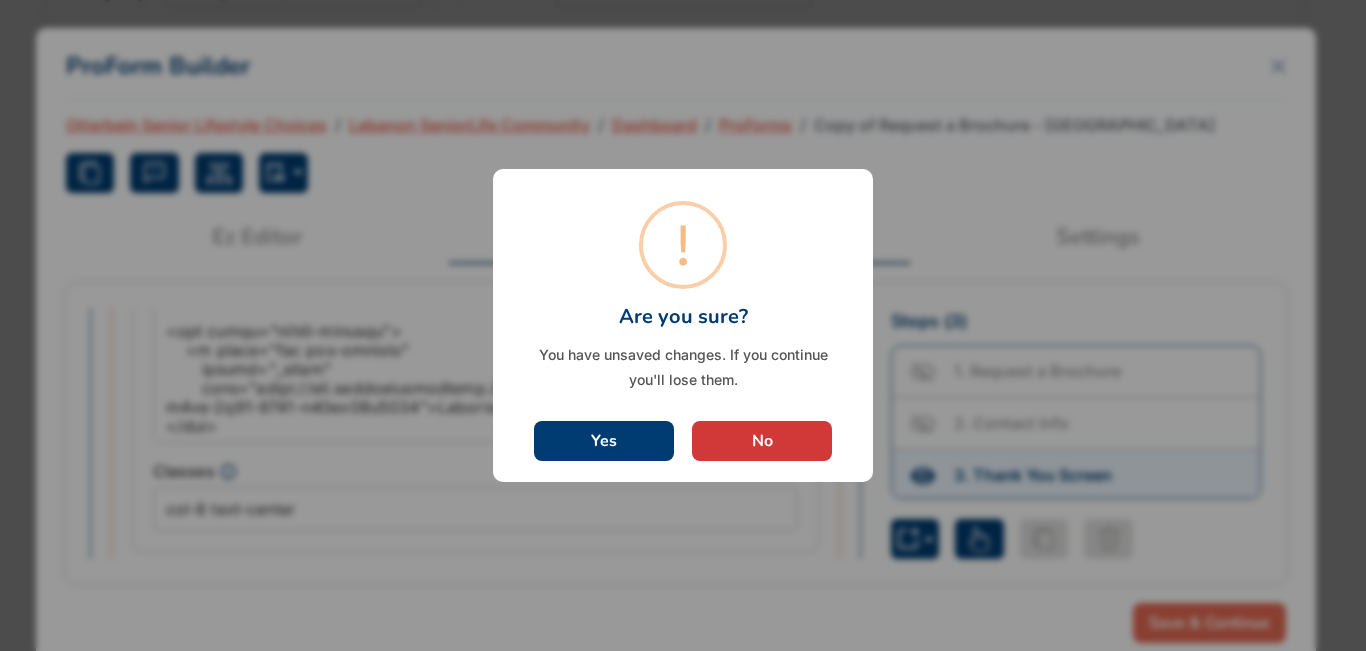 click on "No" at bounding box center [762, 441] 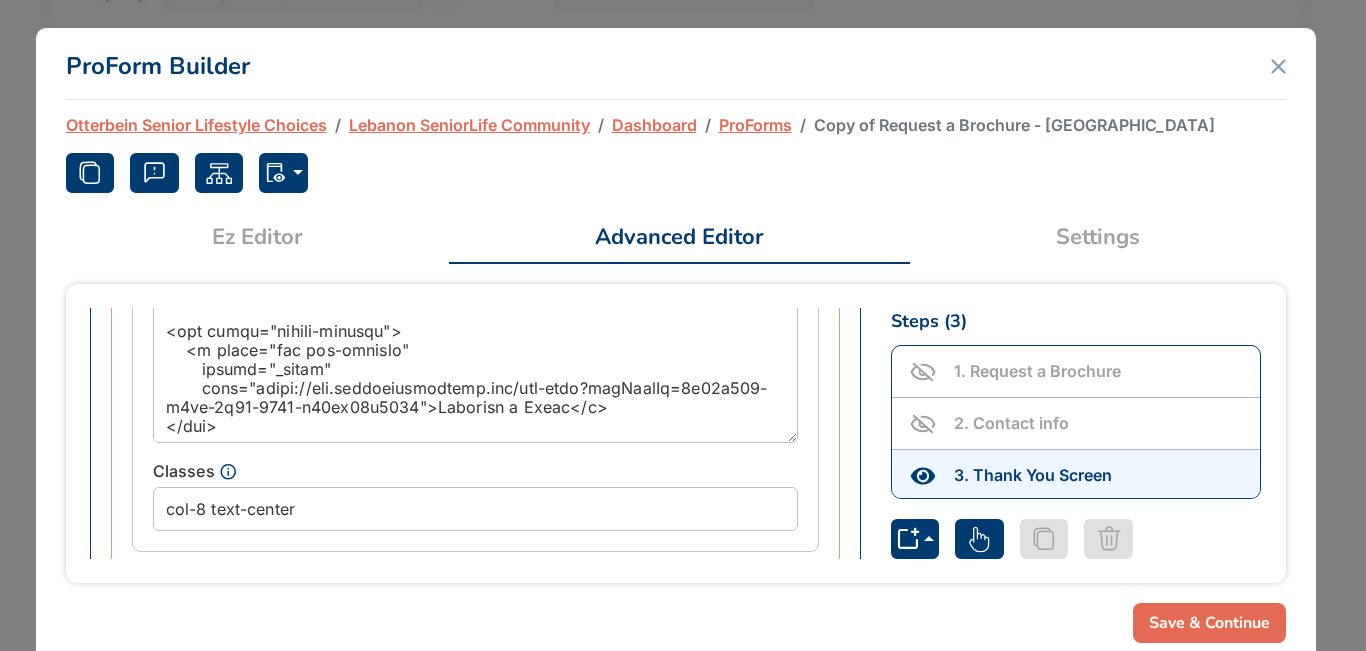 click on "ProForm Builder Otterbein Senior Lifestyle Choices Lebanon SeniorLife Community Dashboard ProForms Copy of Request a Brochure - Lebanon Normal Debug (Save Disabled) Ez Editor Ez Advanced Editor Advanced Settings 3 .   Thank You Screen Edit Logic Progress Bar Step Settings Progress Bar   Select Step Title   Step Classes   Last  Show Back Button  Show Next Button  Hide Navigation  Show Title  Show Footer  Step Logic Add Logic Logic Evaluate On   On Step Submit Compare  Action   Execute Javascript JavaScript   gtag('event', 'AC_tour_completed’', {
'event_category' : 'form',
'event_label' : '{{proForm.name}}'
}); Add Logic Section 1 Section Settings Title   Got it! Your brochure is on its way to your inbox Sections Classes   Items Wrapper Classes   row d-flex justify-content-center Name   Multi Select  Required  HTML Label   HTML Classes   col-8 text-center Add Steps Image Image Buttons Text Buttons Dropdown Choice Text Input Email Input Number Input Location Input Phone Input Text Area Rating HTML 3 )" at bounding box center [676, 345] 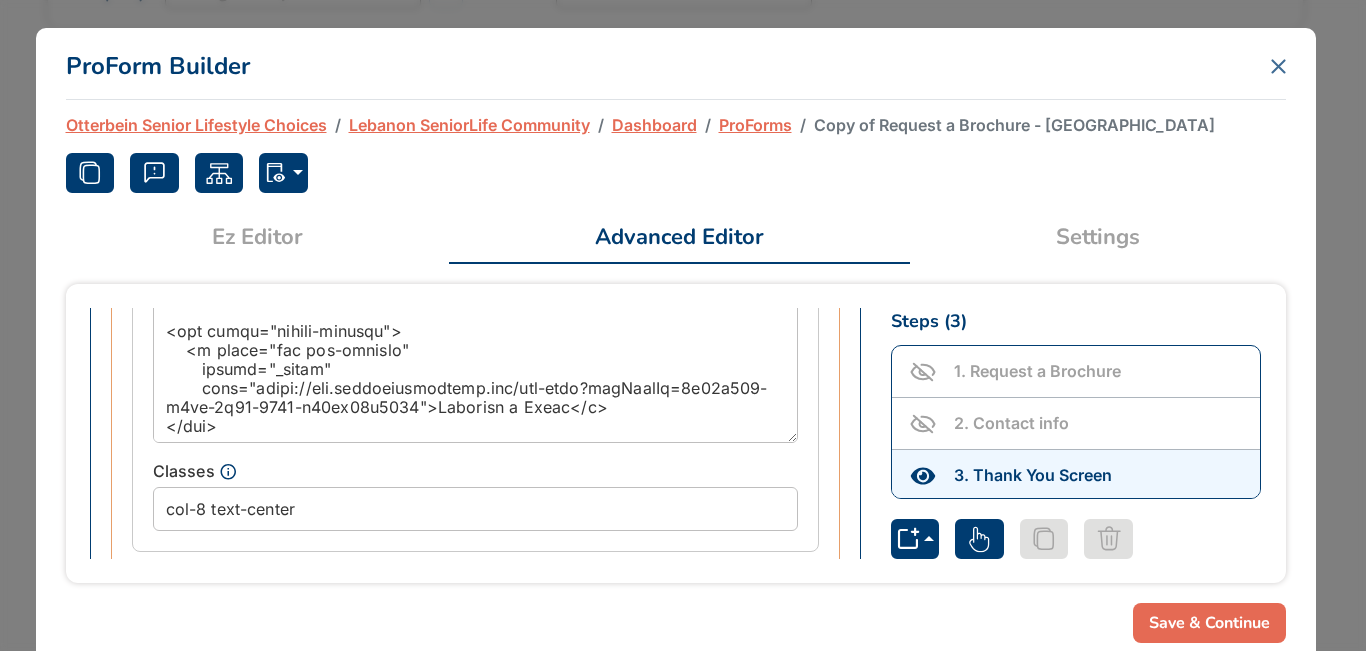 click 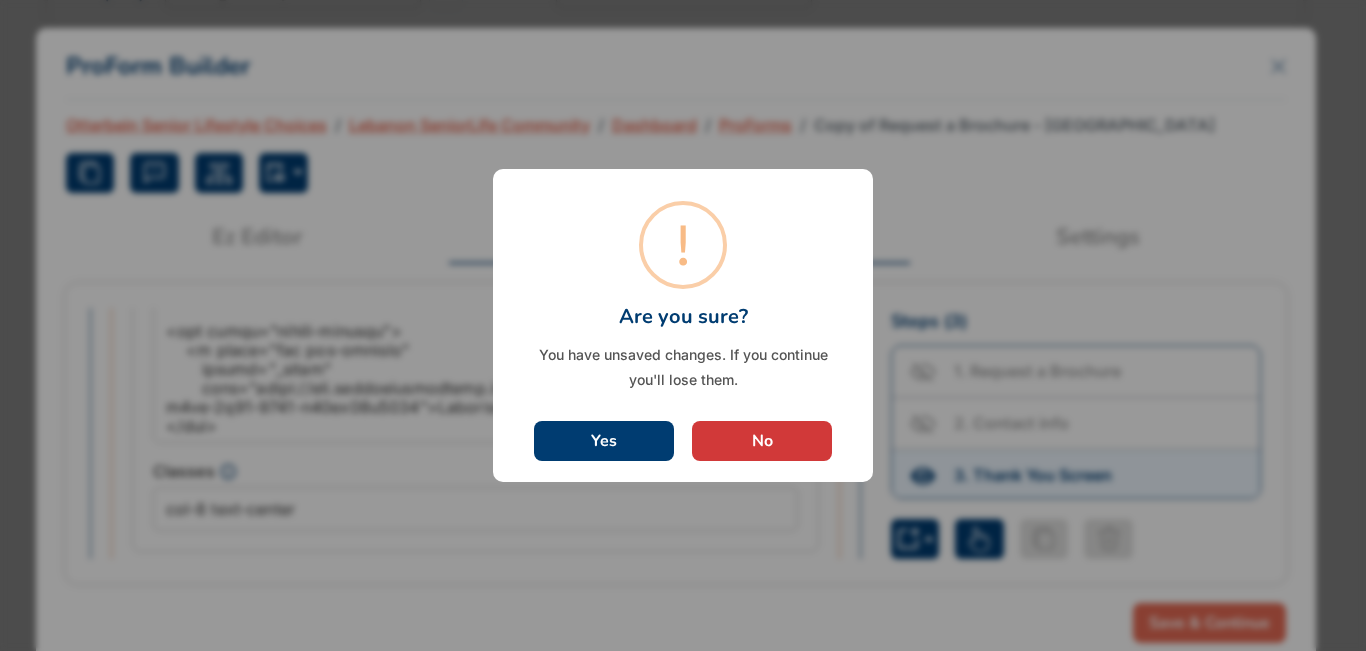 click on "Yes" at bounding box center (604, 441) 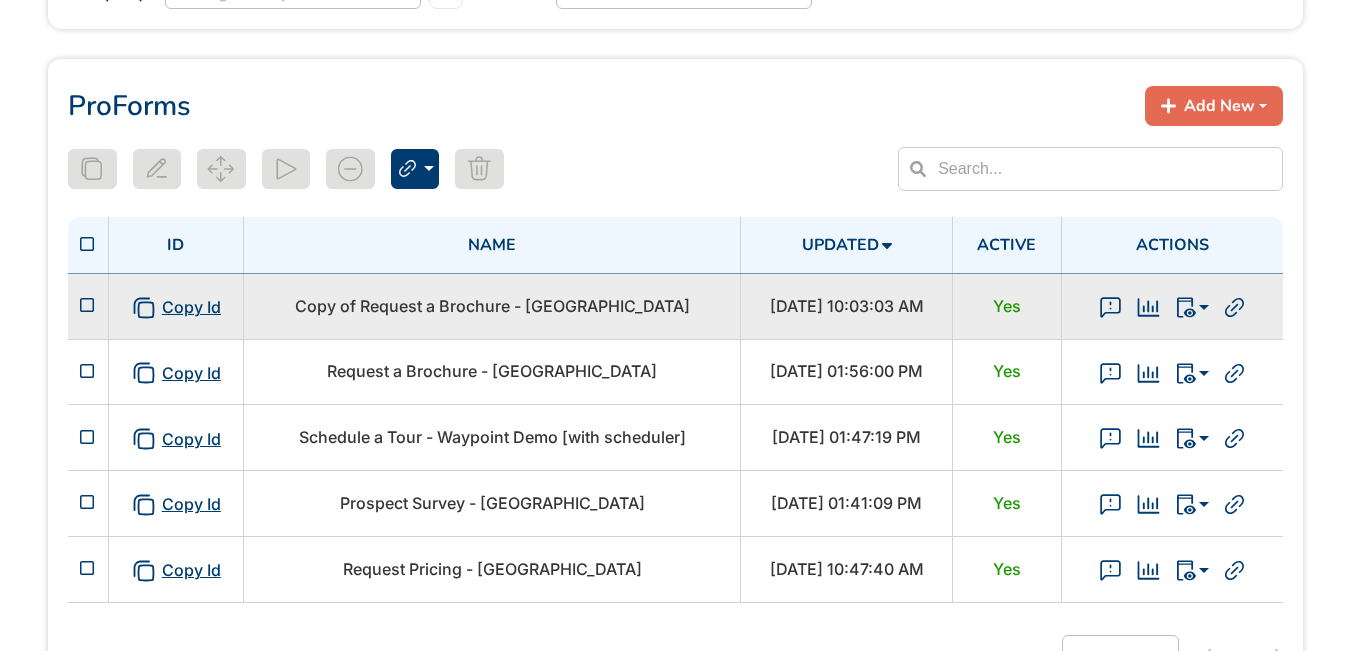 click on "Copy of Request a Brochure - Lebanon" at bounding box center (492, 306) 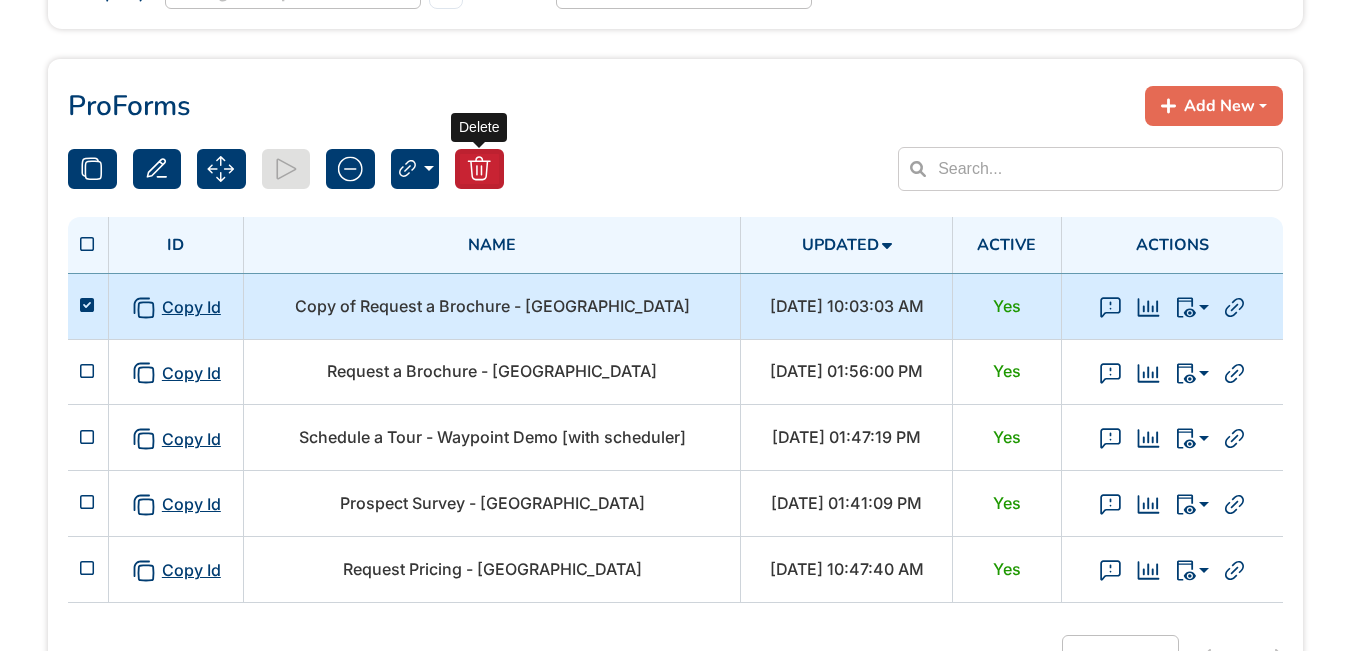 click 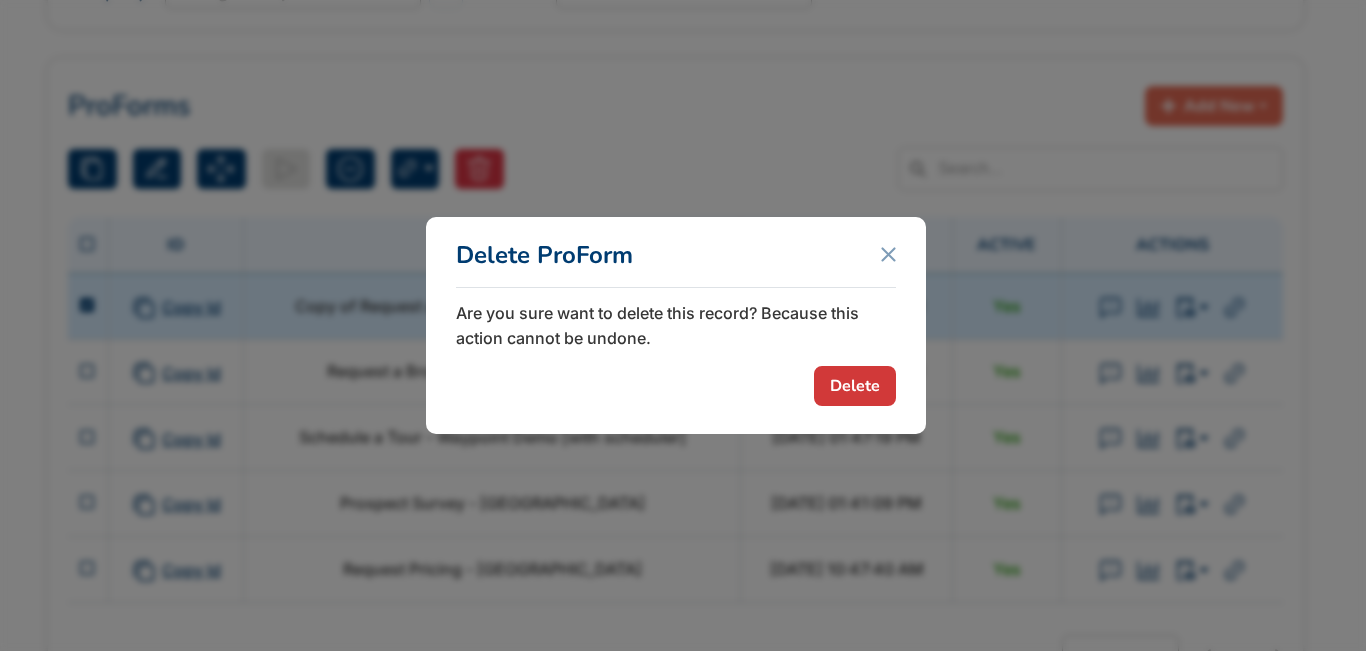 click on "Delete" at bounding box center (855, 386) 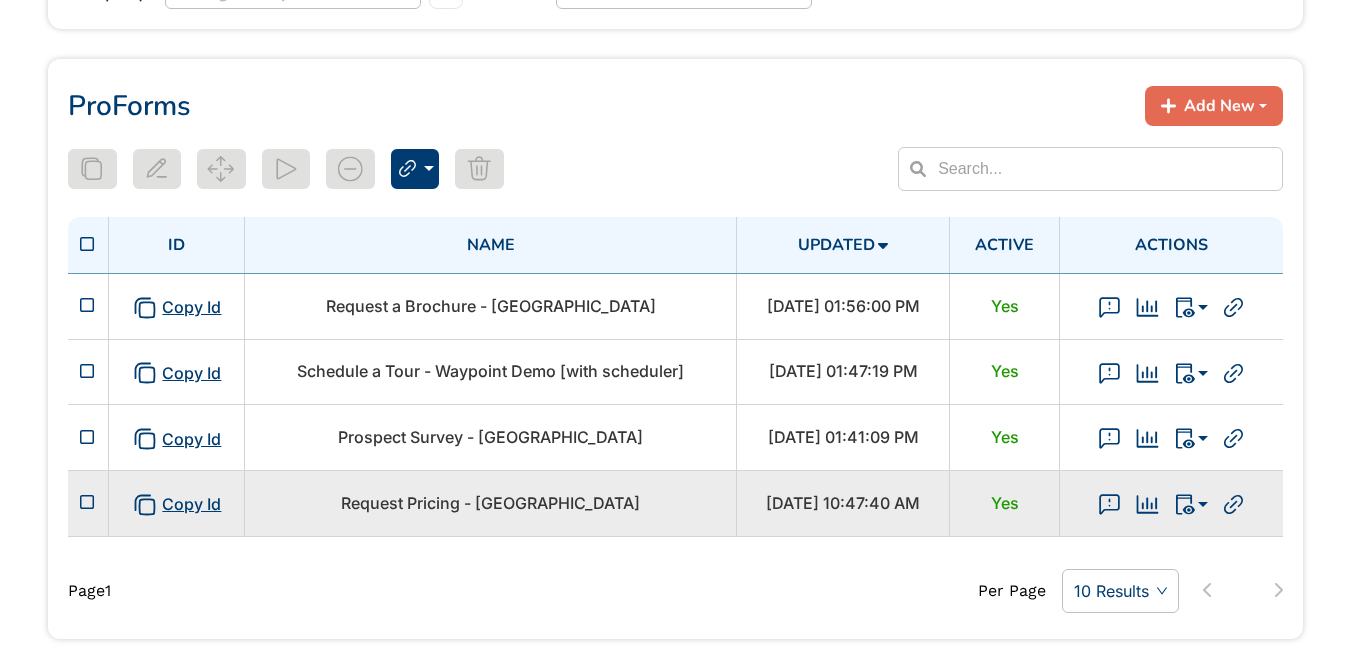 click on "Request Pricing - Lebanon" at bounding box center (490, 503) 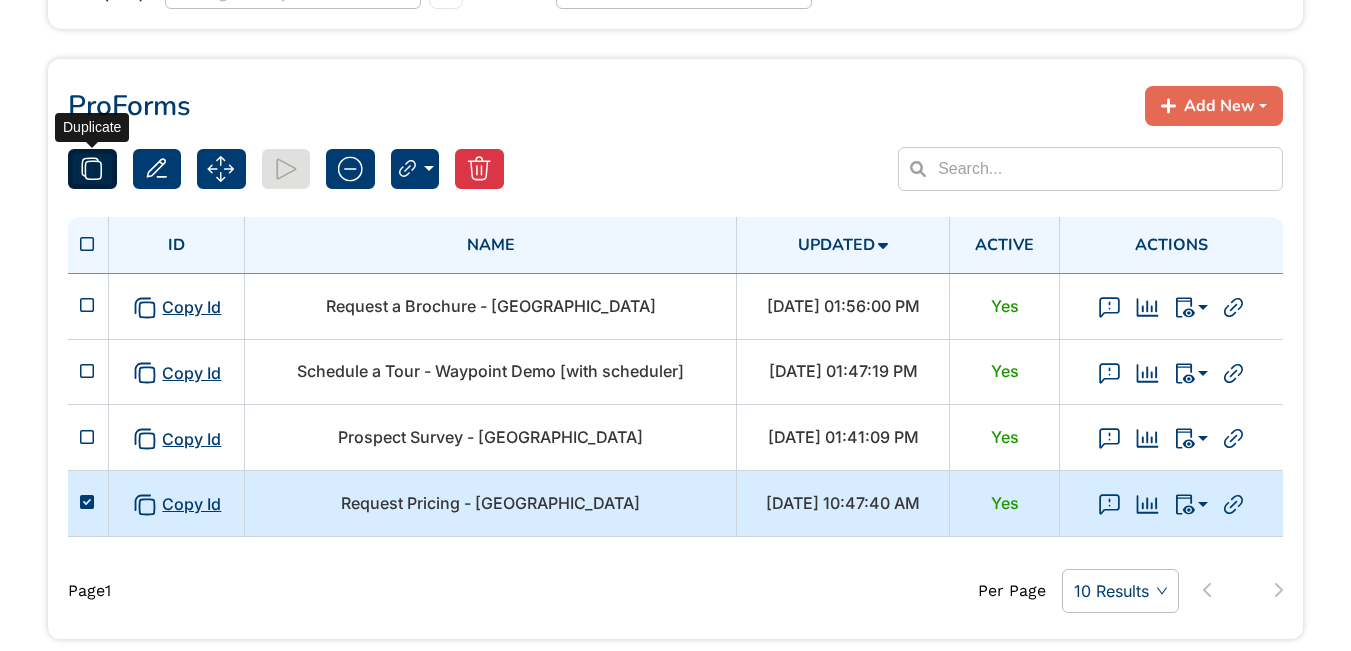 click 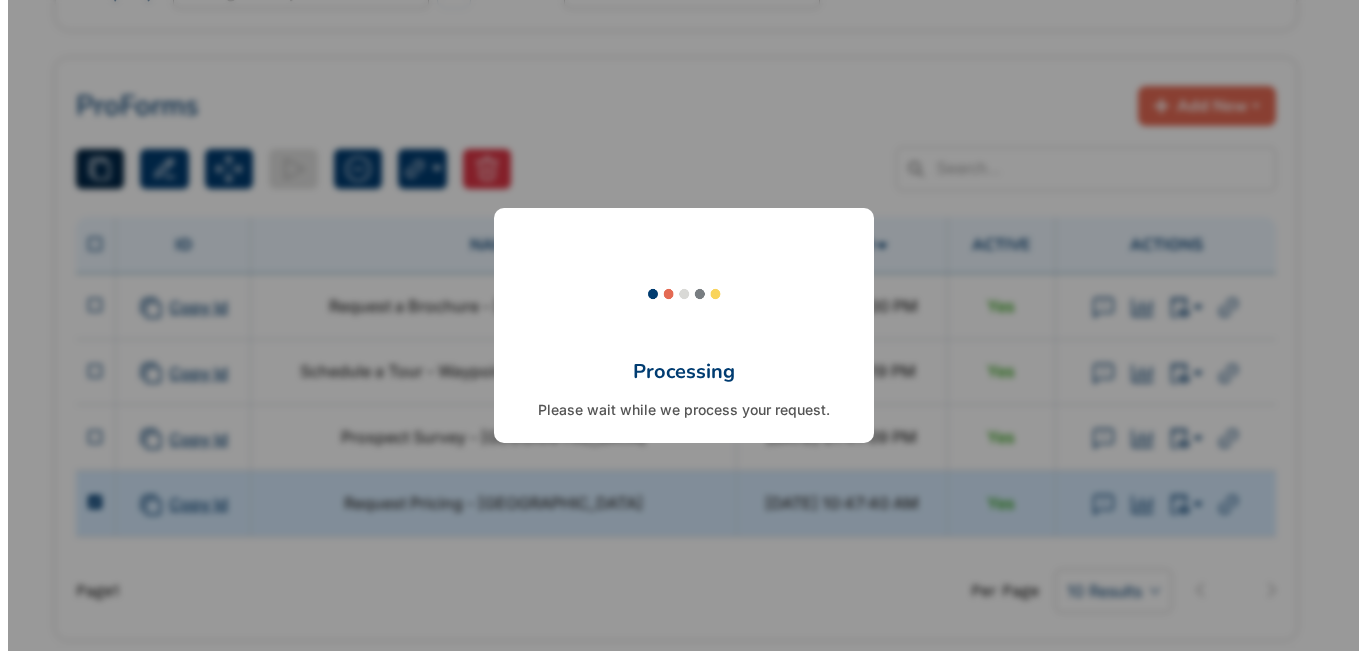 scroll, scrollTop: 176, scrollLeft: 0, axis: vertical 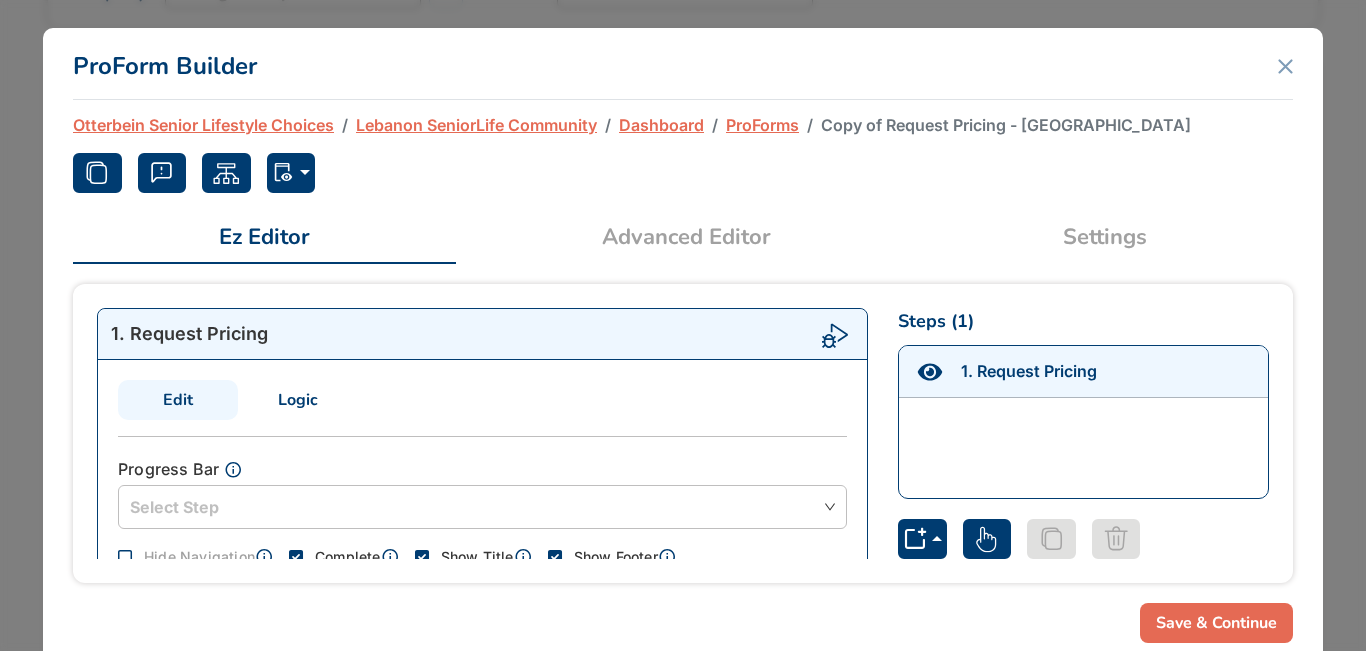 click on "Settings" at bounding box center (1105, 237) 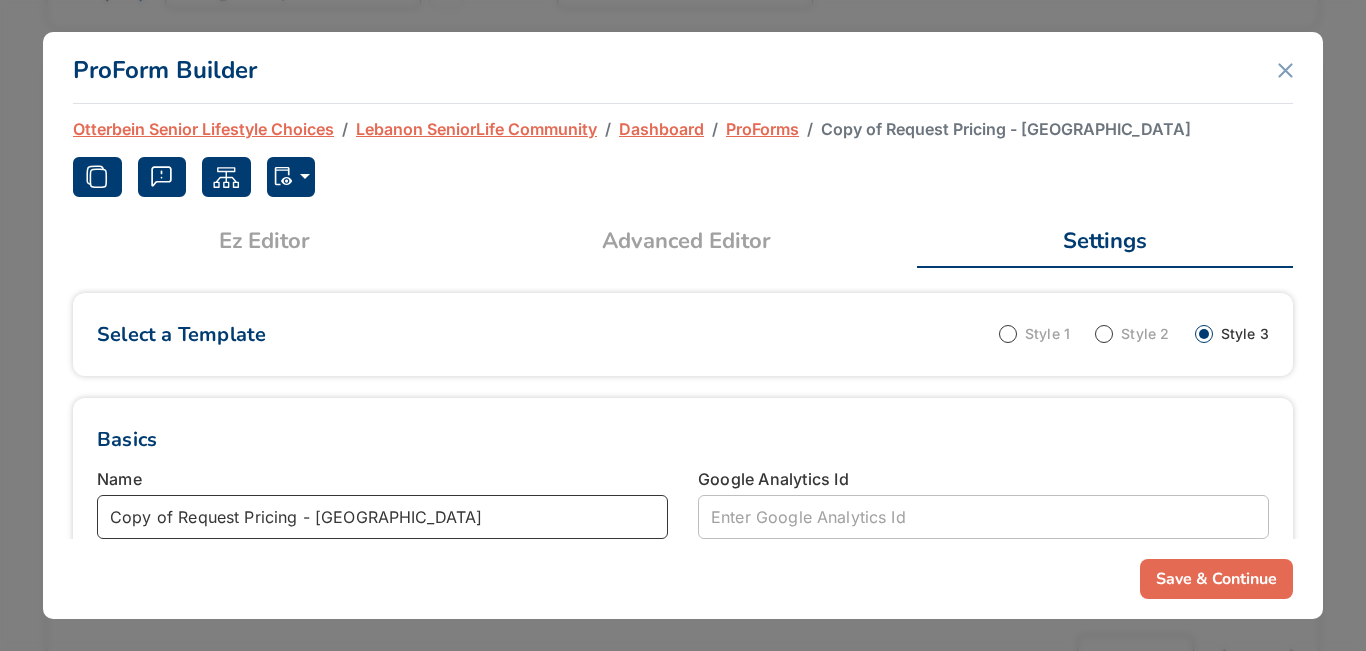 drag, startPoint x: 295, startPoint y: 511, endPoint x: 17, endPoint y: 499, distance: 278.25888 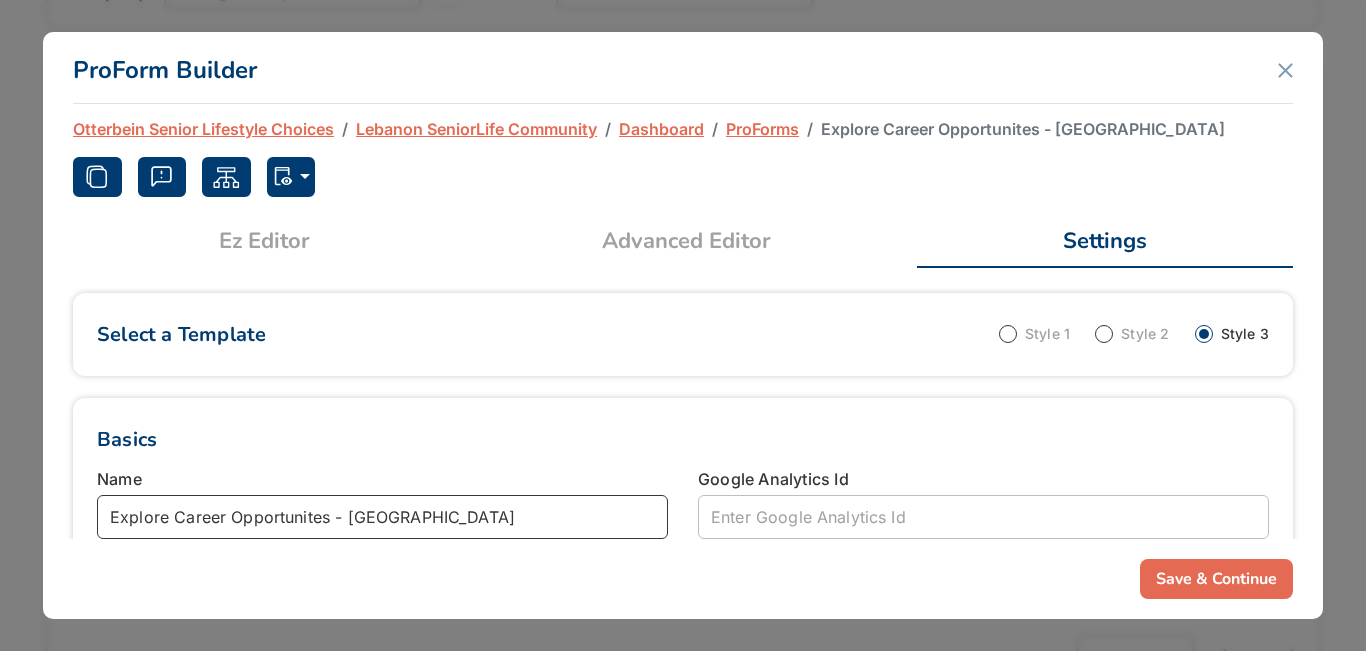 type on "Explore Career Opportunites - Lebanon" 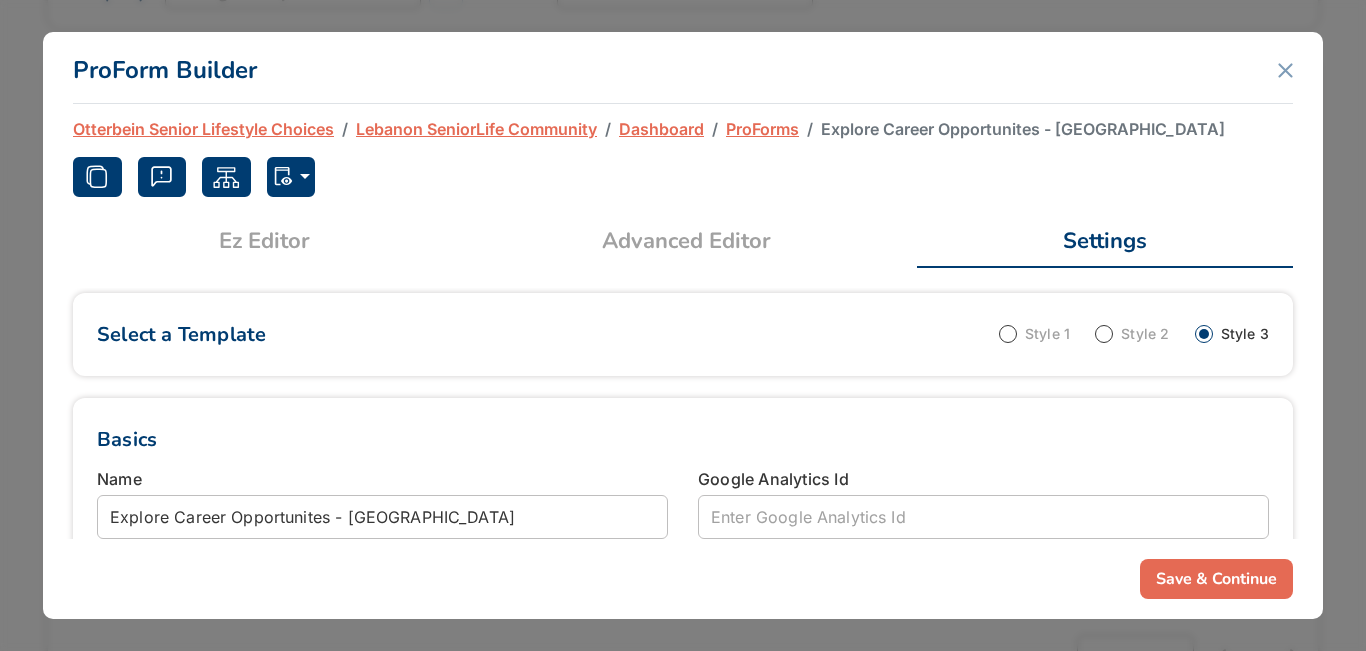 click on "Save & Continue" at bounding box center (1216, 579) 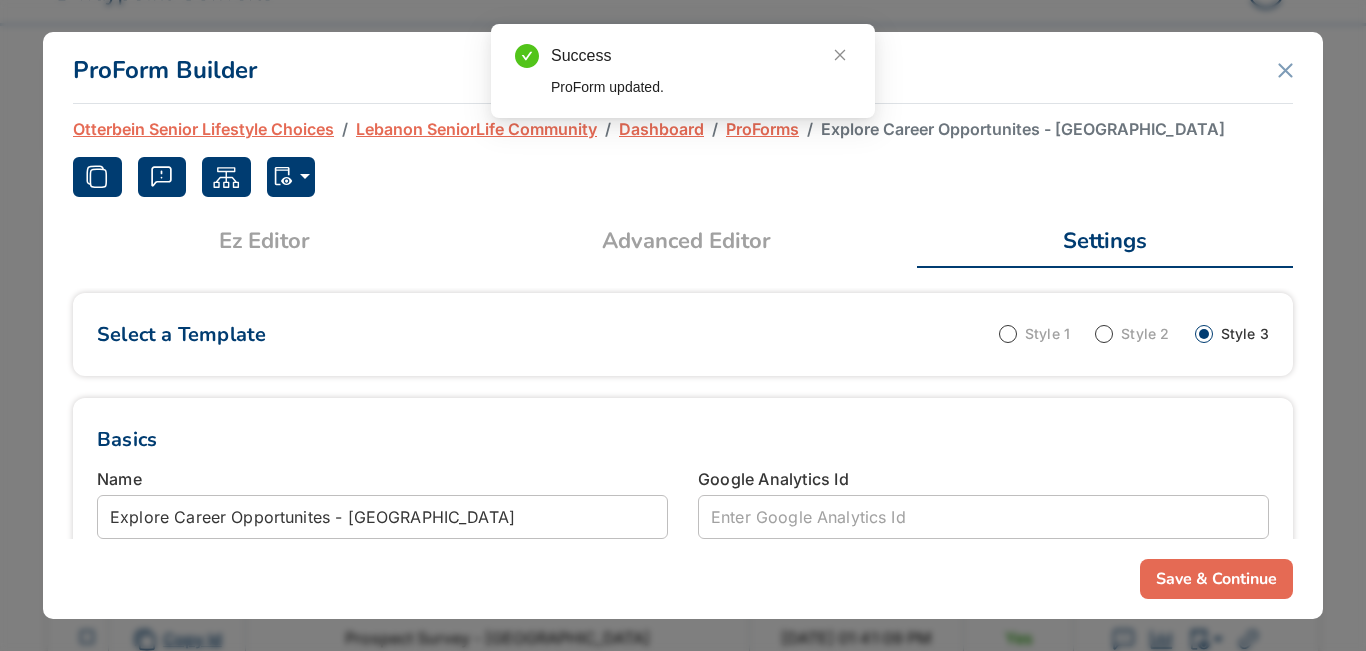 scroll, scrollTop: 176, scrollLeft: 0, axis: vertical 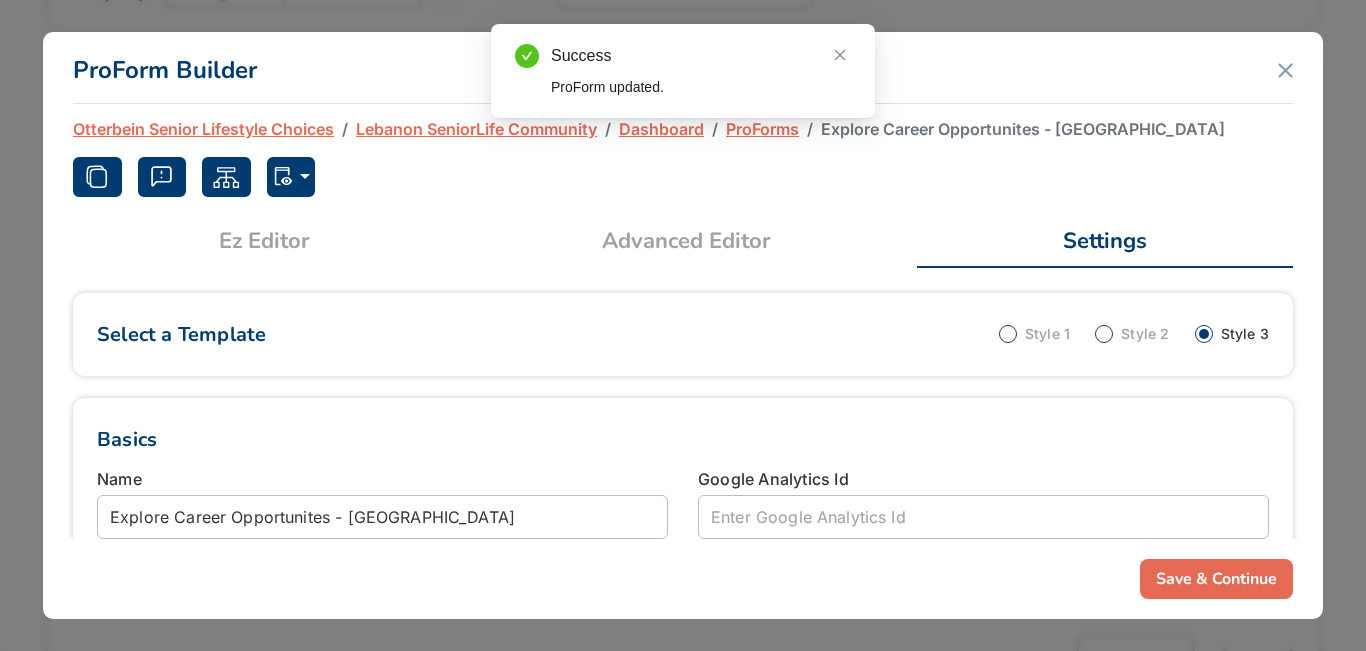 click on "Advanced Editor" at bounding box center (686, 241) 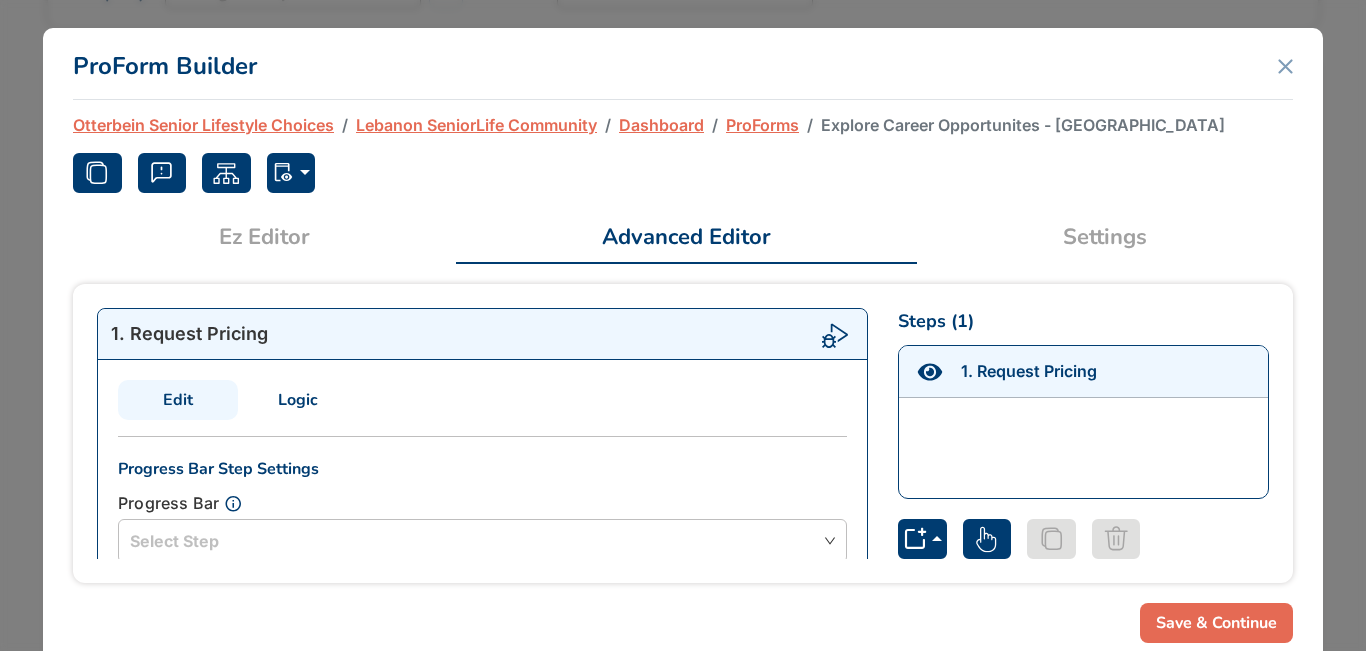 click on "1 .   Request Pricing" at bounding box center (1029, 371) 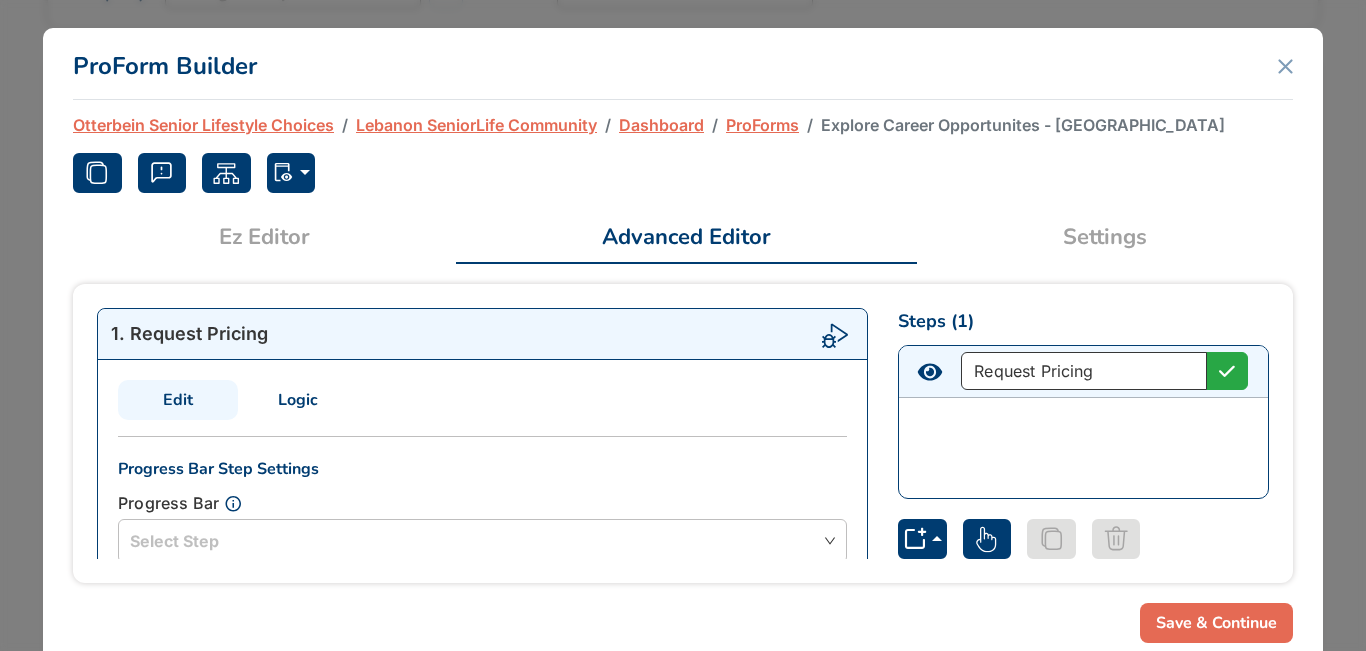 drag, startPoint x: 1101, startPoint y: 375, endPoint x: 816, endPoint y: 369, distance: 285.06314 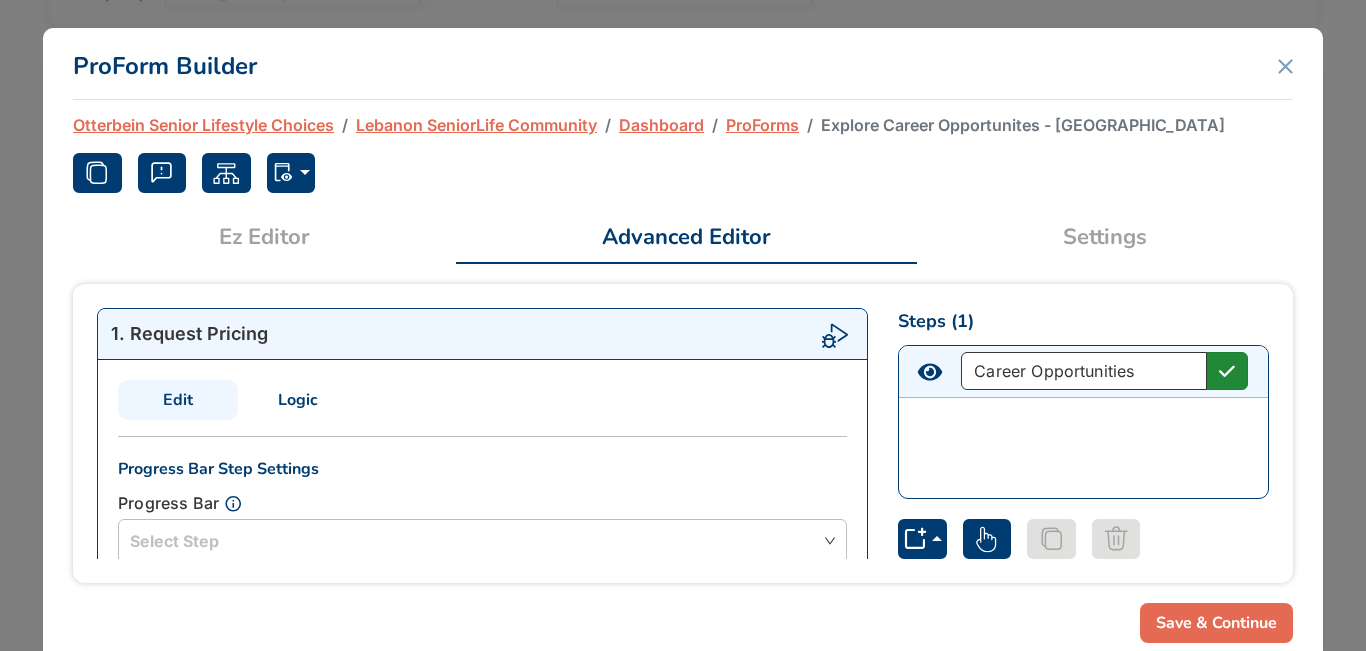 type on "Career Opportunities" 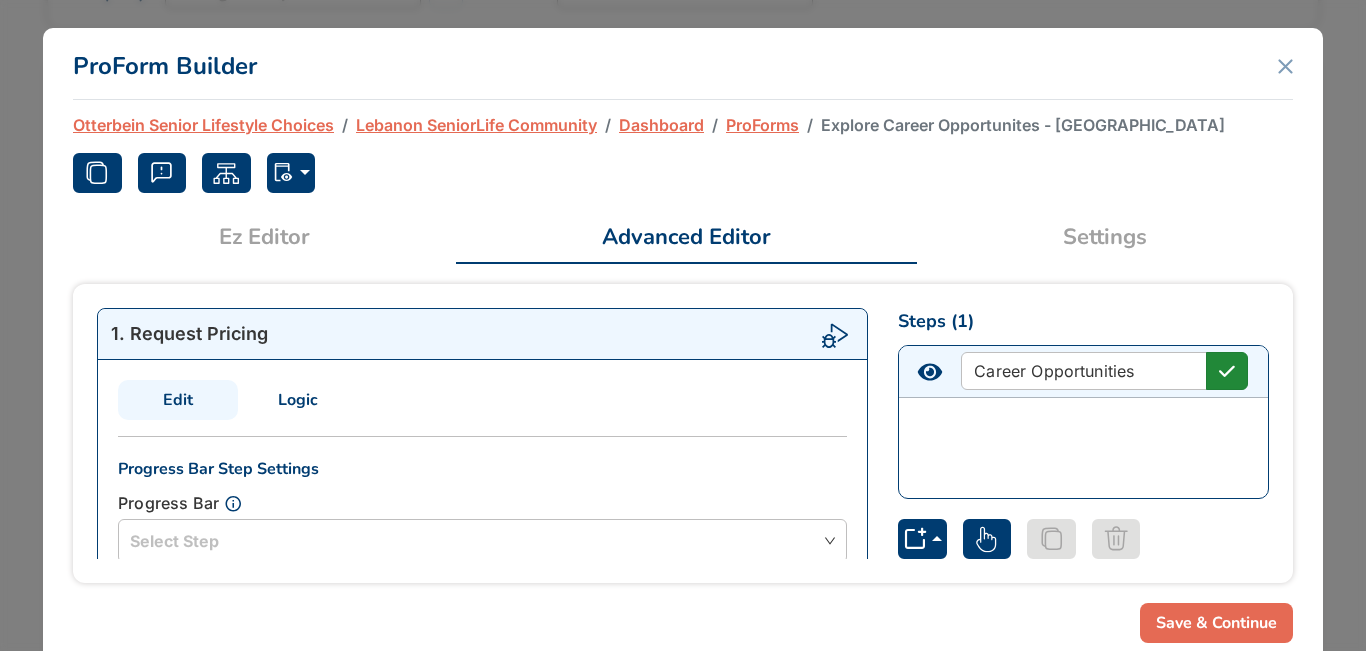 click at bounding box center (1227, 371) 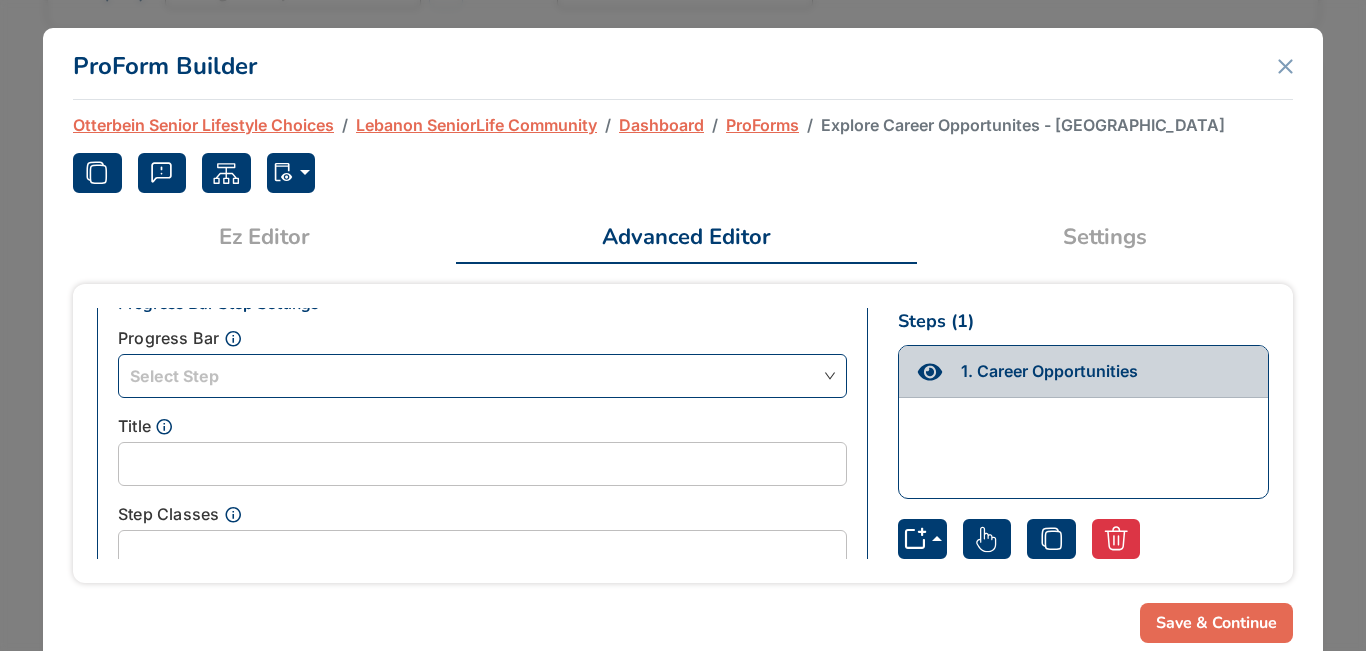 scroll, scrollTop: 200, scrollLeft: 0, axis: vertical 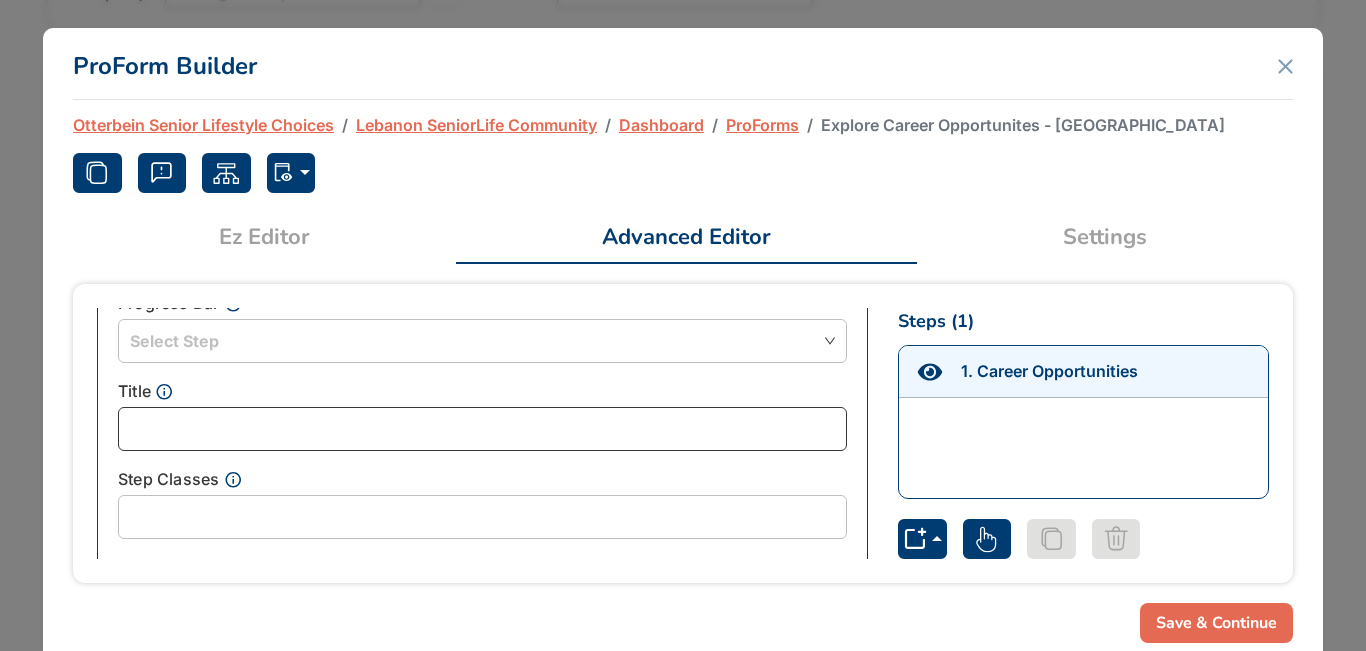 click at bounding box center (482, 429) 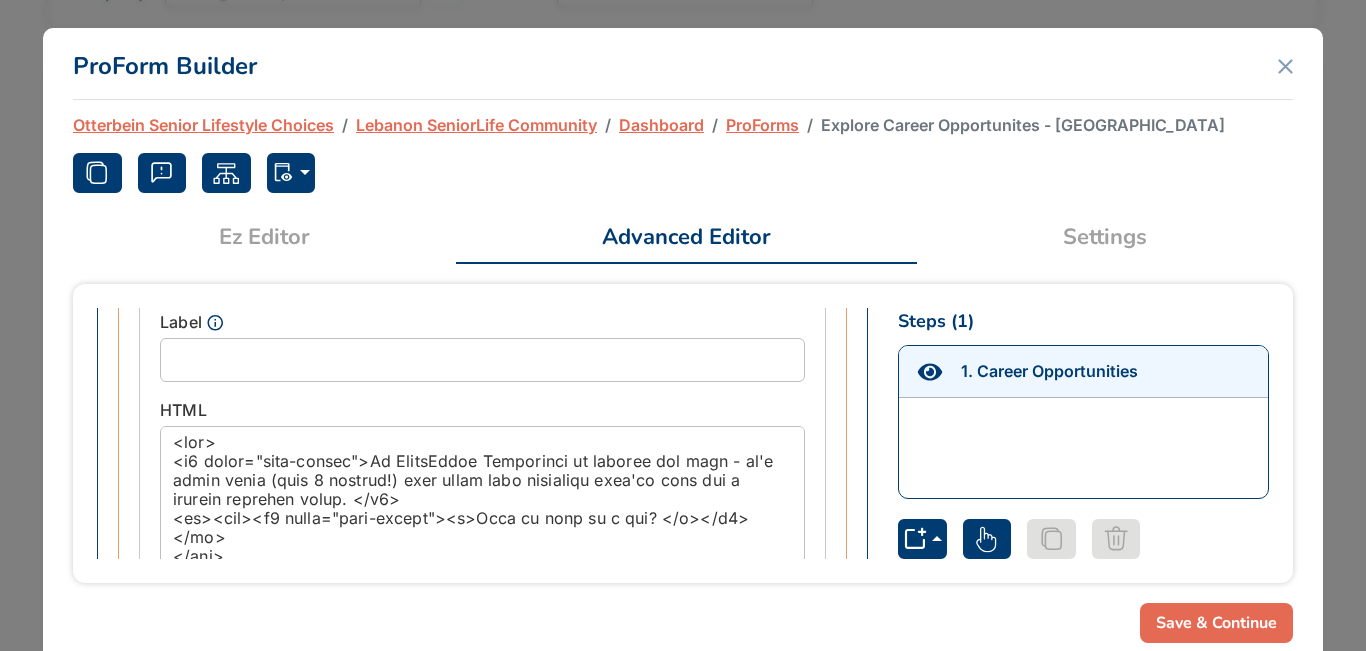 scroll, scrollTop: 1100, scrollLeft: 0, axis: vertical 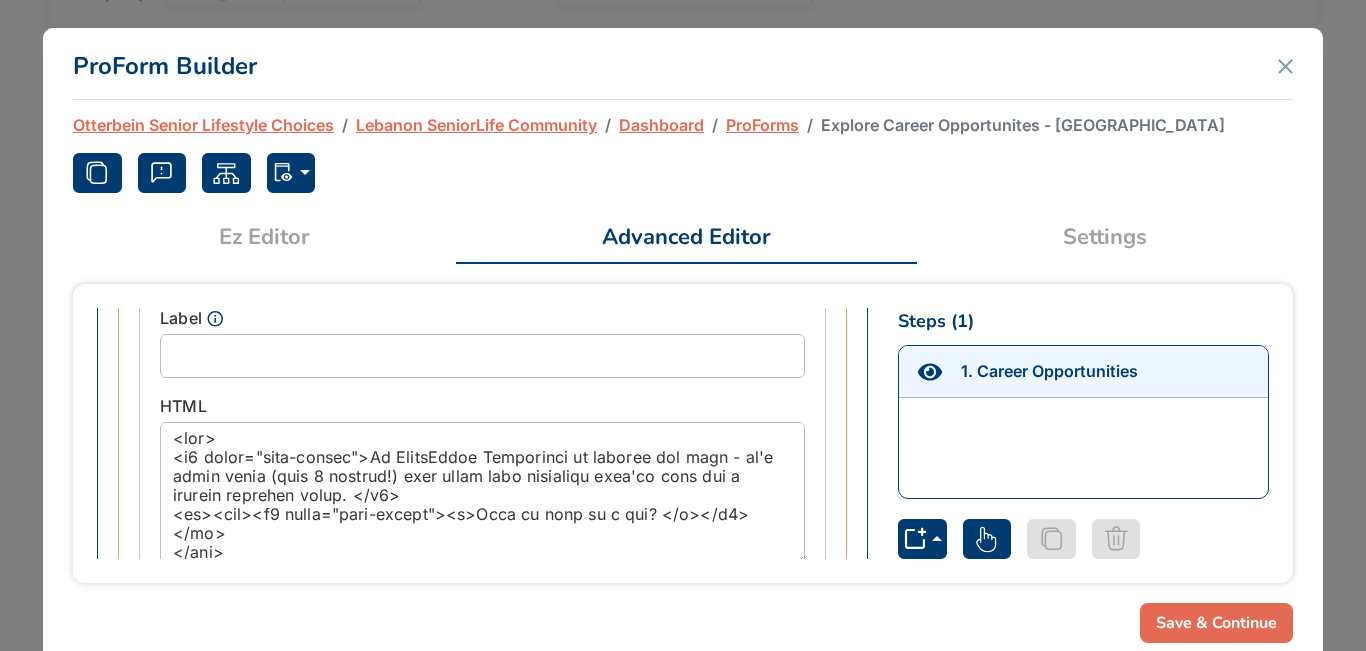 type on "Explore Career Opportunities" 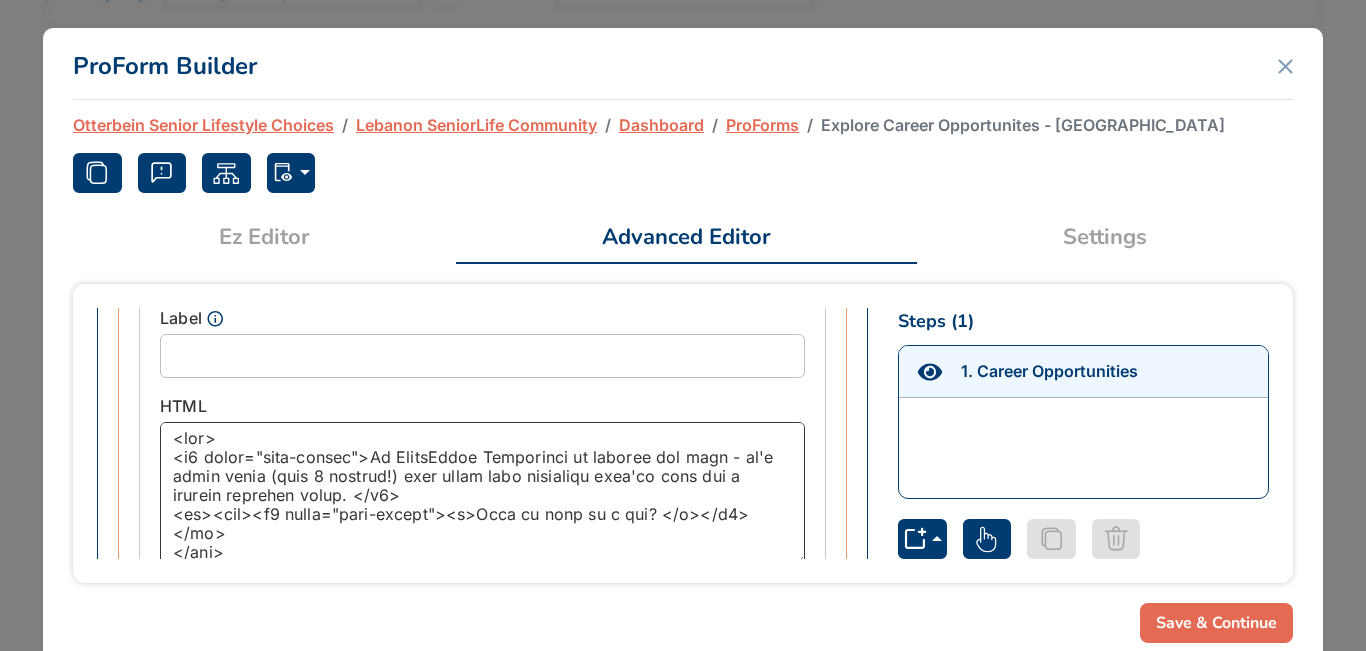 click at bounding box center [482, 494] 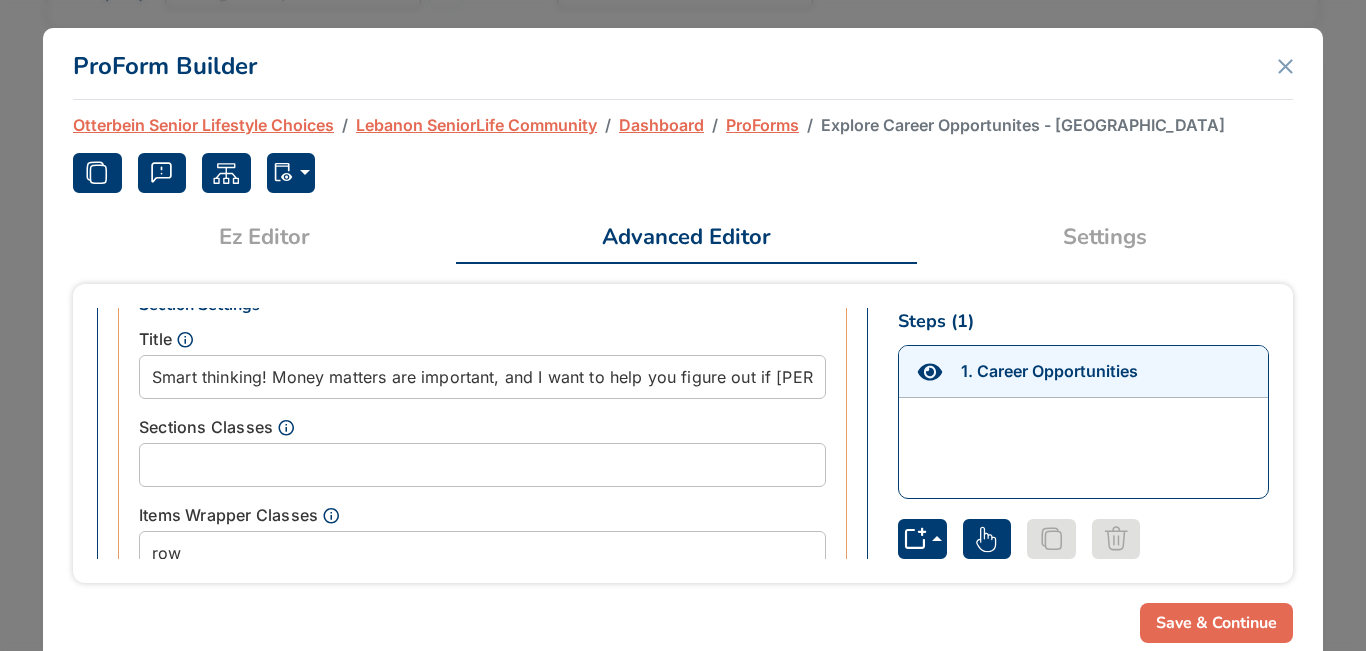 scroll, scrollTop: 601, scrollLeft: 0, axis: vertical 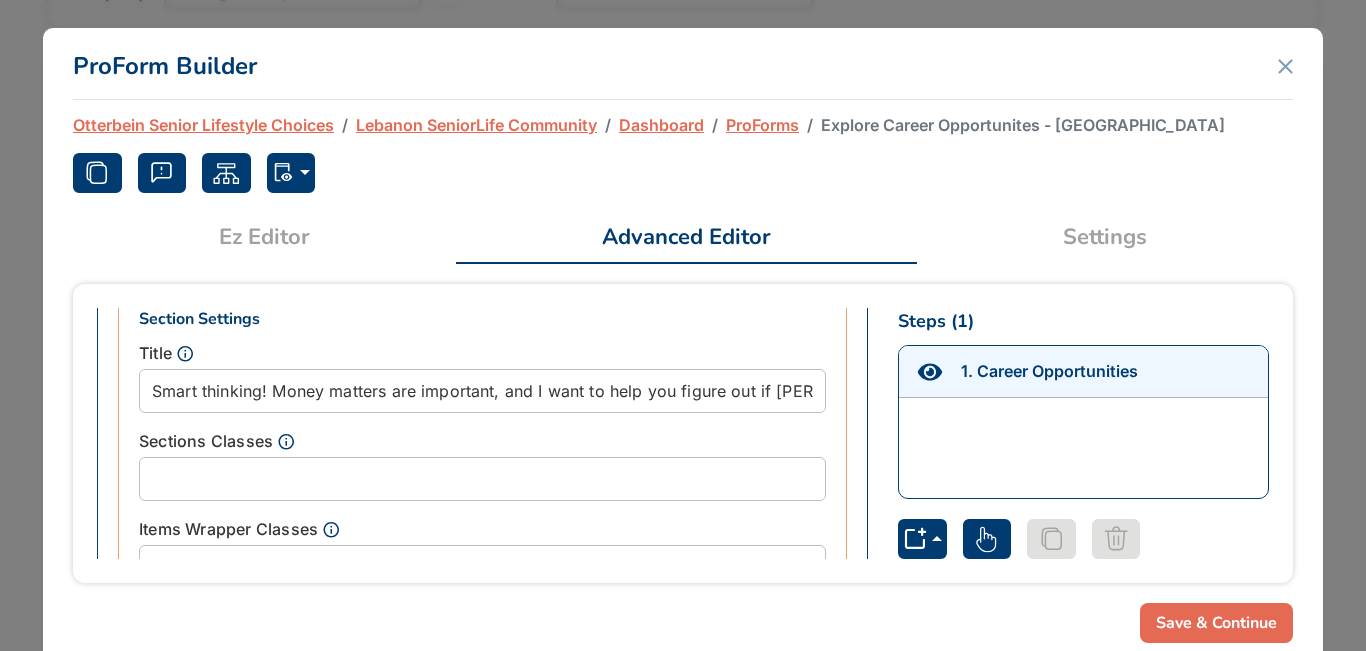 type on "<div>
<h3 class="text-center">How exciting! Are you interested in joining our Otterbein family? We're always looking for amazing people to join our team - from RNs and LPNs to culinary staff, maintenance, sales, and so much more.</h3>
<br><div><h3 class="text-center">At Otterbein, you're not just an "employee" - you're a partner in caring because we're all working together toward the same goal. We believe in person-centered care, and that starts with having passionate people like you!
</b></h3>
</br>
</div>
<style>
.button-wrapper {
display: flex;
flex-wrap: wrap;
flex-direction: row;
margin-bottom: 4.25rem;
justify-content: center;
}
.button-wrapper .btn {
background-color: rgba (192, 100, 47, 1.0)!important;
color: #FFFFFF;
margin-top: 1px;
border: 3px solid #00C0F2 !important;
font-style: normal;
font-weight: 400;
text-decoration: none;
border-radius: 5px;
fill: #00C0F2 !important..." 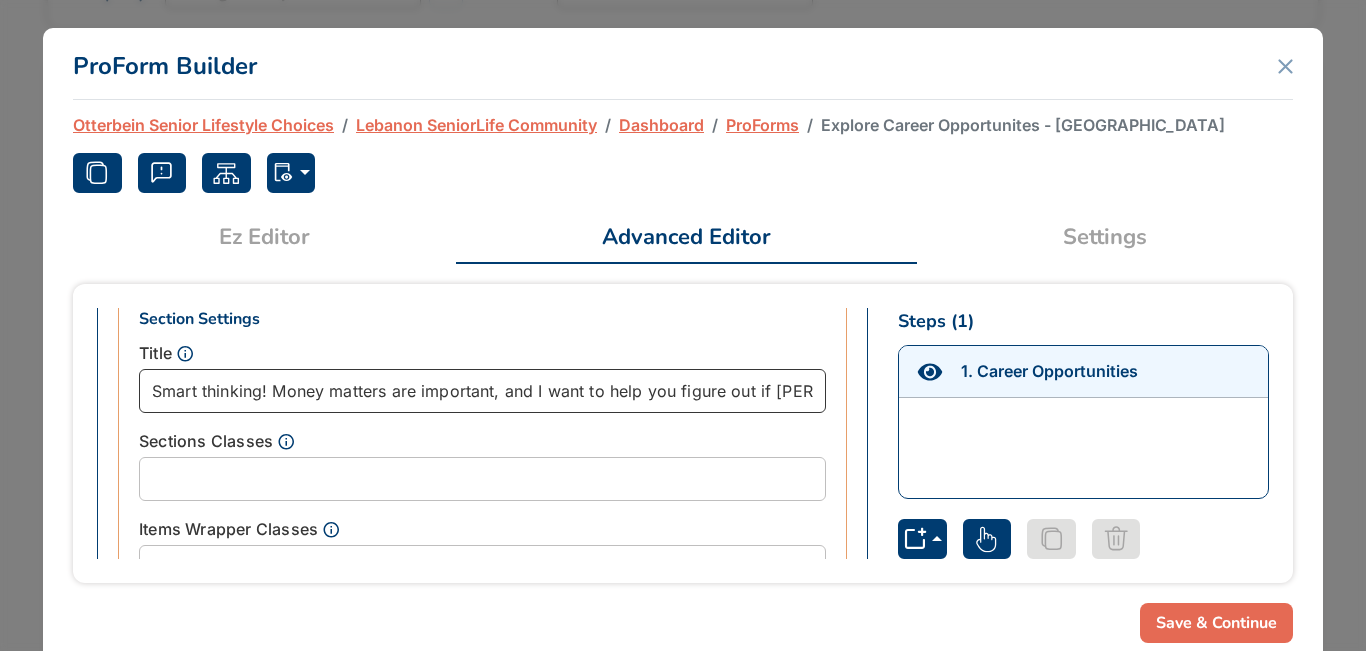 click on "Smart thinking! Money matters are important, and I want to help you figure out if [PERSON_NAME] independent living works with your budget." at bounding box center [482, 391] 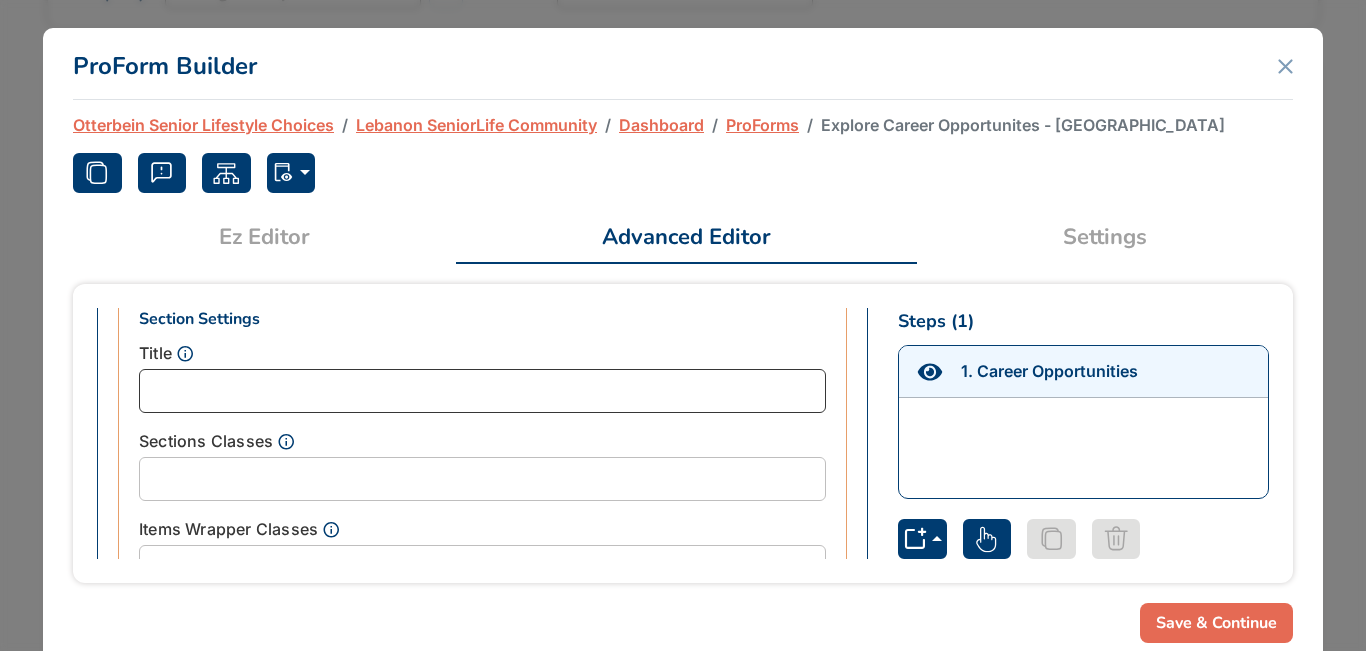 type 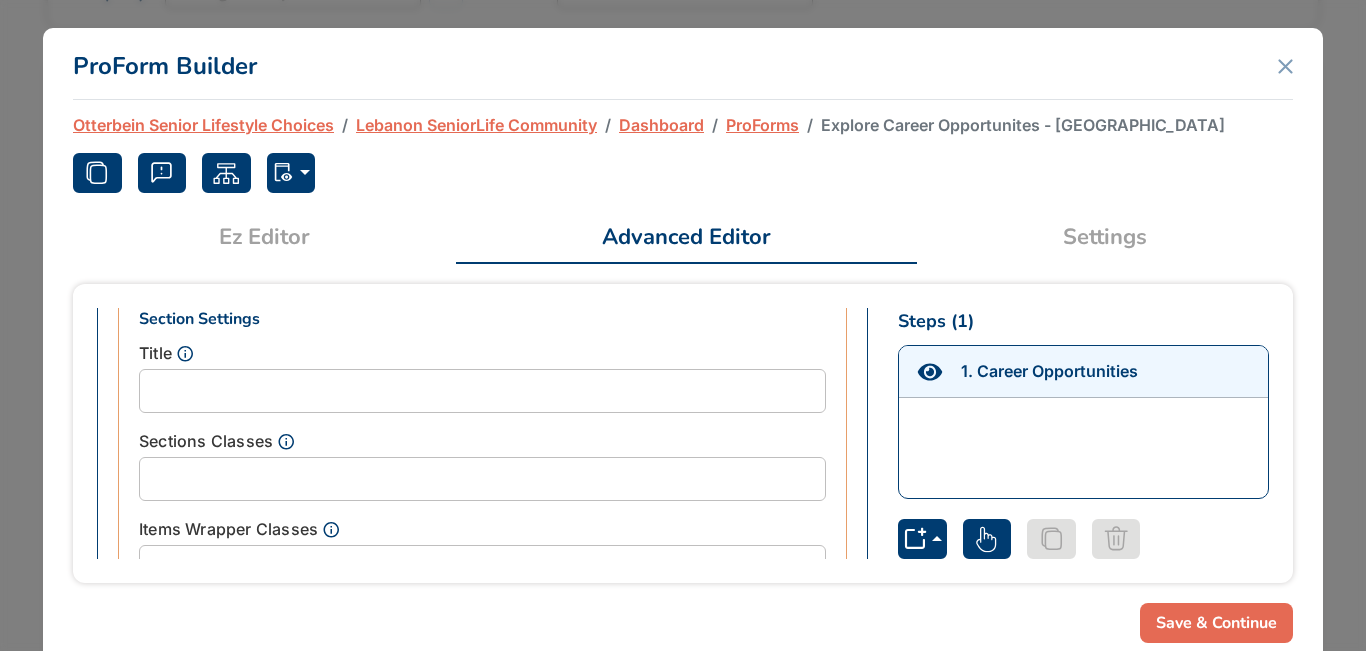 click on "Save & Continue" at bounding box center [1216, 623] 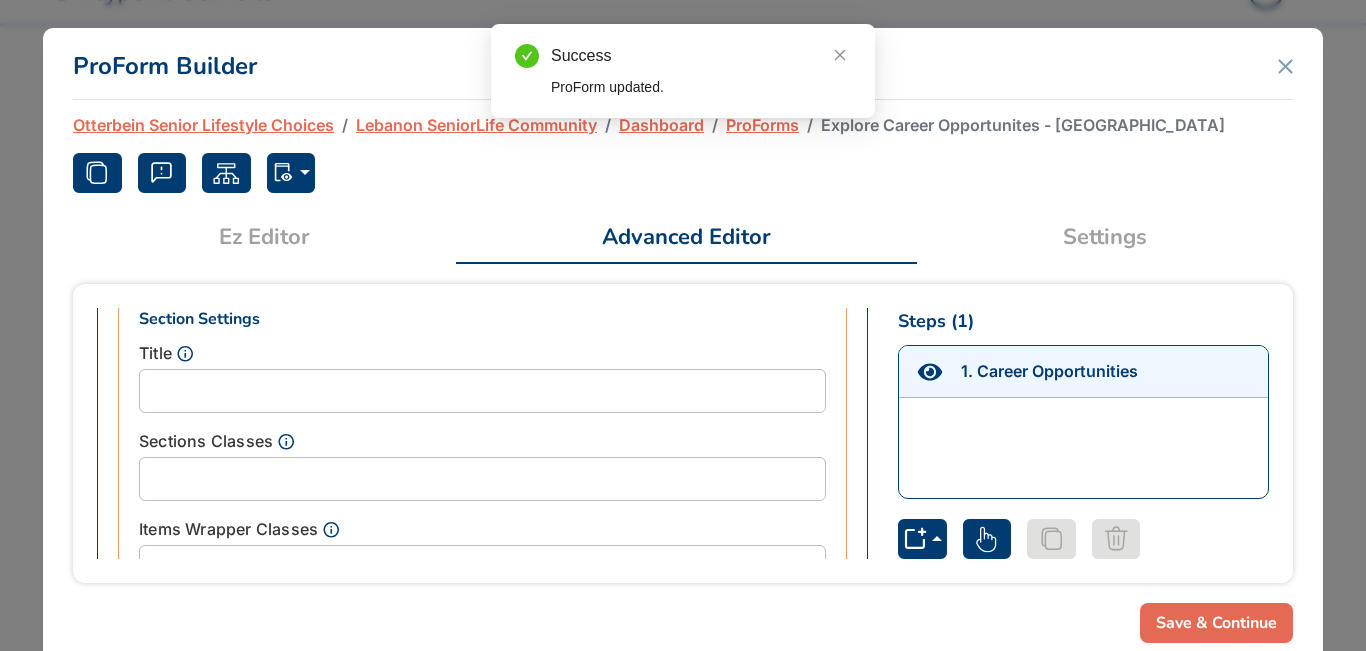scroll, scrollTop: 176, scrollLeft: 0, axis: vertical 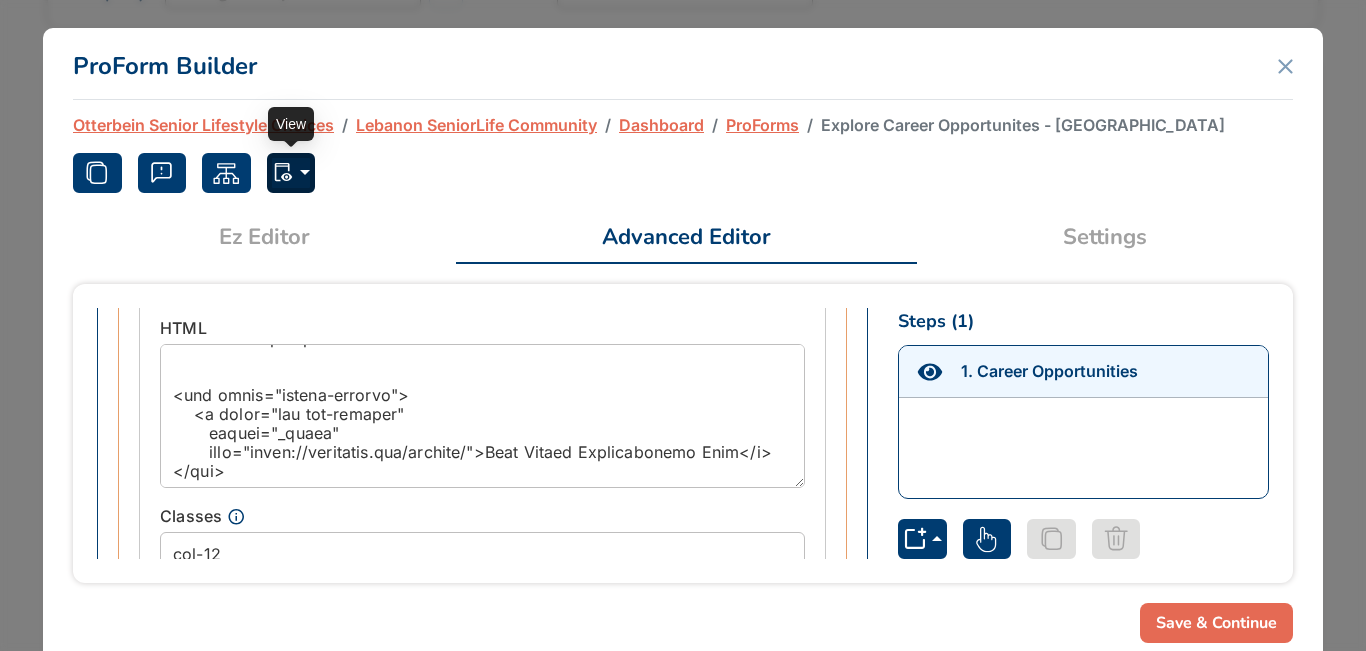 click 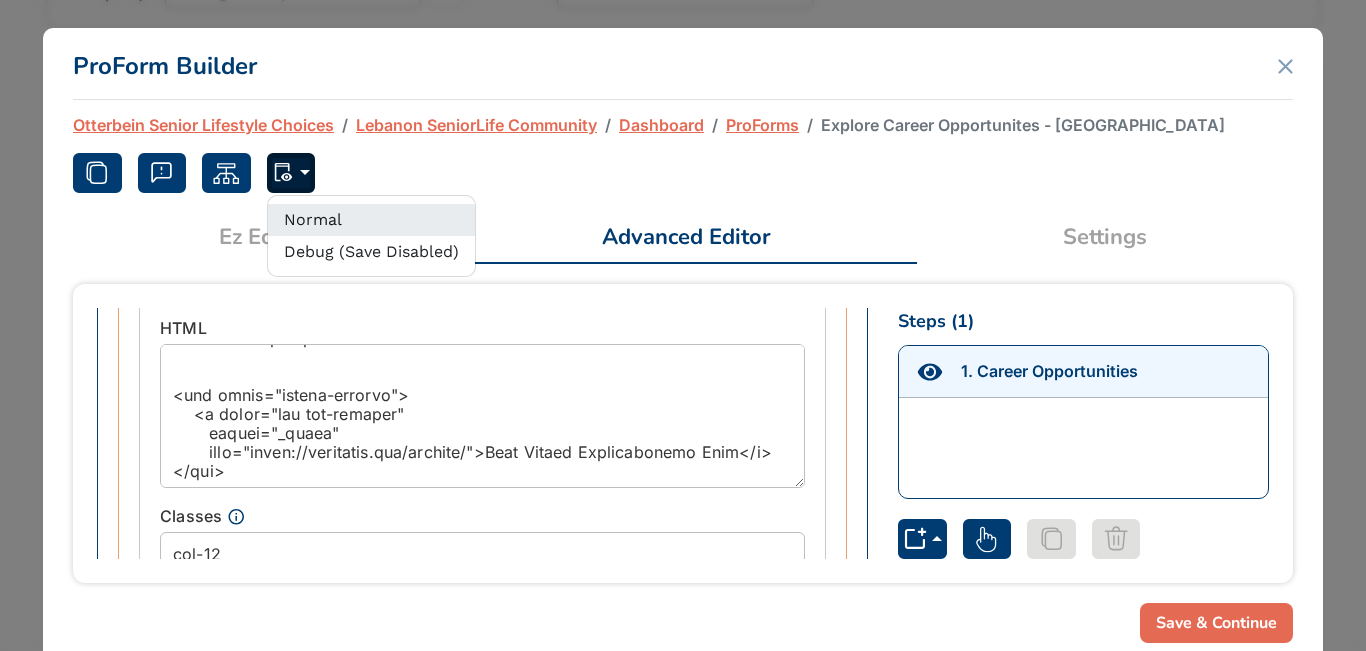click on "Normal" at bounding box center [371, 220] 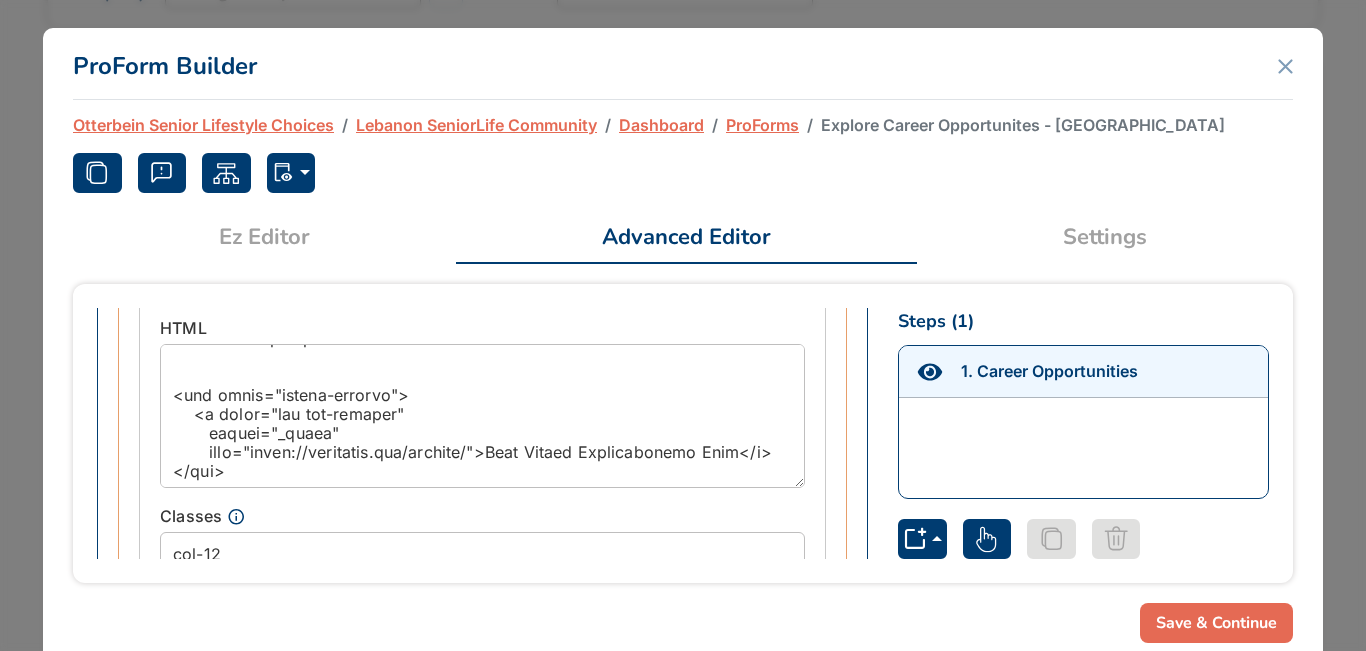 click on "Settings" at bounding box center [1105, 237] 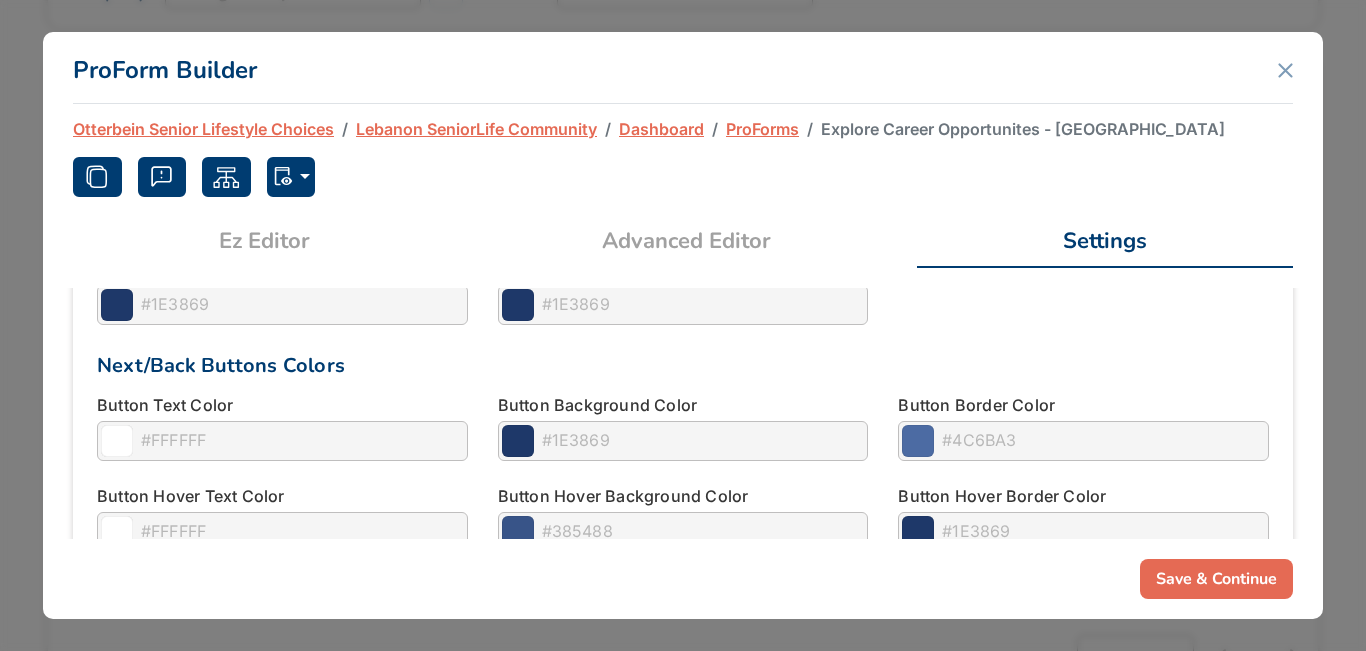 scroll, scrollTop: 2878, scrollLeft: 0, axis: vertical 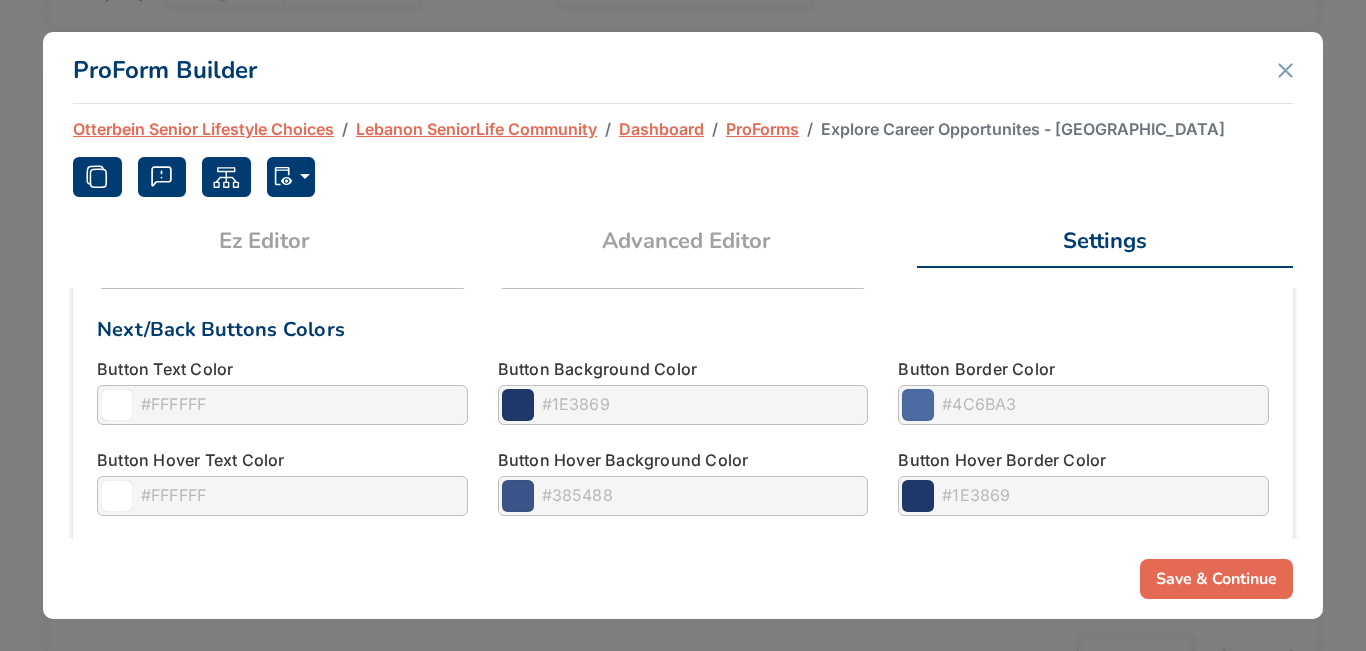 click on "#1E3869" at bounding box center (576, 404) 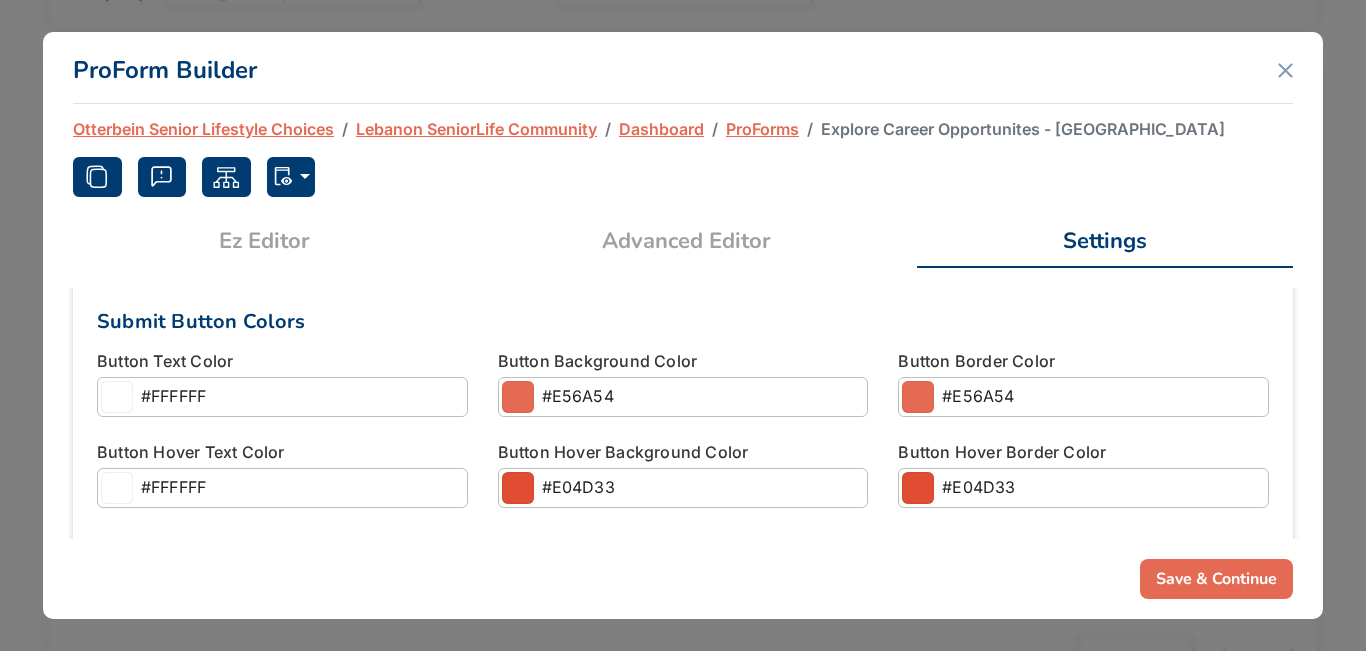 scroll, scrollTop: 3078, scrollLeft: 0, axis: vertical 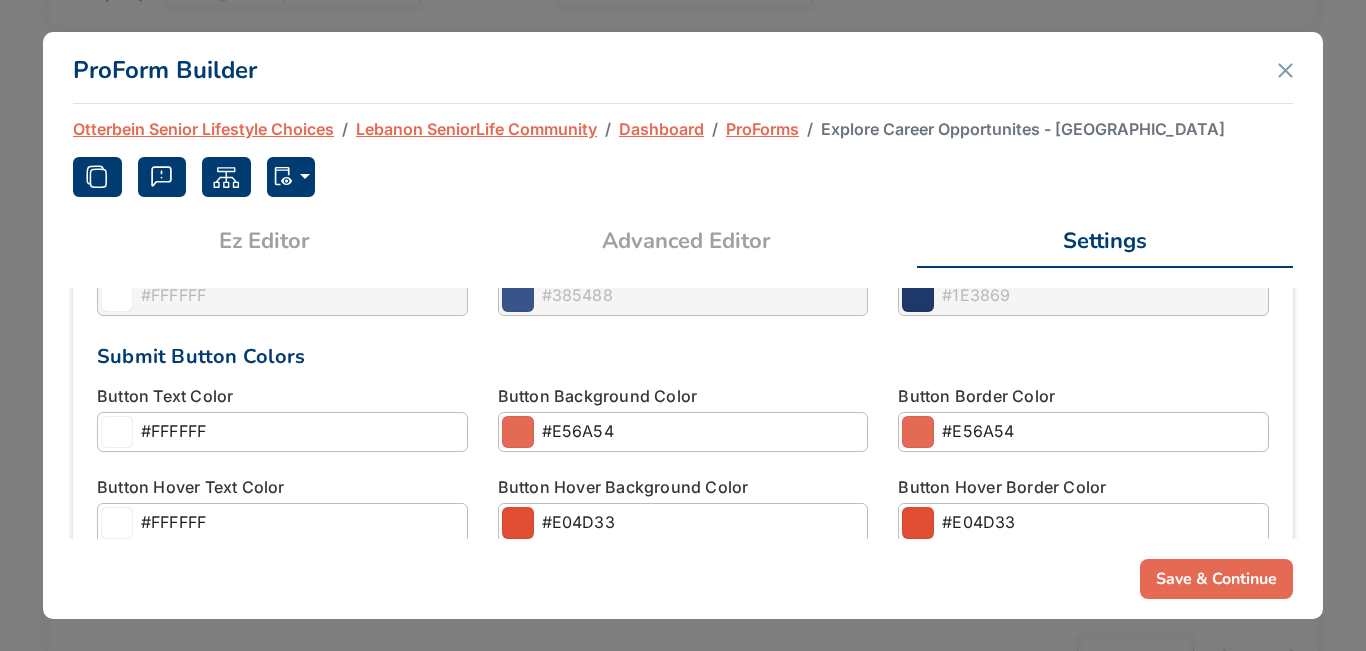 click on "Save & Continue" at bounding box center (1216, 579) 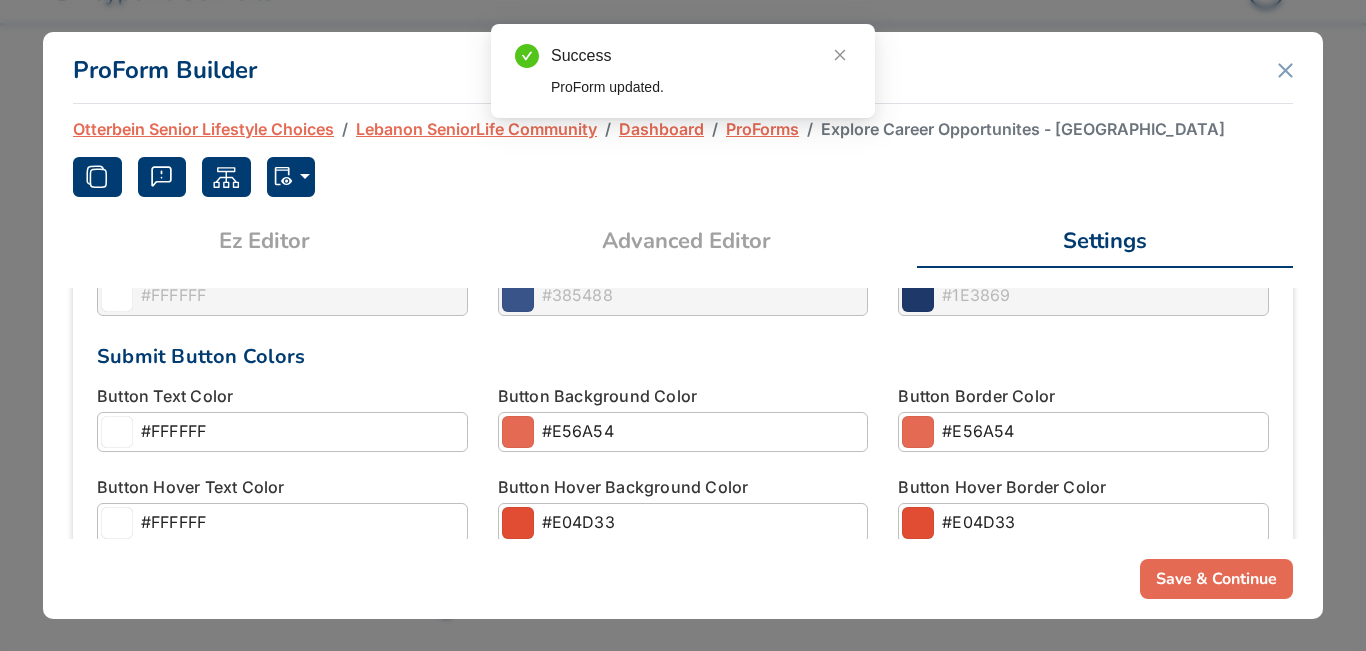 scroll, scrollTop: 176, scrollLeft: 0, axis: vertical 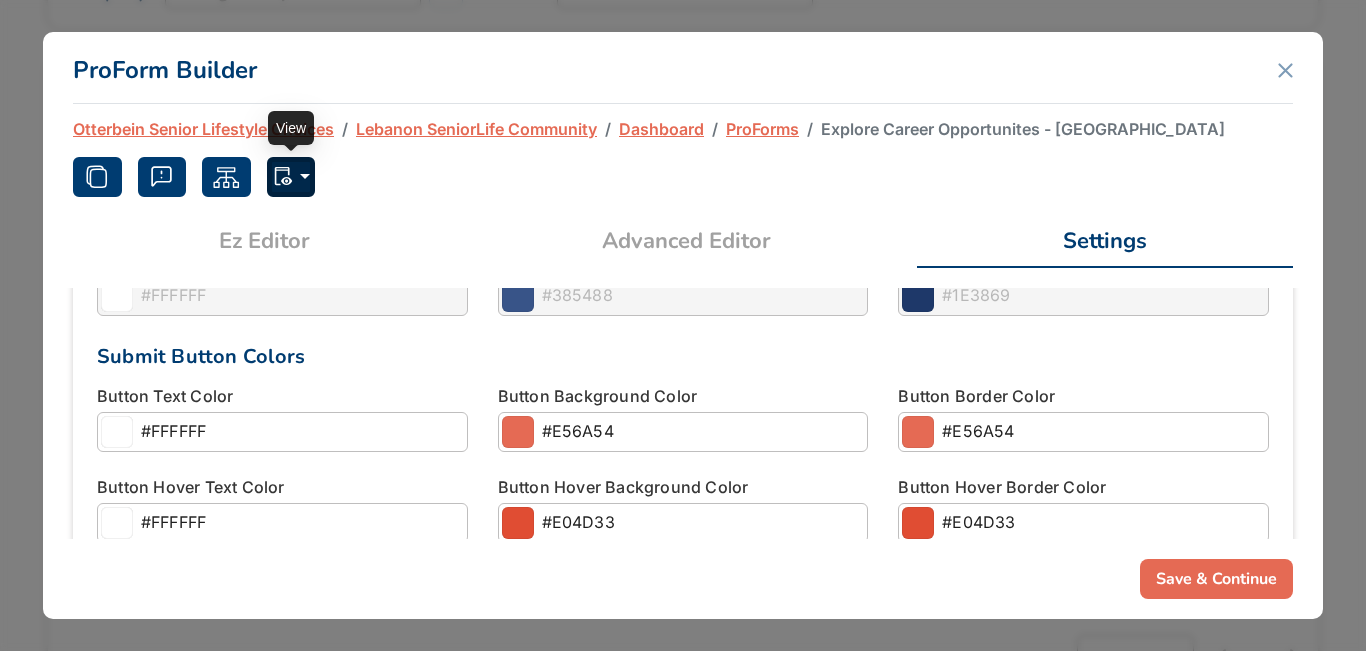 click at bounding box center [291, 177] 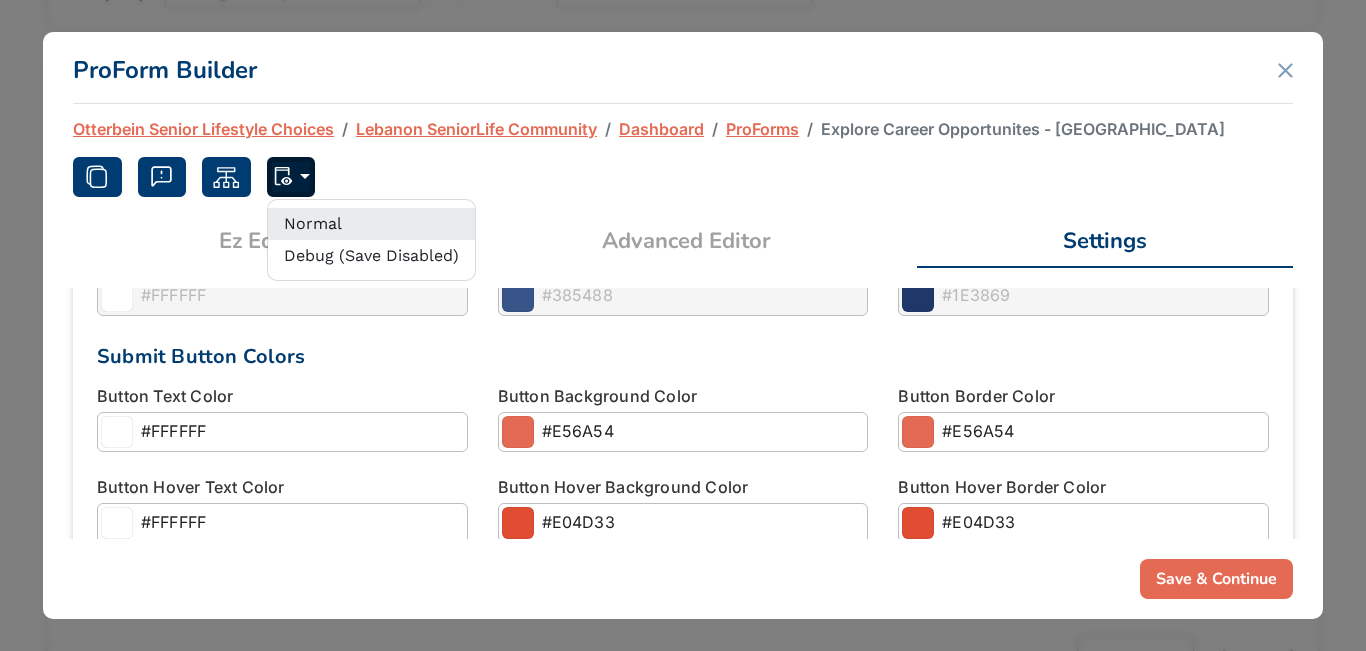 click on "Normal" at bounding box center [371, 224] 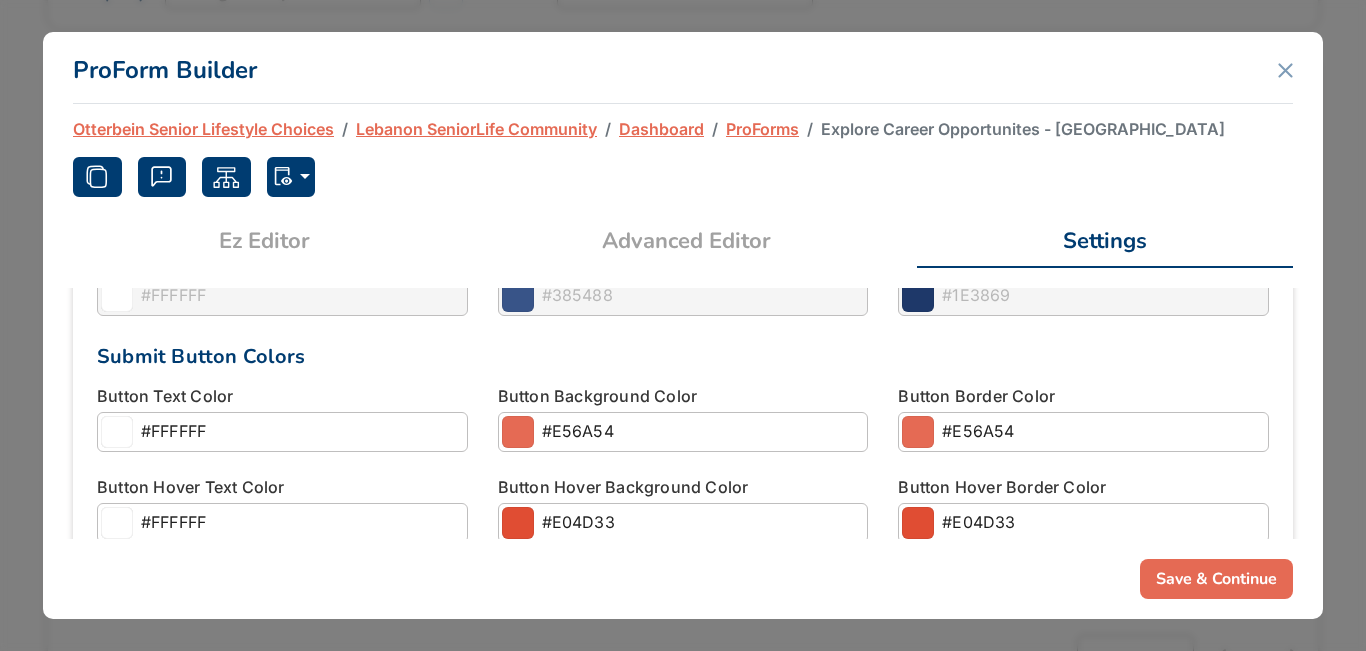 click on "Advanced Editor" at bounding box center (686, 241) 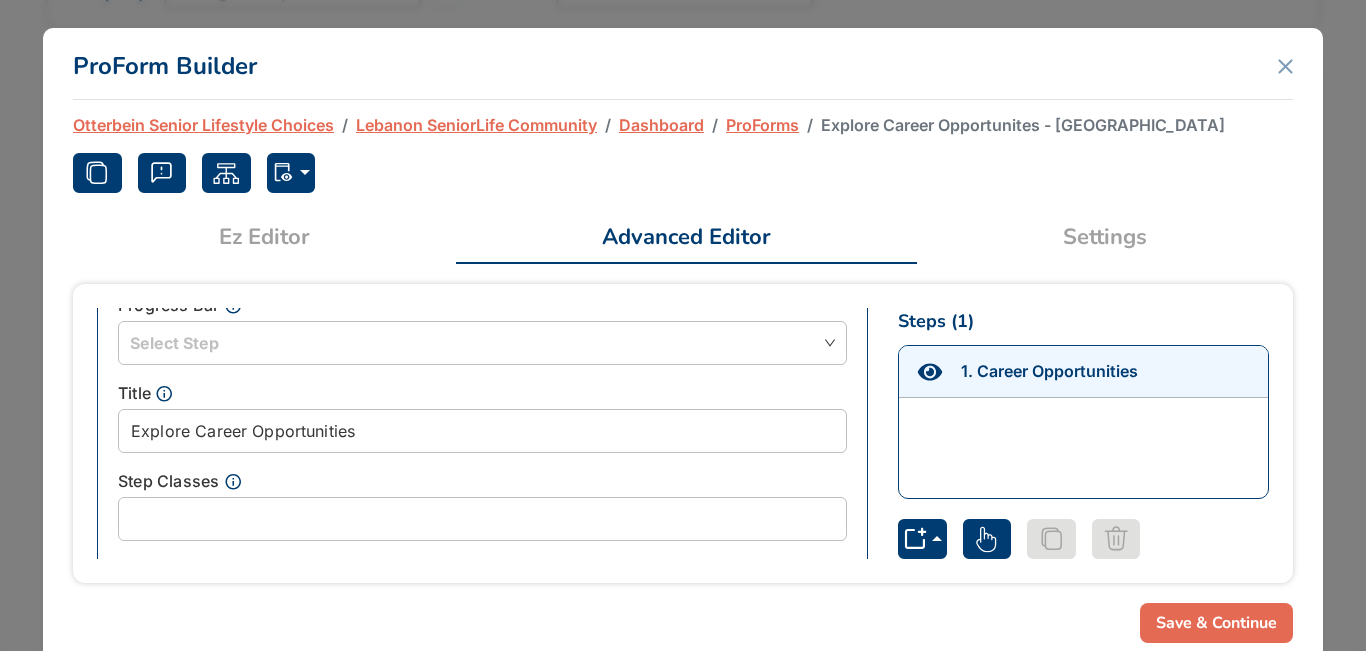 scroll, scrollTop: 200, scrollLeft: 0, axis: vertical 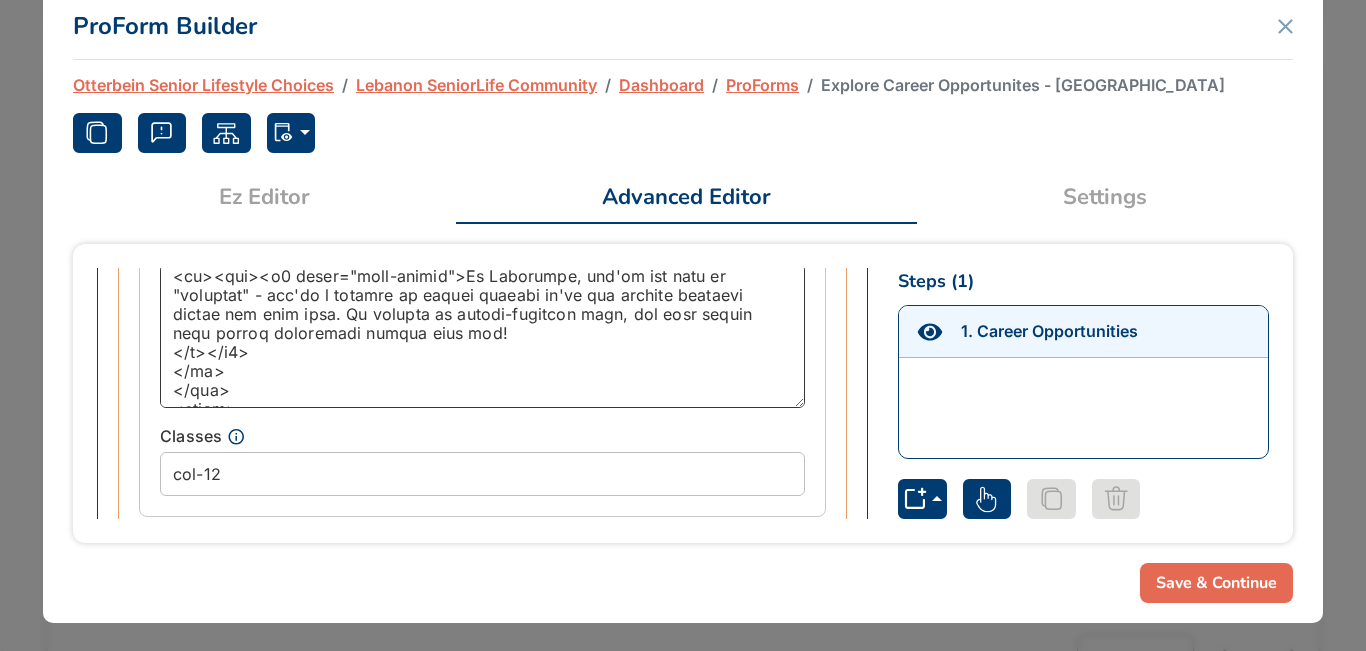 drag, startPoint x: 209, startPoint y: 370, endPoint x: 173, endPoint y: 376, distance: 36.496574 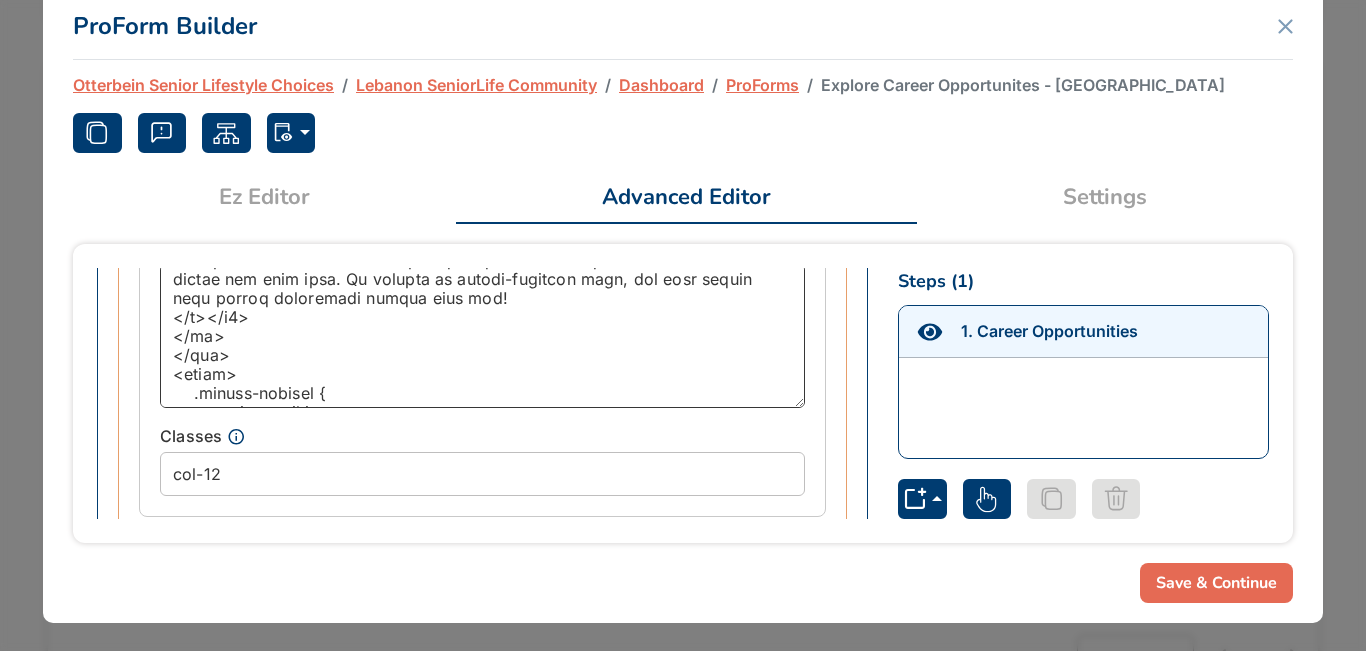 scroll, scrollTop: 80, scrollLeft: 0, axis: vertical 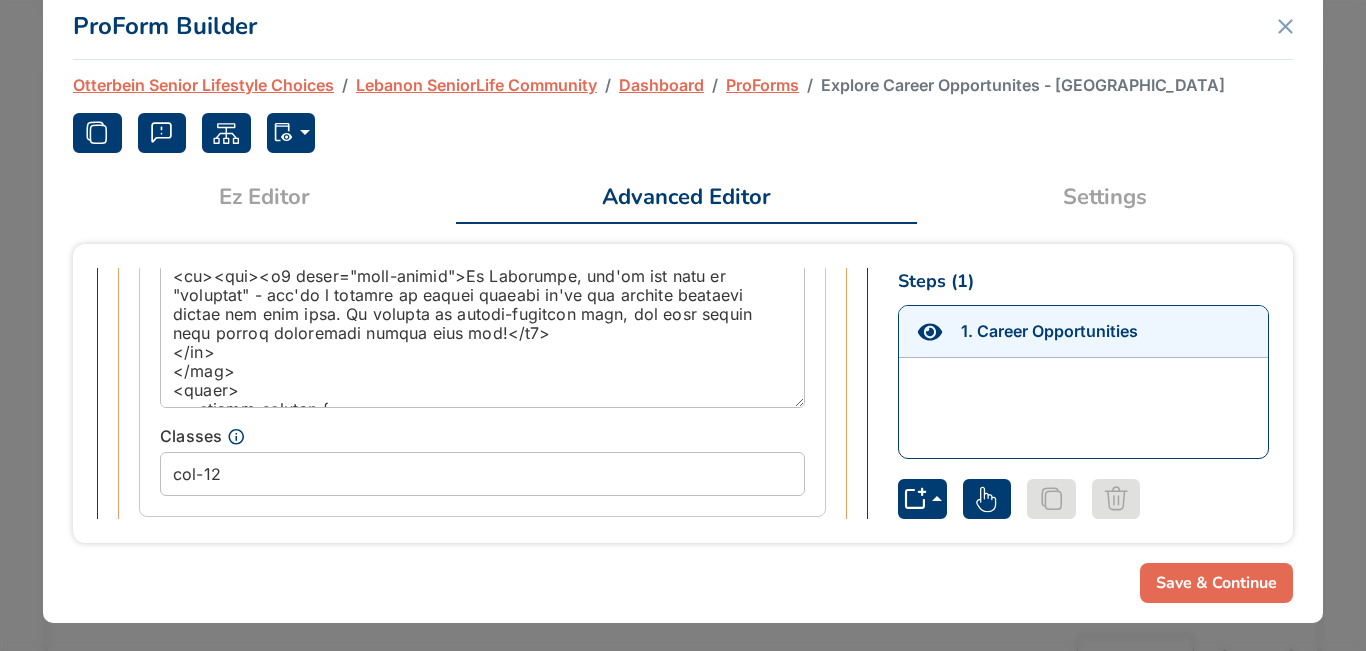 click on "Save & Continue" at bounding box center [1216, 583] 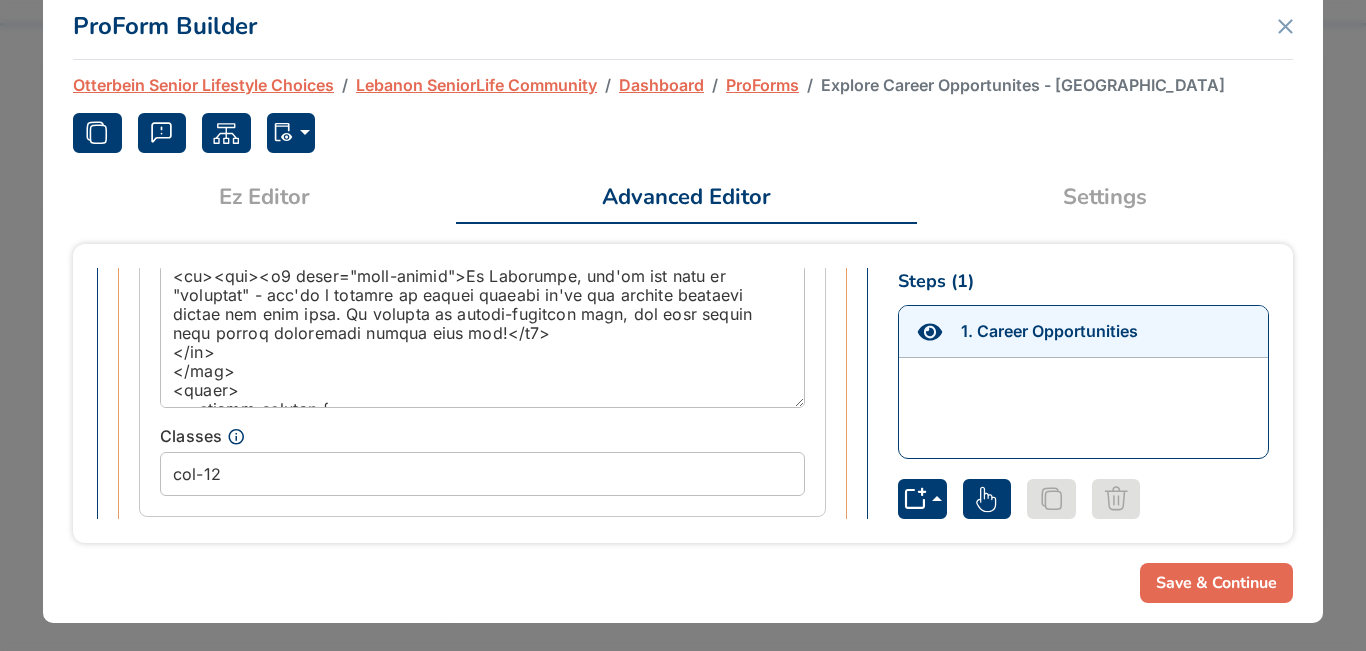 scroll, scrollTop: 176, scrollLeft: 0, axis: vertical 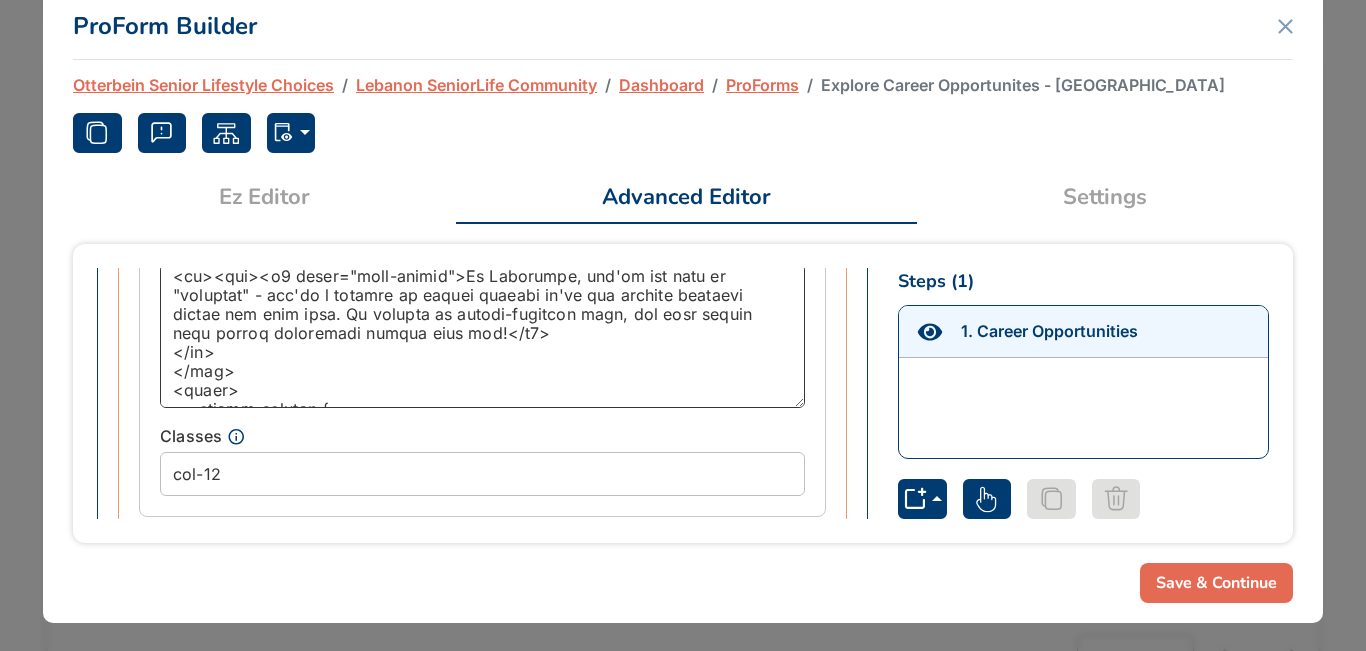 drag, startPoint x: 219, startPoint y: 372, endPoint x: 174, endPoint y: 373, distance: 45.01111 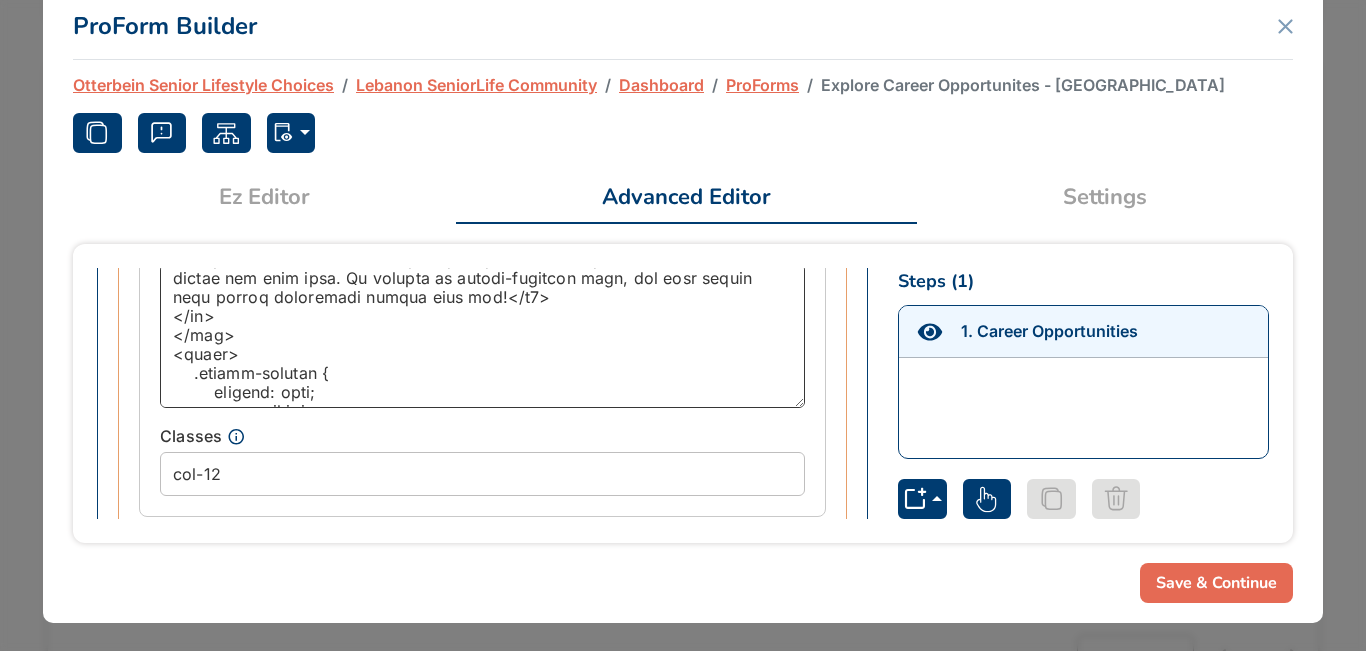 scroll, scrollTop: 0, scrollLeft: 0, axis: both 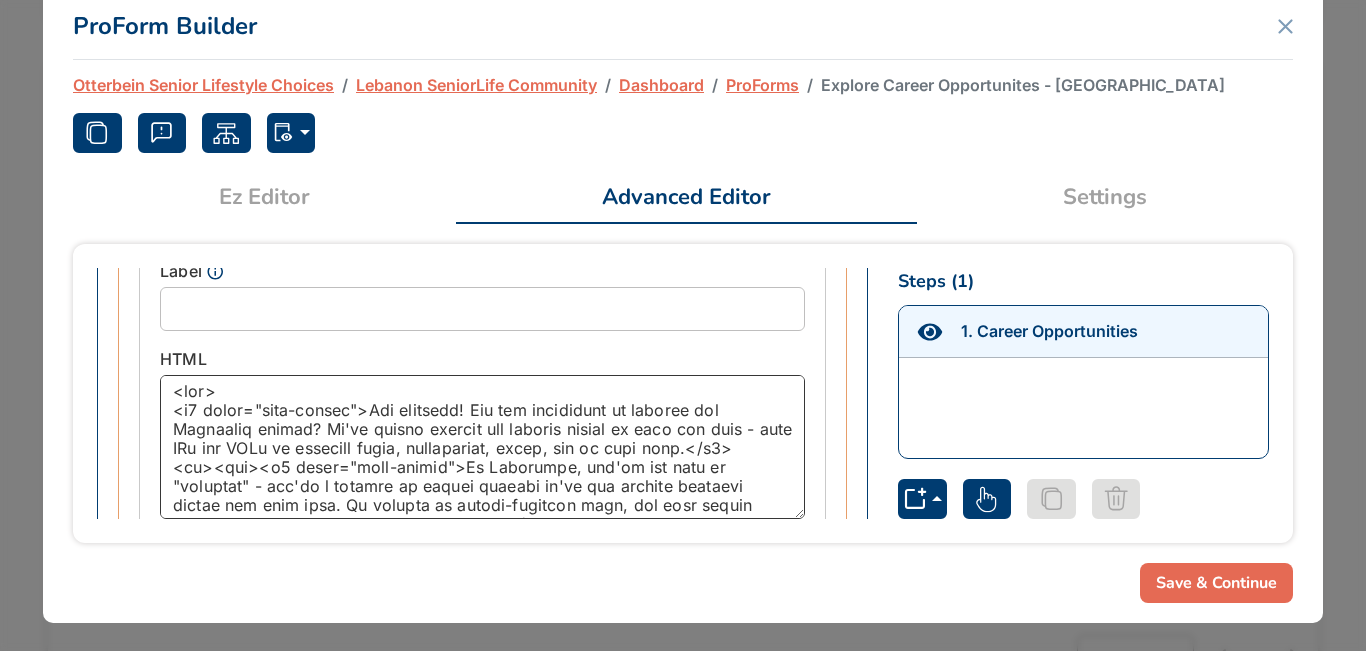drag, startPoint x: 209, startPoint y: 280, endPoint x: 177, endPoint y: 491, distance: 213.41275 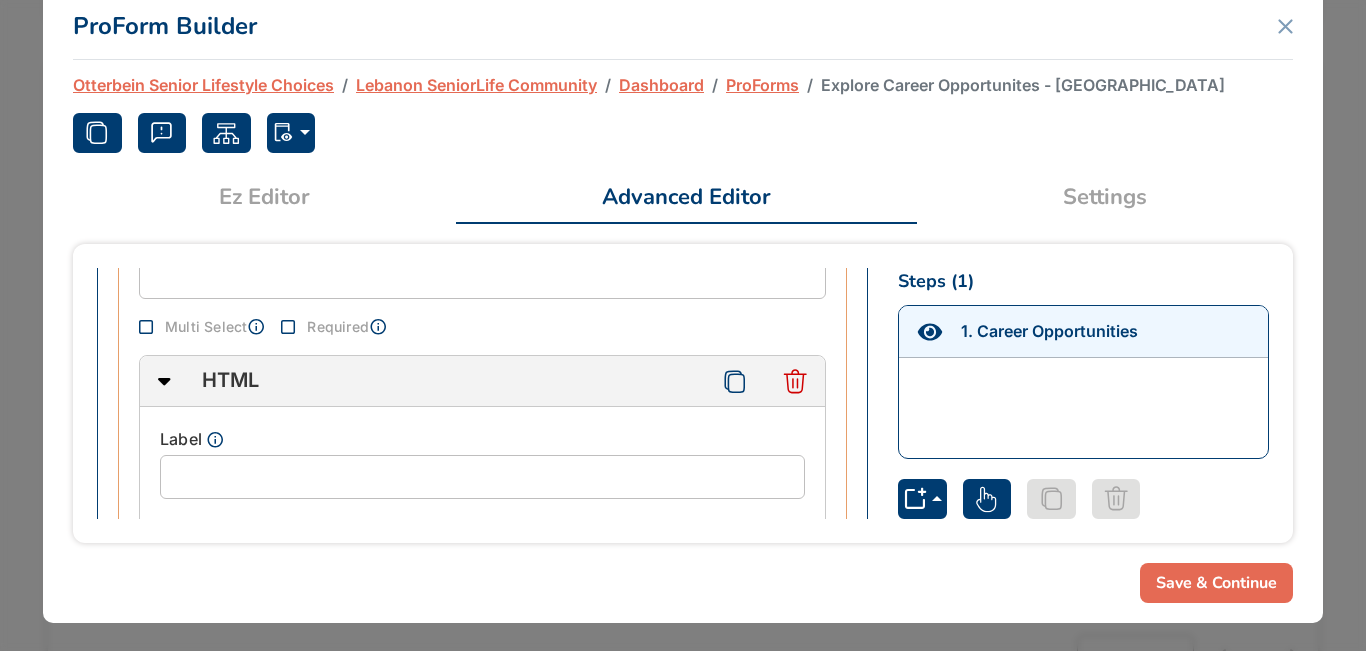 scroll, scrollTop: 1107, scrollLeft: 0, axis: vertical 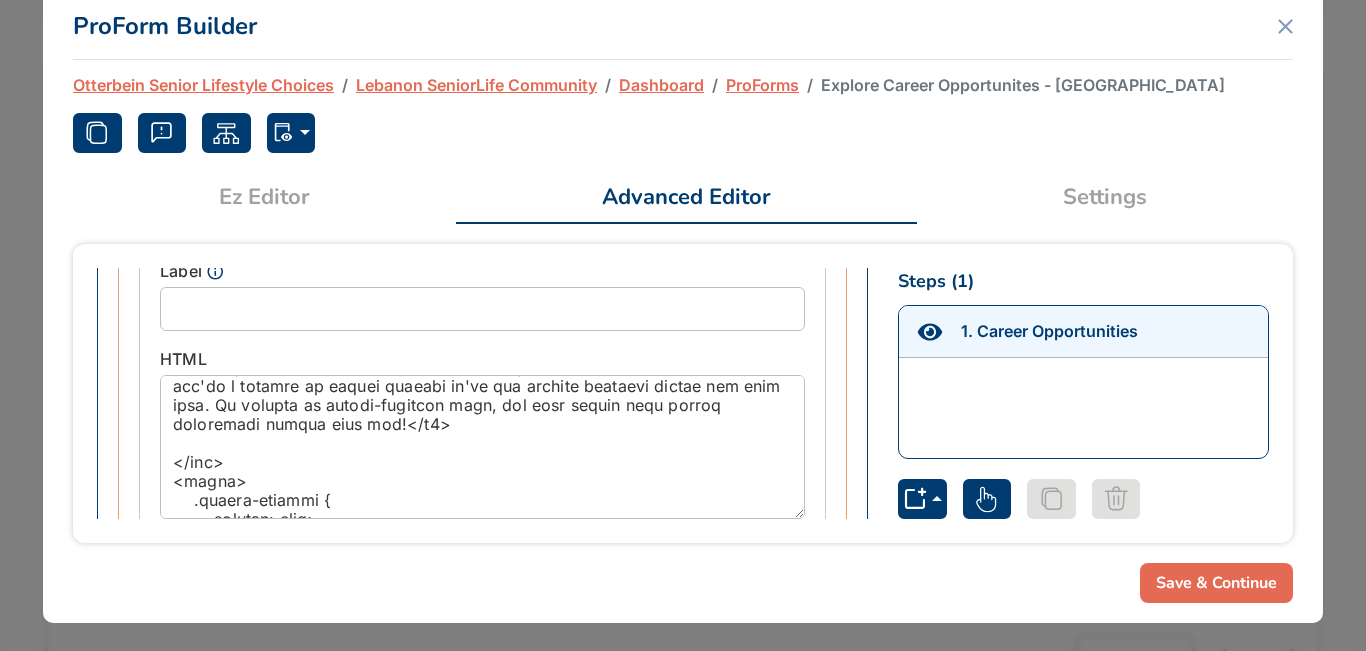 click on "Save & Continue" at bounding box center [1216, 583] 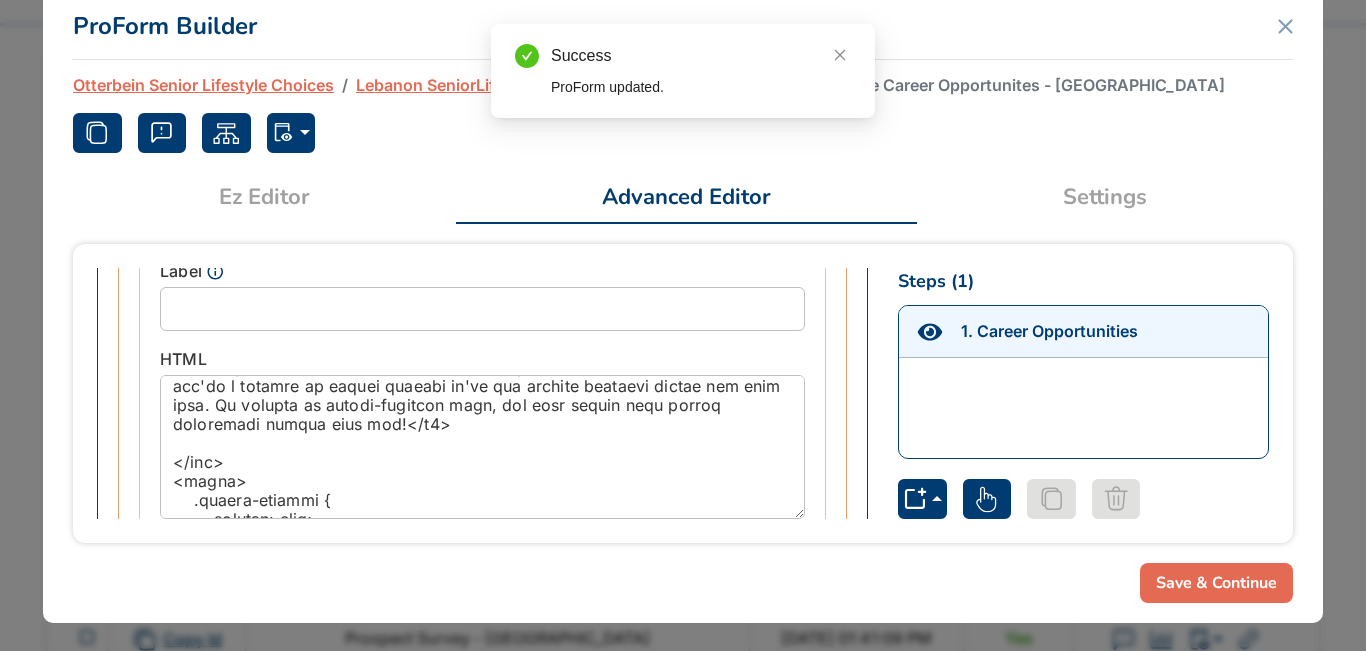 scroll, scrollTop: 176, scrollLeft: 0, axis: vertical 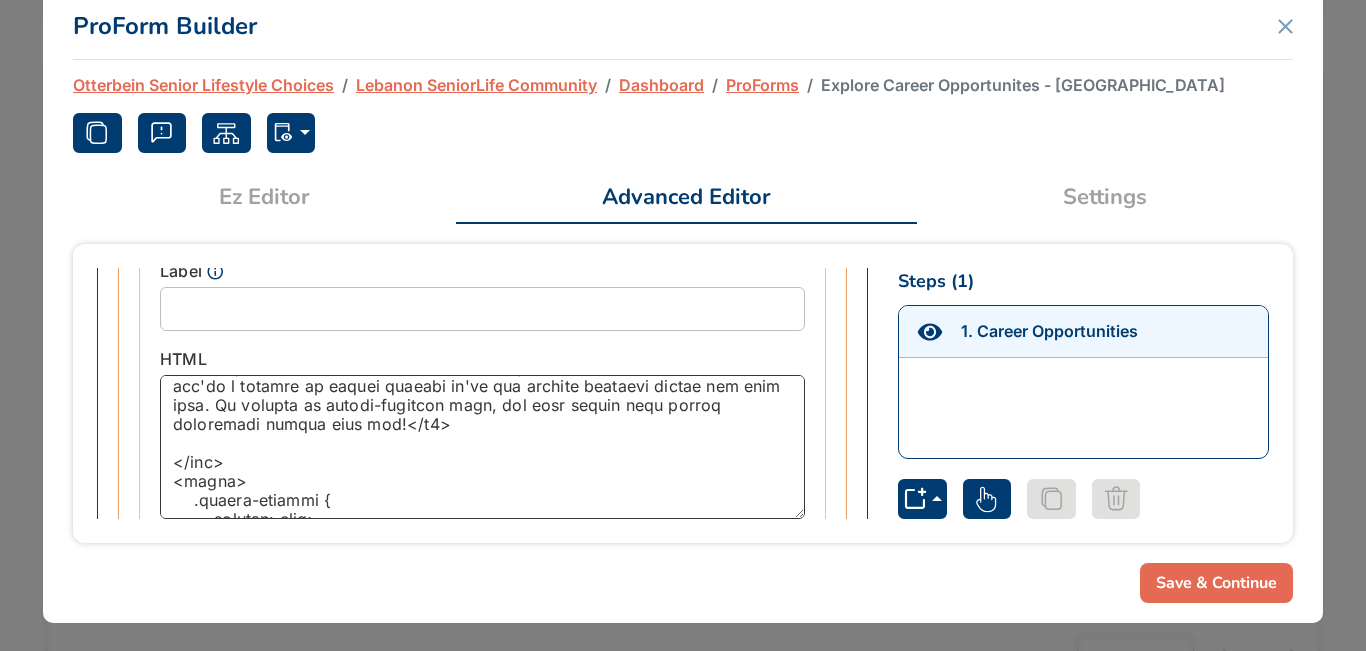 click at bounding box center (482, 447) 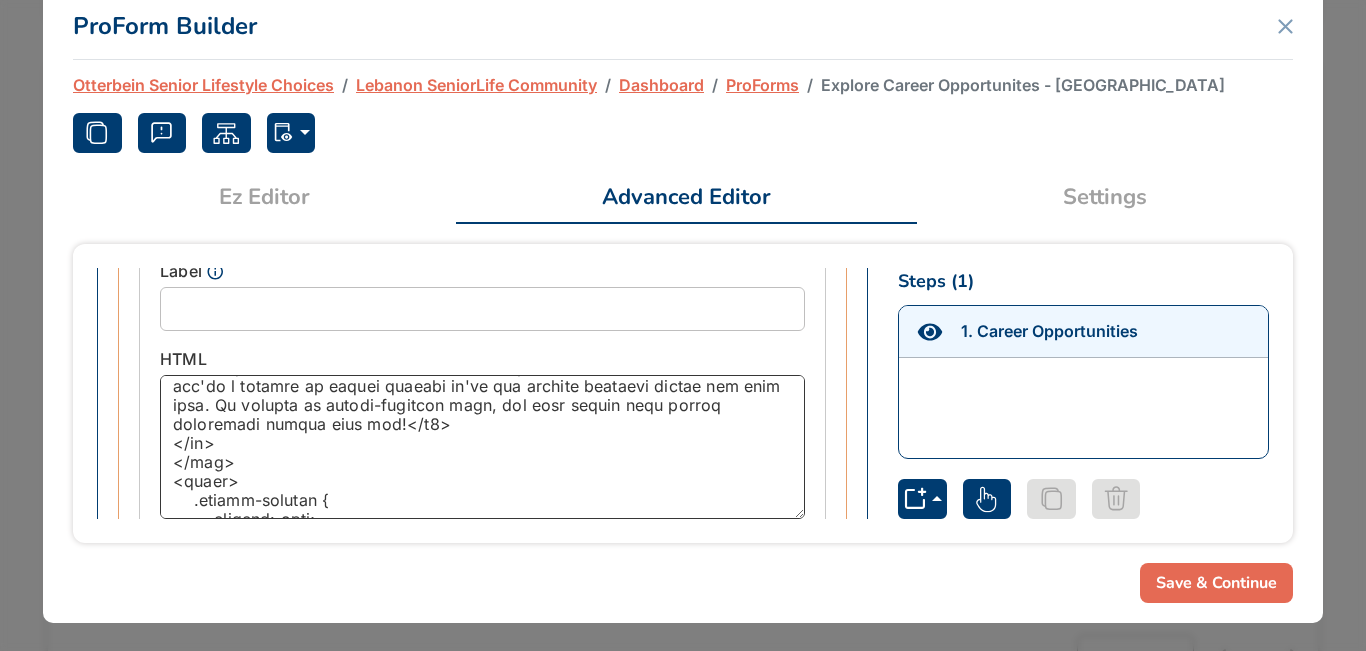 paste on "</br>" 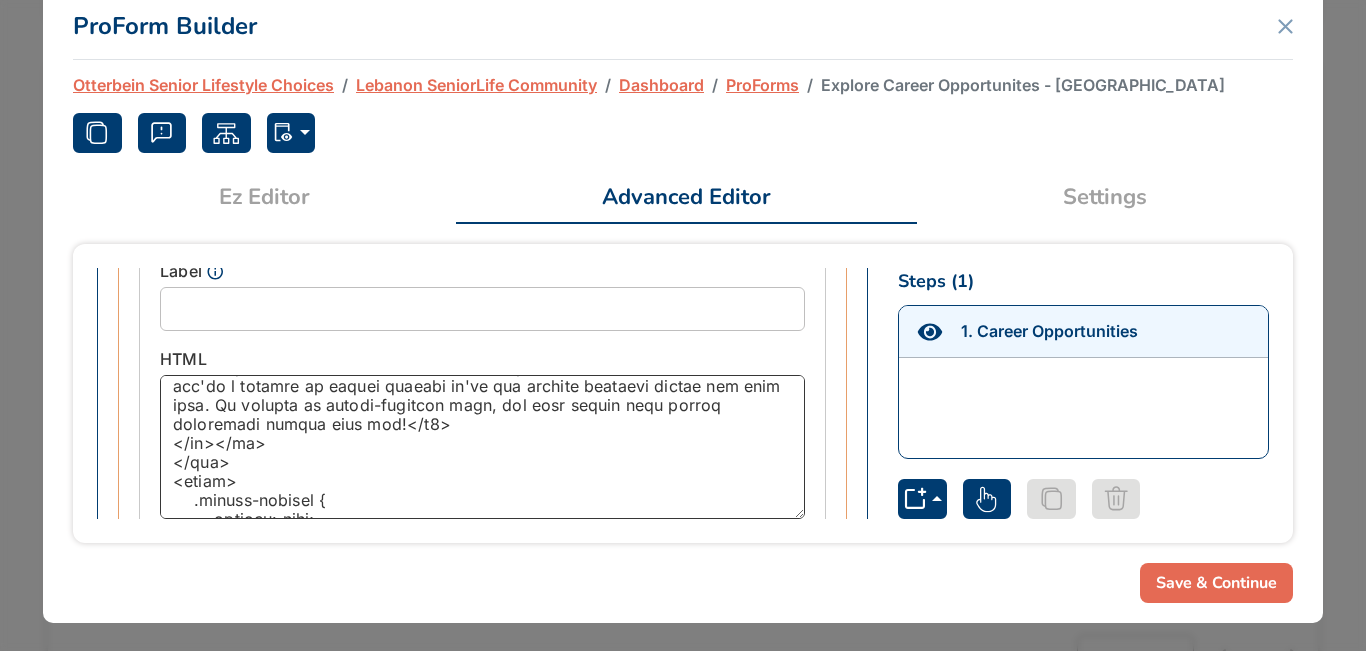click at bounding box center [482, 447] 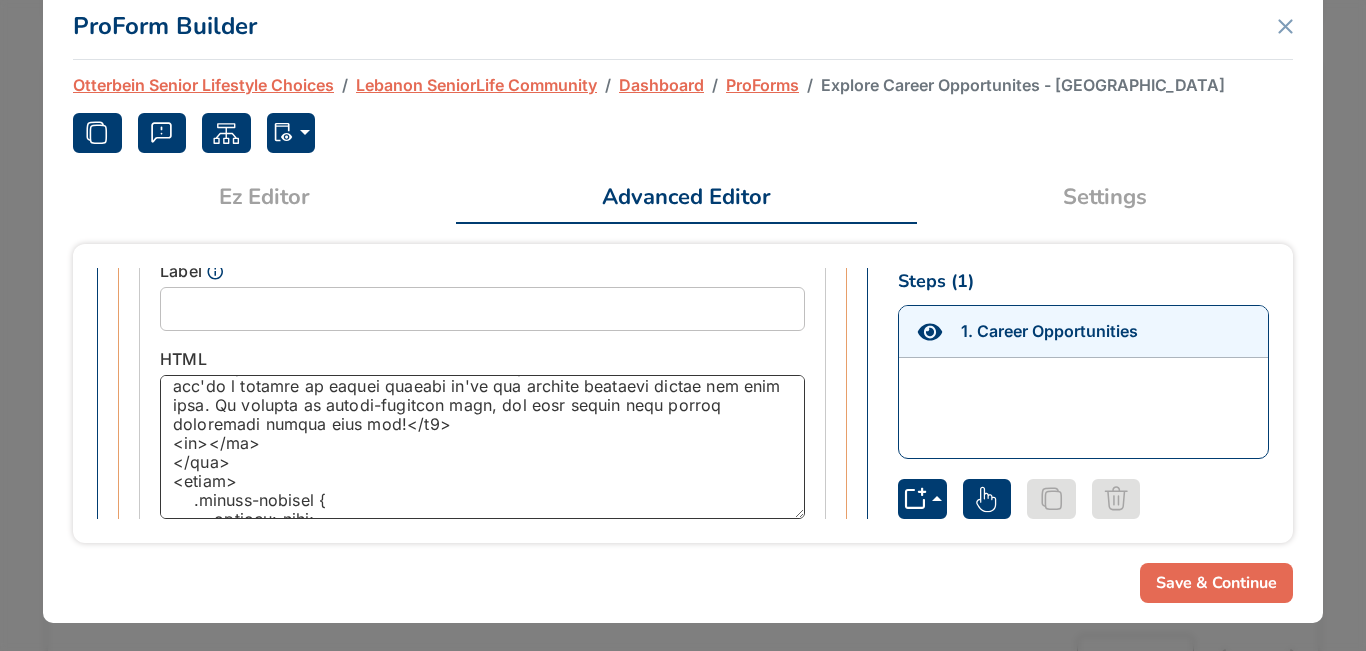 type on "<div>
<h3 class="text-center">How exciting! Are you interested in joining our Otterbein family? We're always looking for amazing people to join our team - from RNs and LPNs to culinary staff, maintenance, sales, and so much more.</h3>
<div><h3 class="text-center">At Otterbein, you're not just an "employee" - you're a partner in caring because we're all working together toward the same goal. We believe in person-centered care, and that starts with having passionate people like you!</h3>
<br></br>
</div>
<style>
.button-wrapper {
display: flex;
flex-wrap: wrap;
flex-direction: row;
margin-bottom: 4.25rem;
justify-content: center;
}
.button-wrapper .btn {
background-color: rgba (192, 100, 47, 1.0)!important;
color: #FFFFFF;
margin-top: 1px;
border: 3px solid #00C0F2 !important;
font-style: normal;
font-weight: 400;
text-decoration: none;
border-radius: 5px;
fill: #00C0F2 !important;
..." 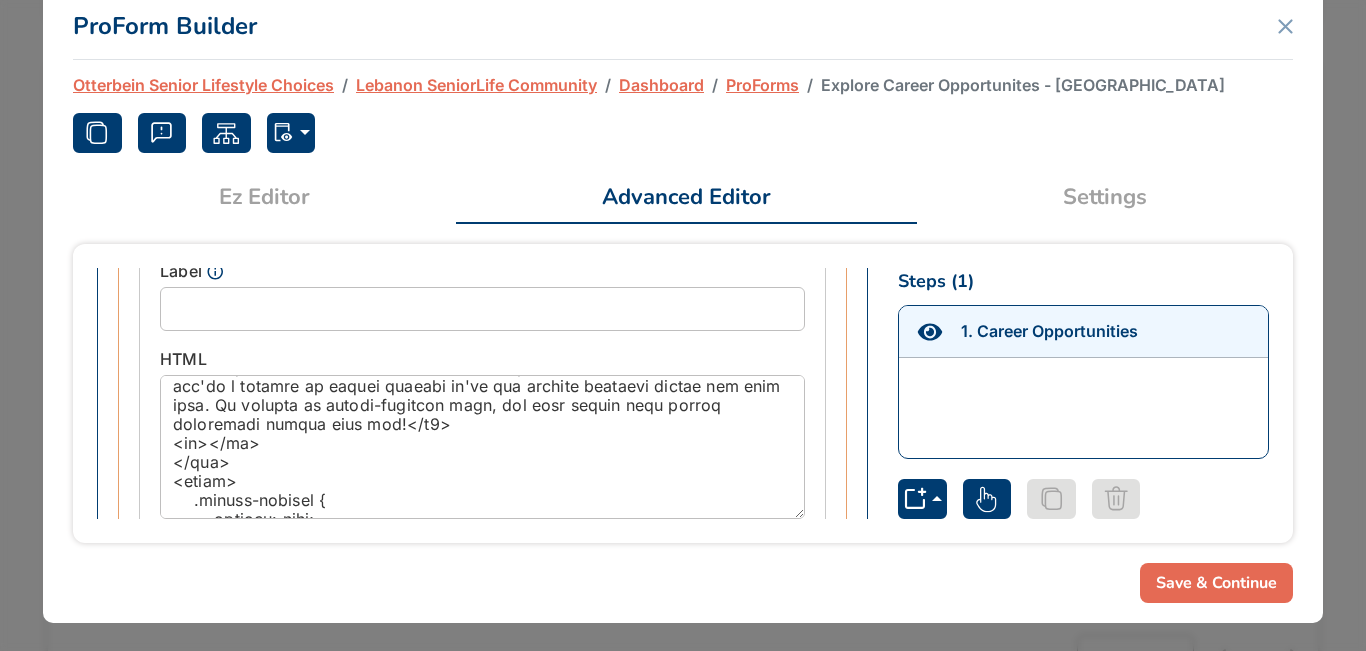 click on "Save & Continue" at bounding box center (1216, 583) 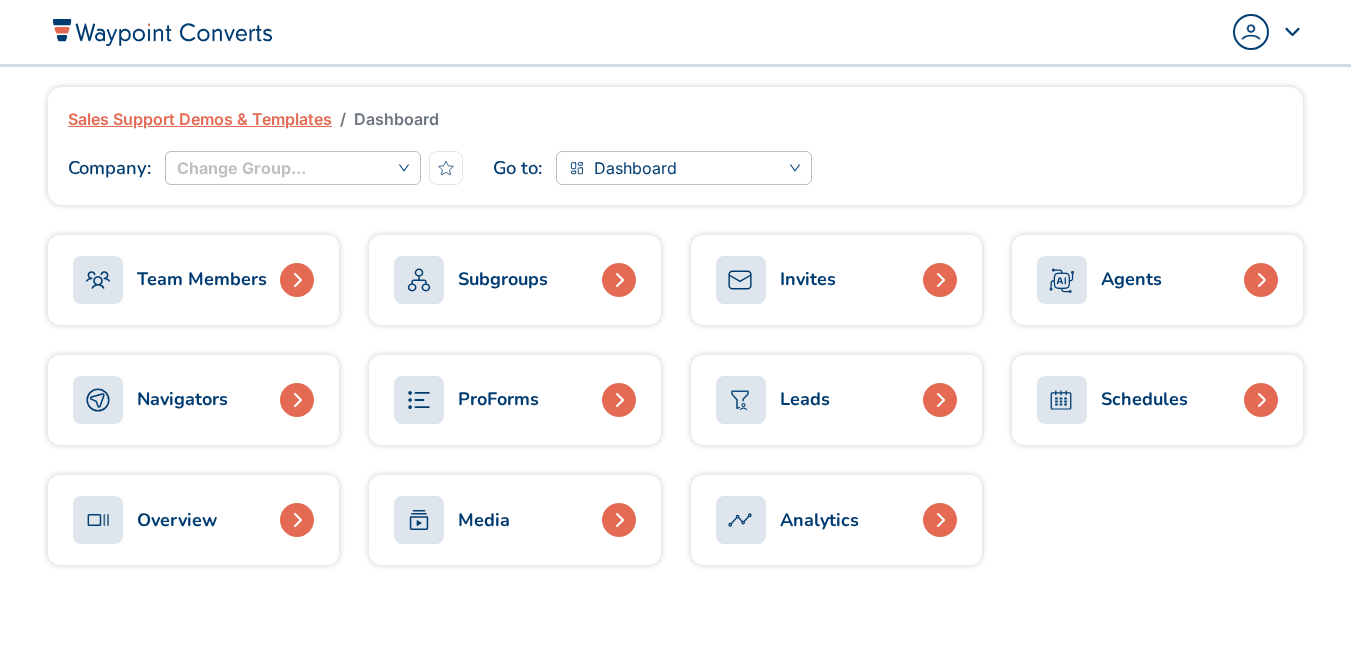 scroll, scrollTop: 0, scrollLeft: 0, axis: both 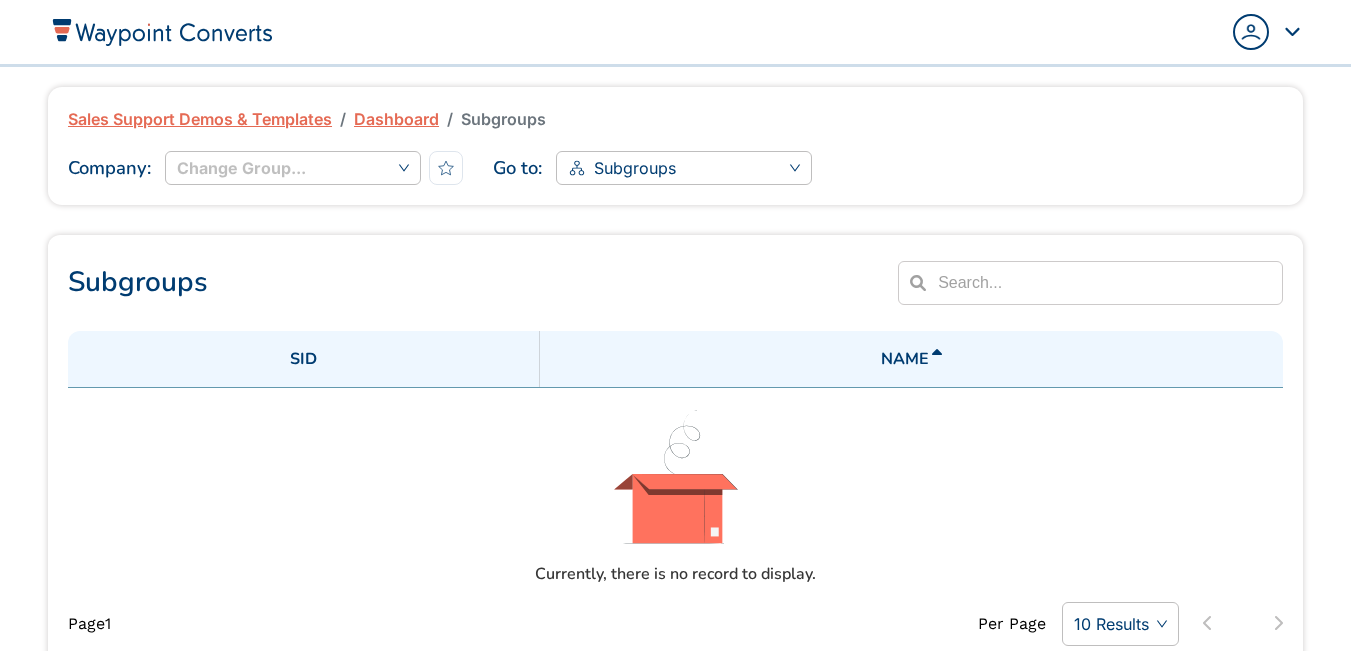 click on "Dashboard" at bounding box center [396, 119] 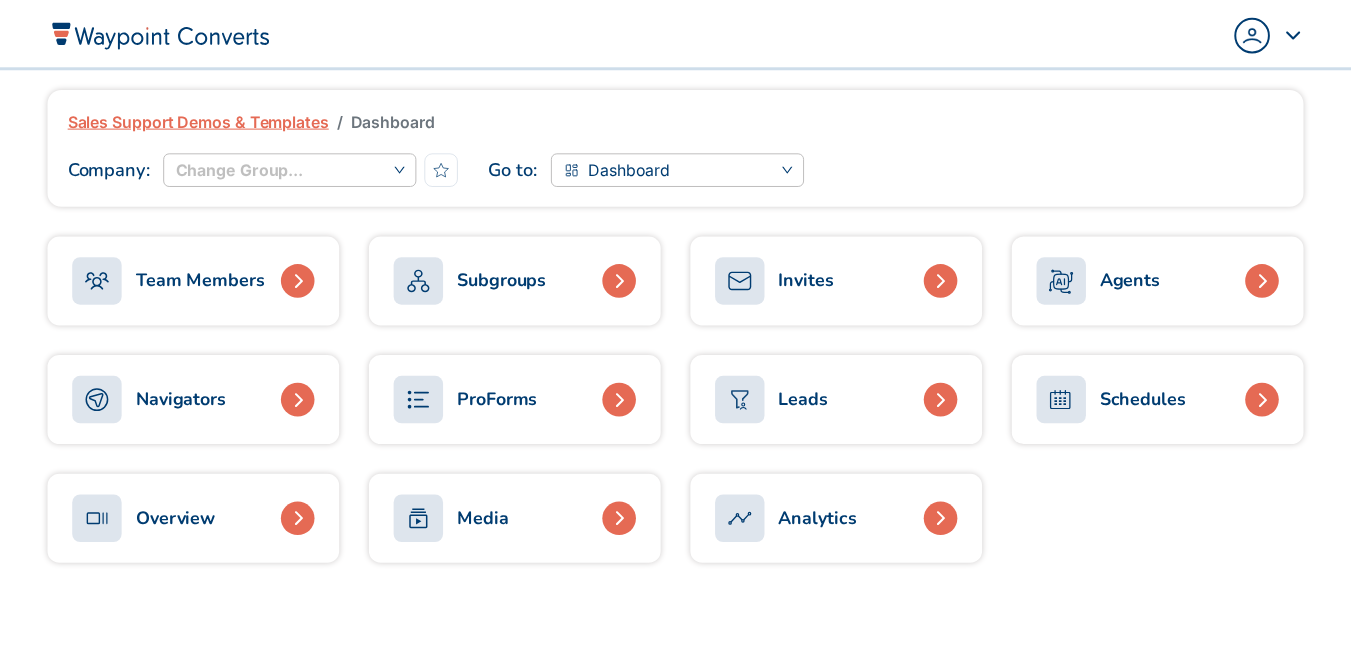 scroll, scrollTop: 0, scrollLeft: 0, axis: both 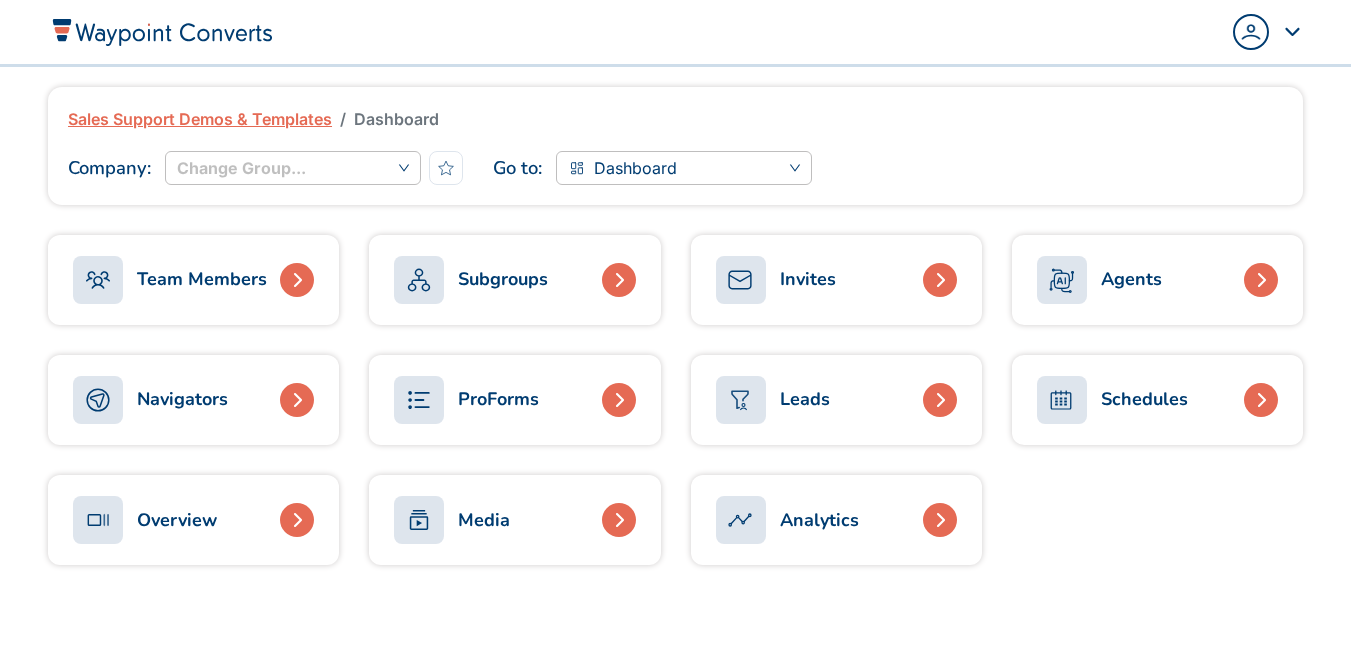 click on "ProForms" at bounding box center (514, 400) 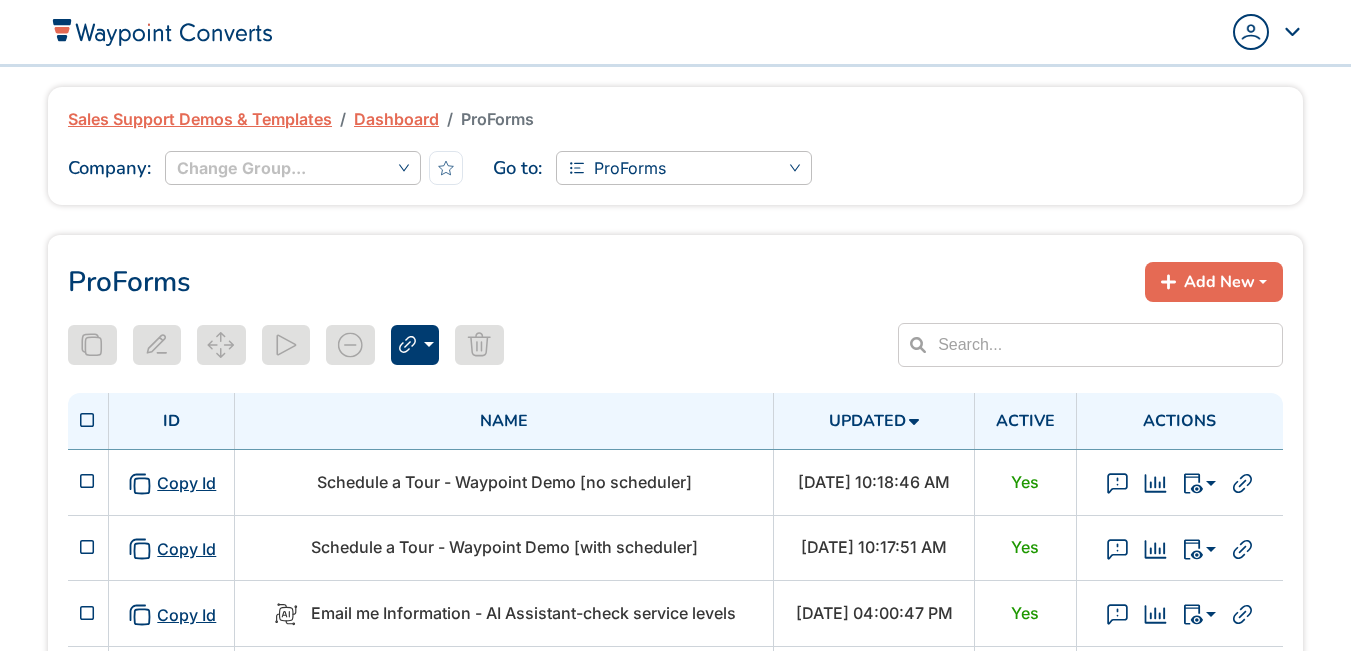 scroll, scrollTop: 0, scrollLeft: 0, axis: both 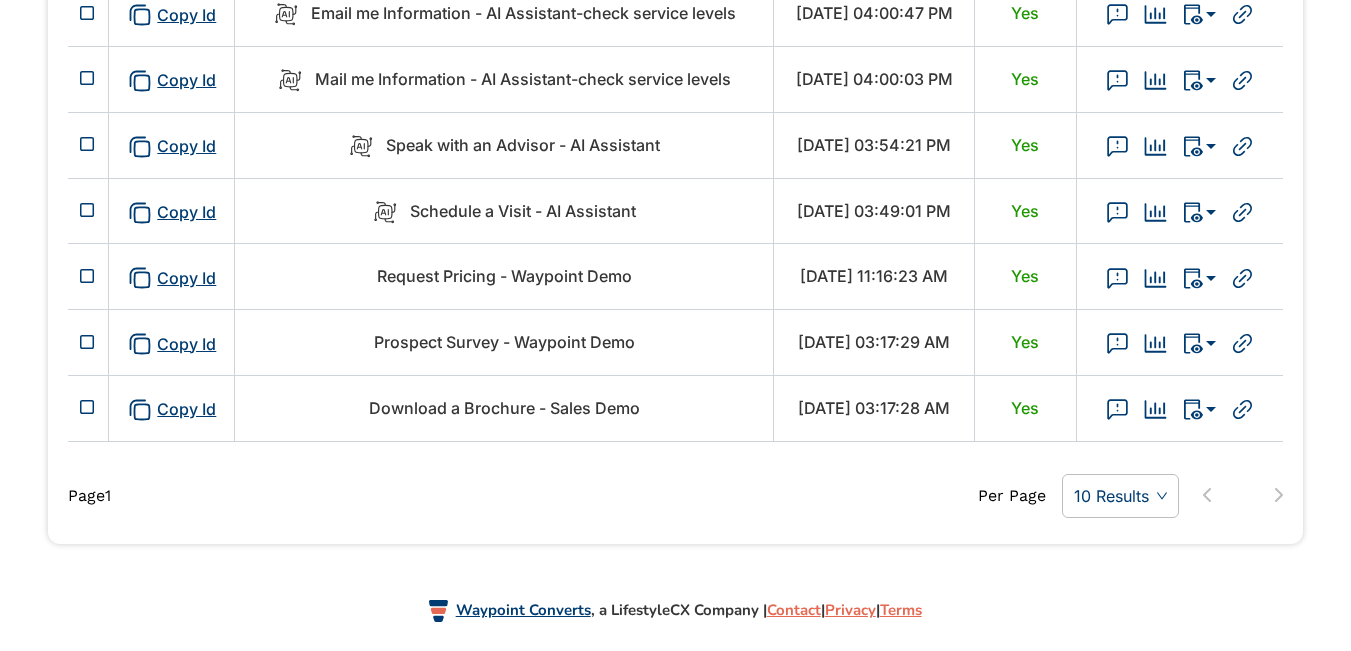 click at bounding box center (1278, 496) 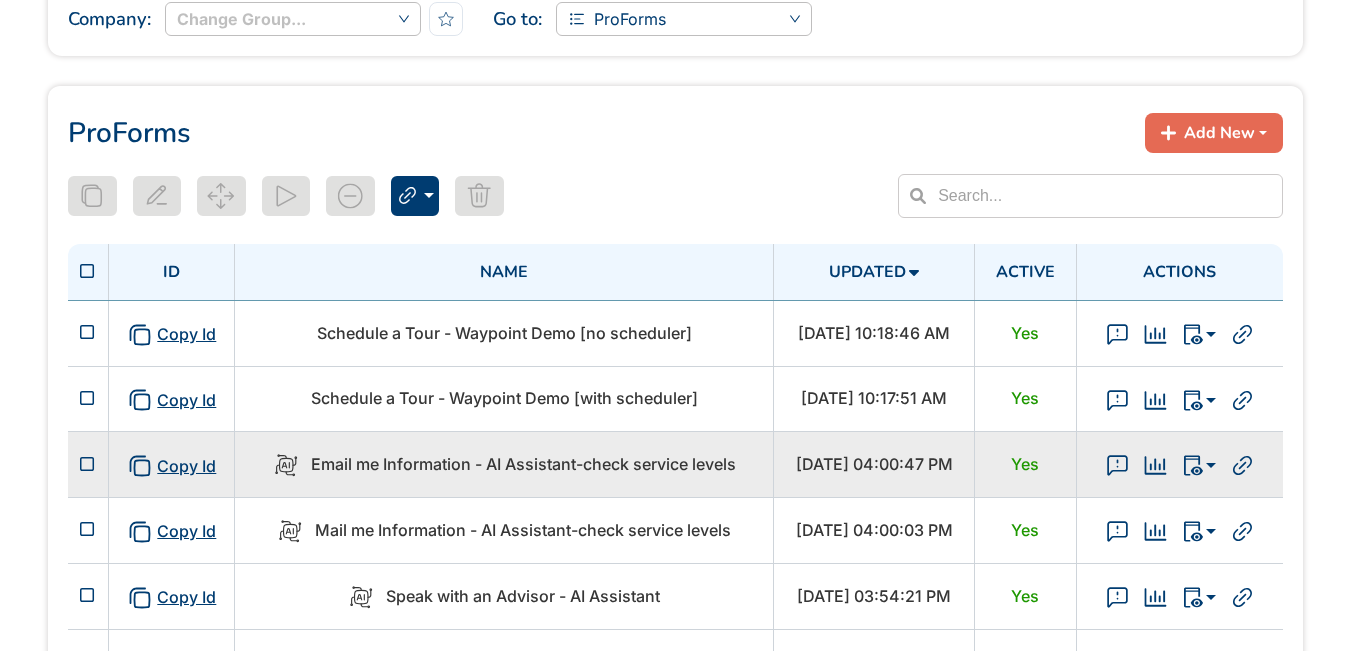 scroll, scrollTop: 0, scrollLeft: 0, axis: both 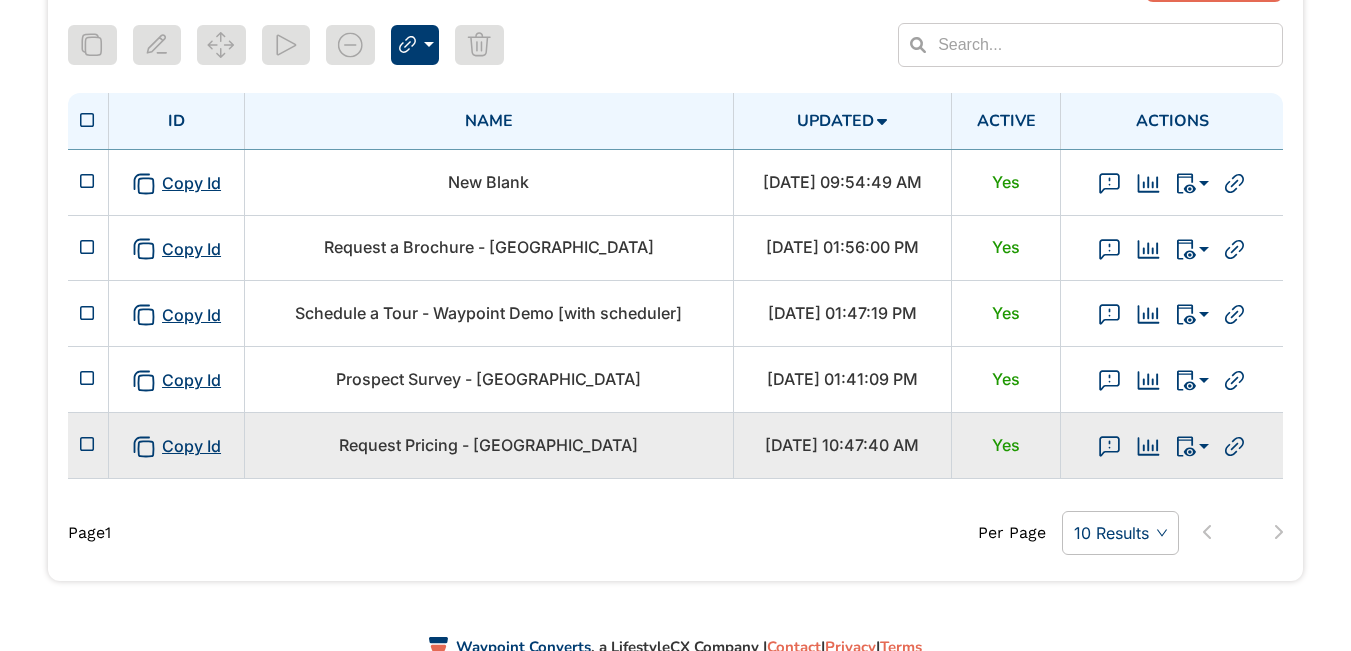 click on "Request Pricing - Lebanon" at bounding box center [488, 445] 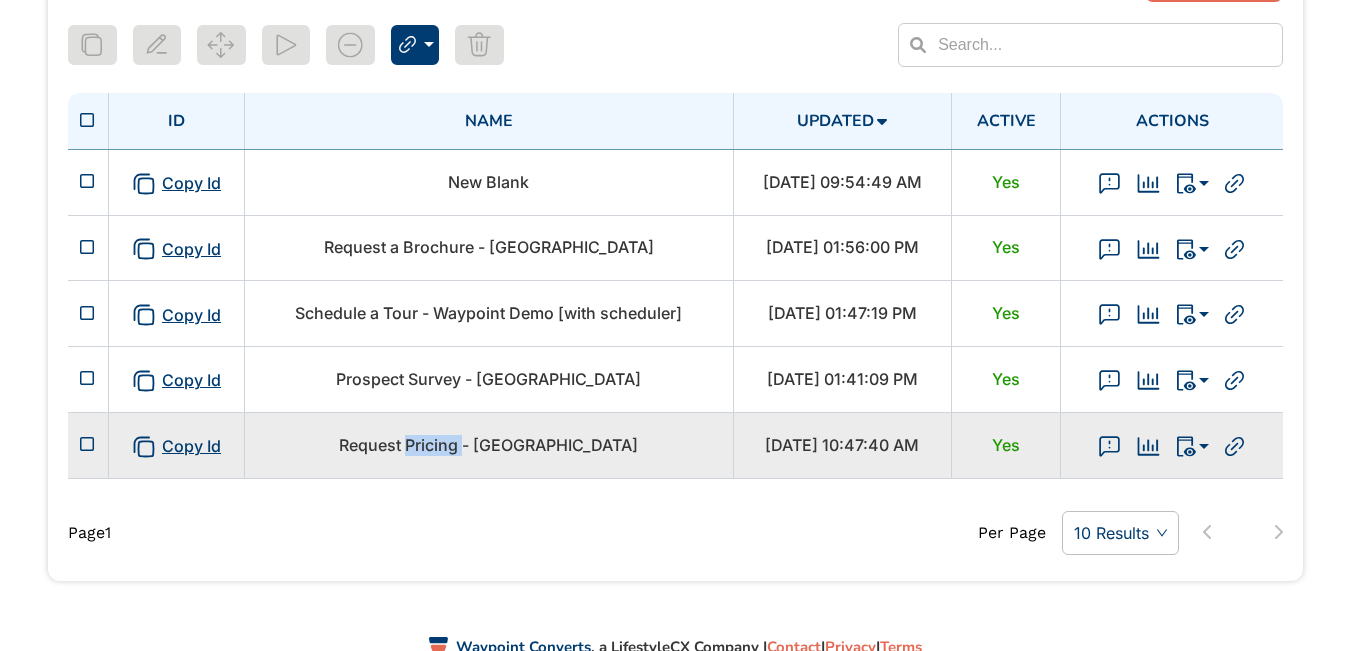 click on "Request Pricing - Lebanon" at bounding box center (488, 445) 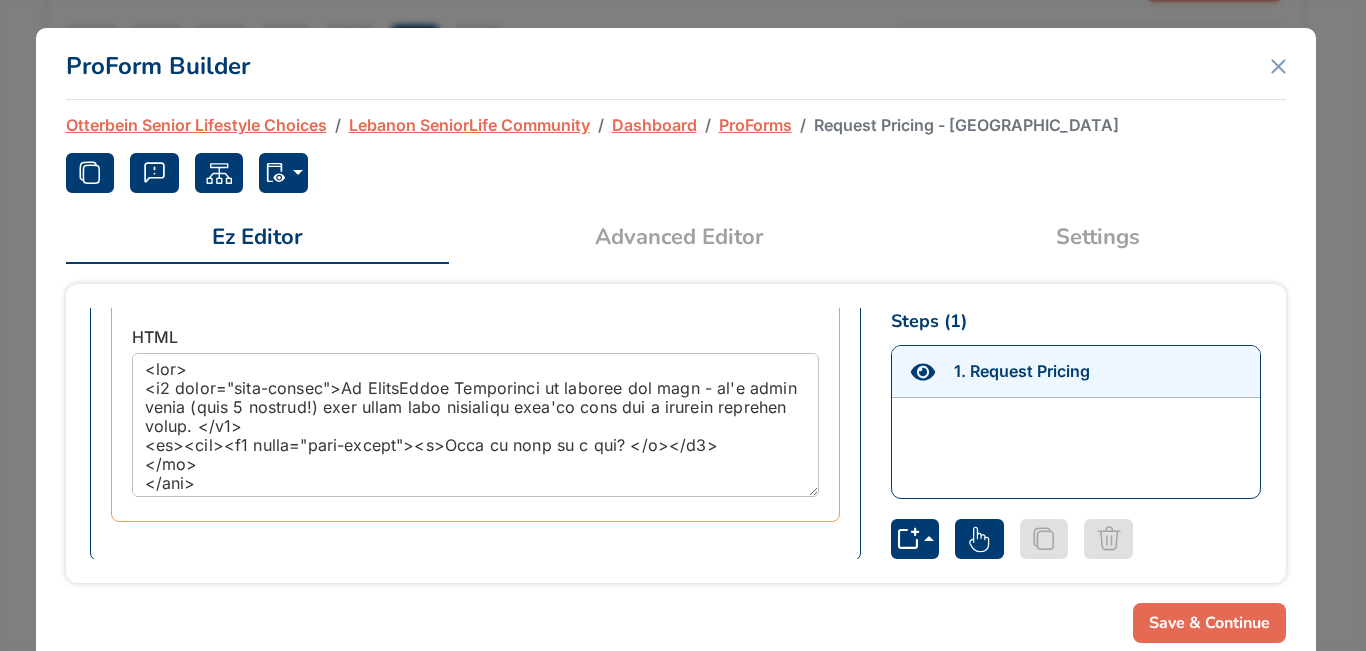 scroll, scrollTop: 421, scrollLeft: 0, axis: vertical 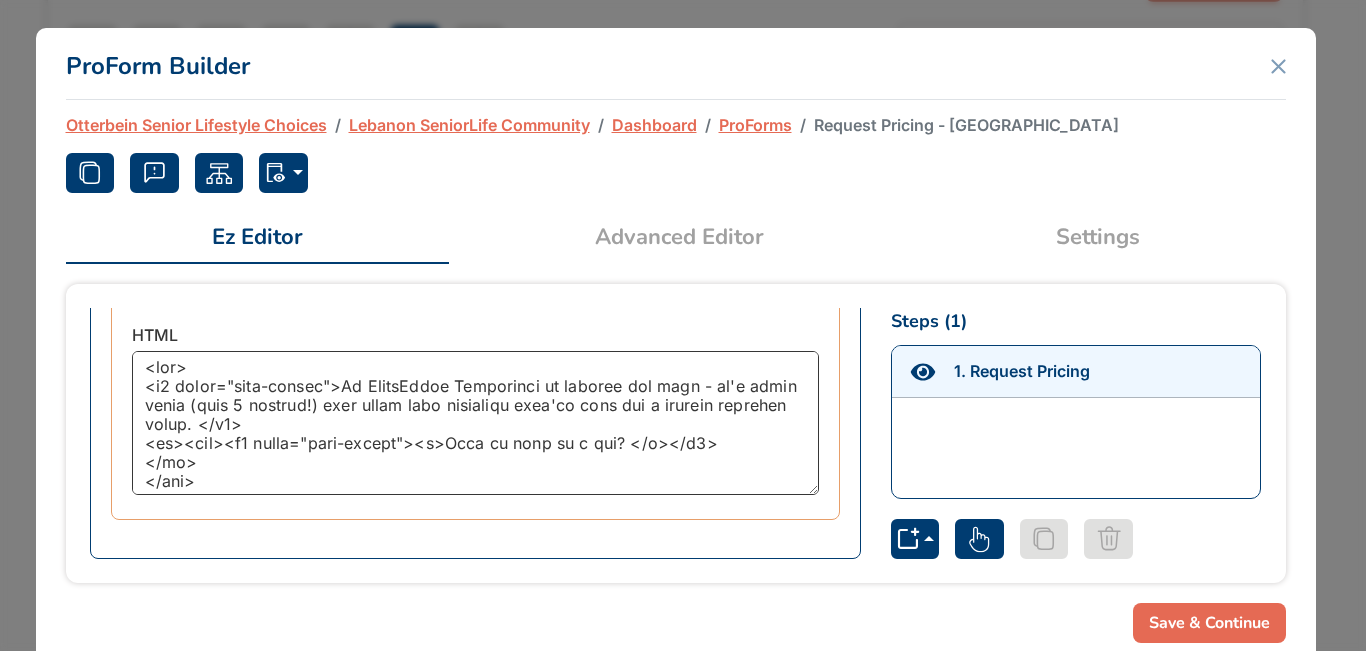click at bounding box center (475, 423) 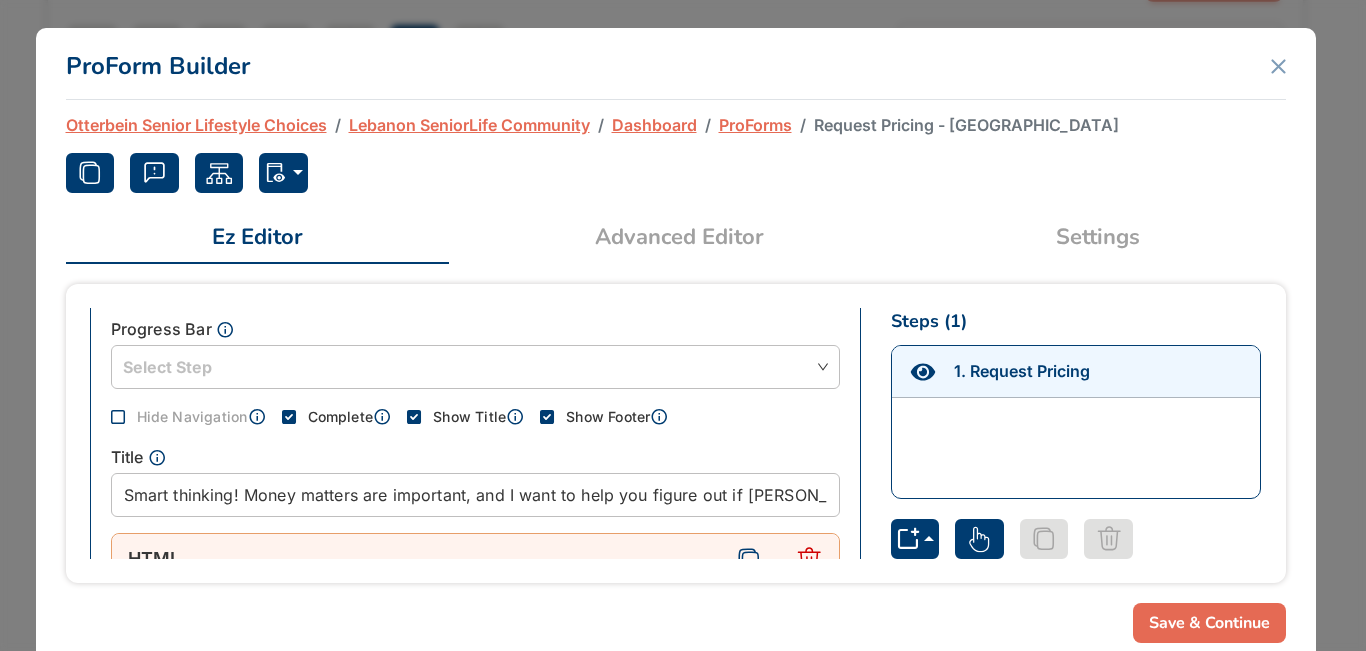 scroll, scrollTop: 0, scrollLeft: 0, axis: both 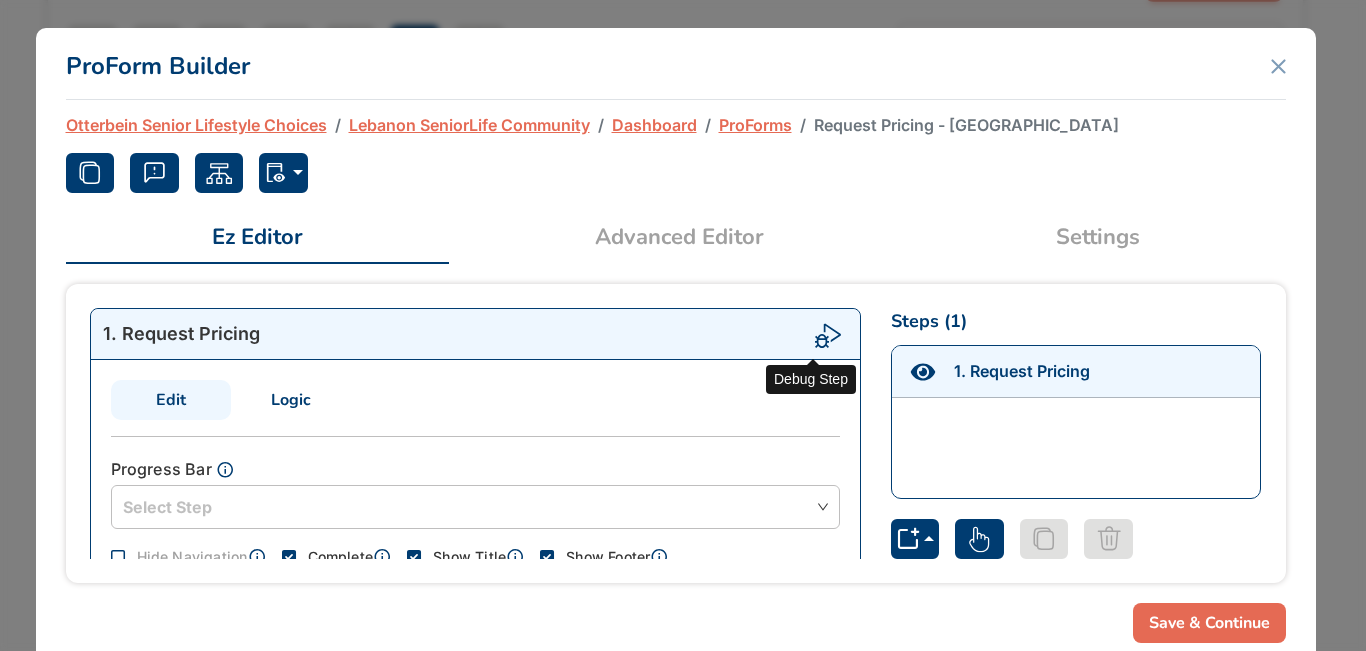 click 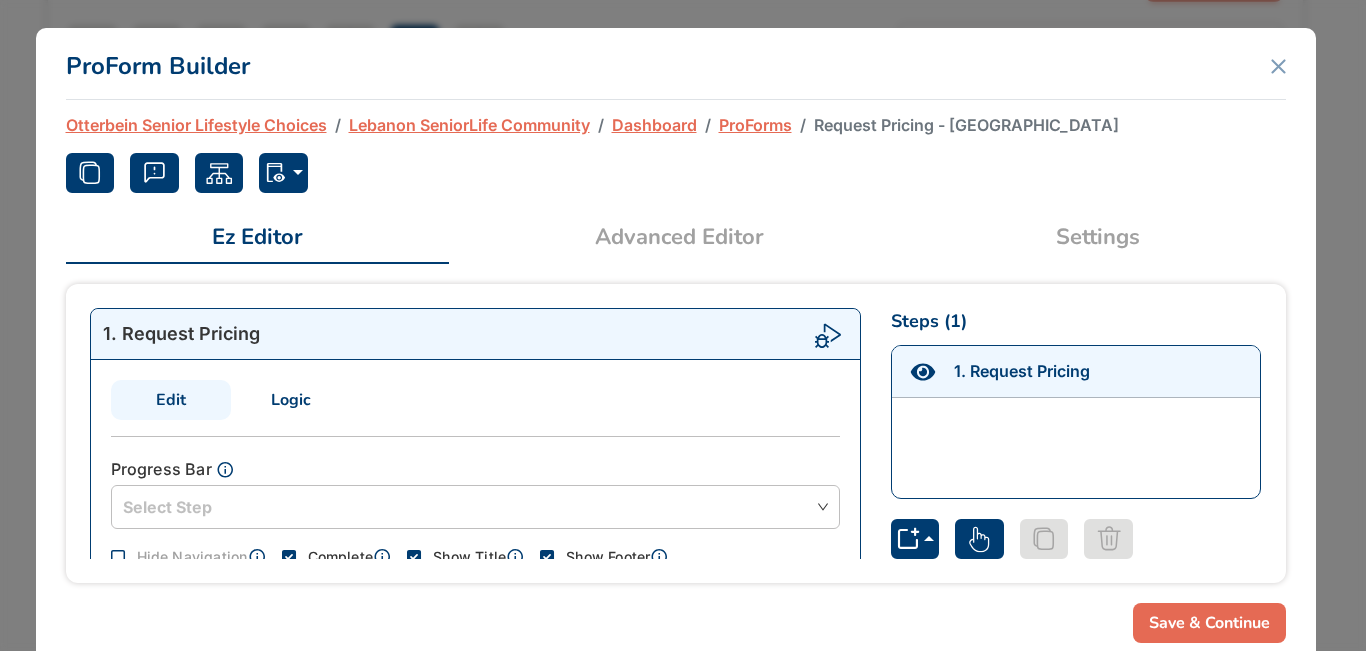 scroll, scrollTop: 100, scrollLeft: 0, axis: vertical 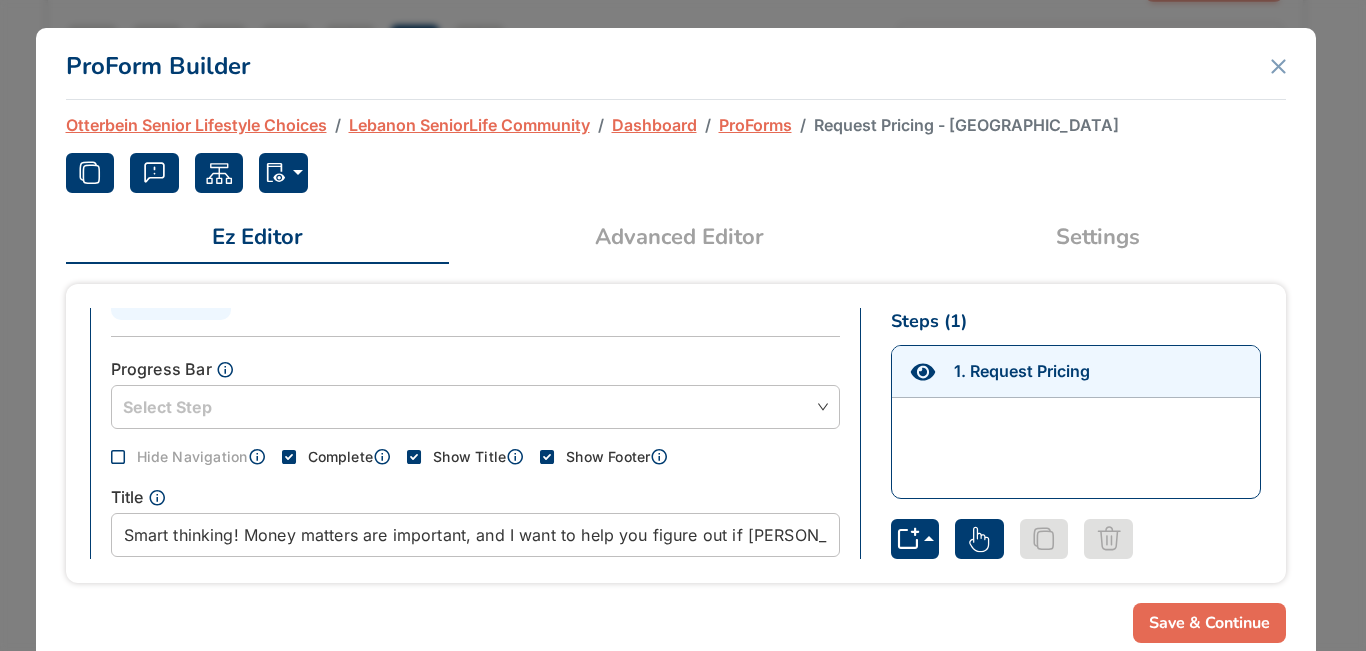 click on "Settings" at bounding box center (1098, 237) 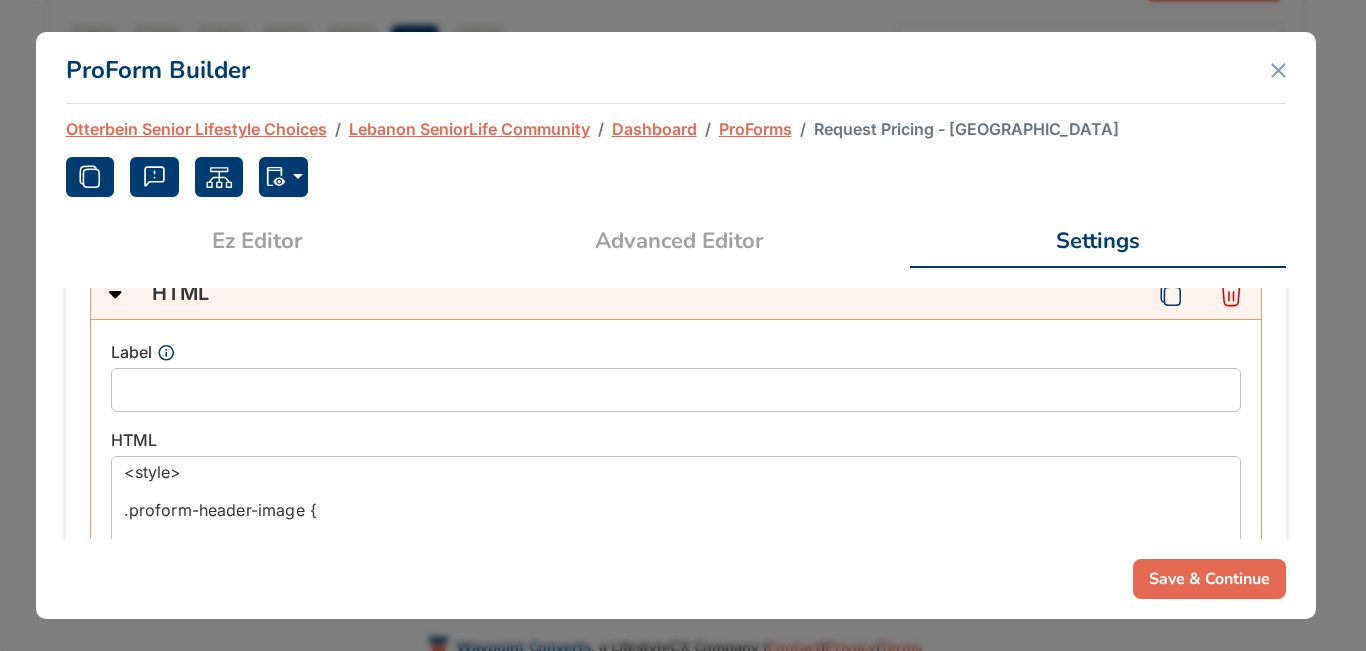 scroll, scrollTop: 980, scrollLeft: 0, axis: vertical 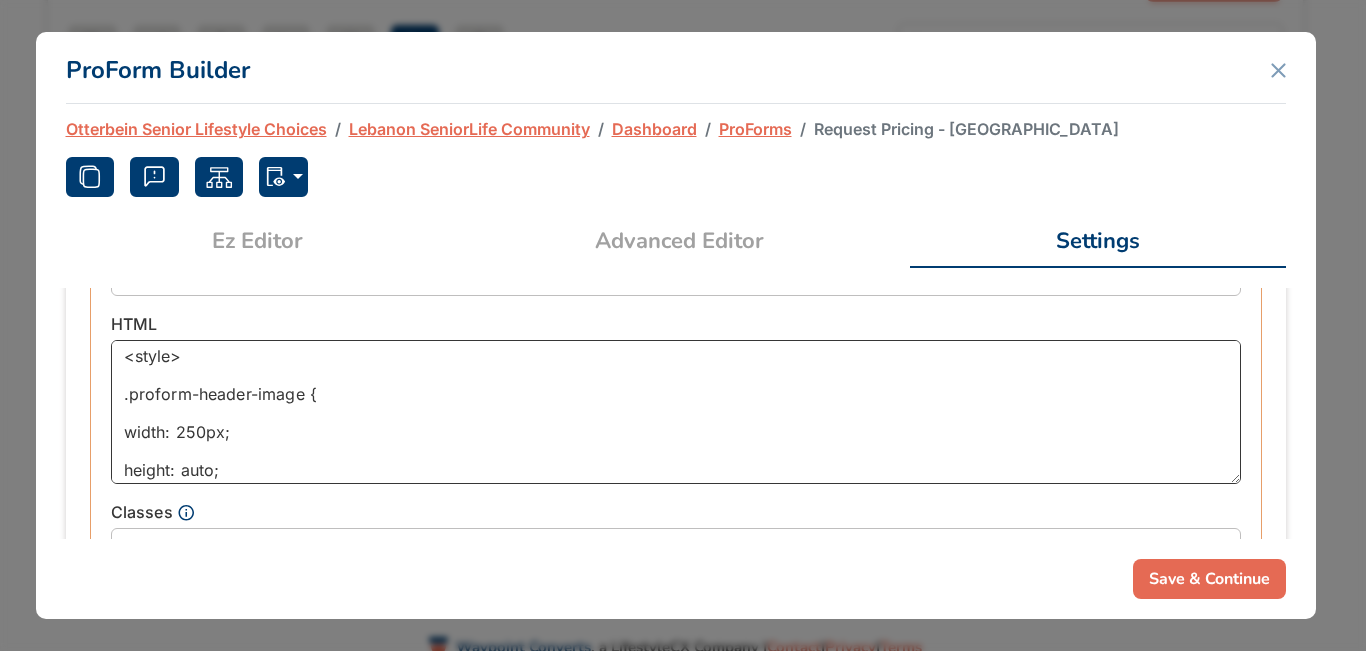 click on "<style>
.proform-header-image {
width: 250px;
height: auto;
}
@media only screen and (max-width: 767px) {
.proform-header-image {
width: 250px;
height: auto;
}
}
@media only screen and (max-width: 300px) {
.proform-header-image {
width: 100%;
height: auto;
}
}
</style>
<img src="https://d1esck3qxnvgtp.cloudfront.net/media/5aa0959b-c016-4916-b89c-cb4460cbddd1.jpg" class="proform-header-image" hspace="0" vspace="0">" at bounding box center (676, 412) 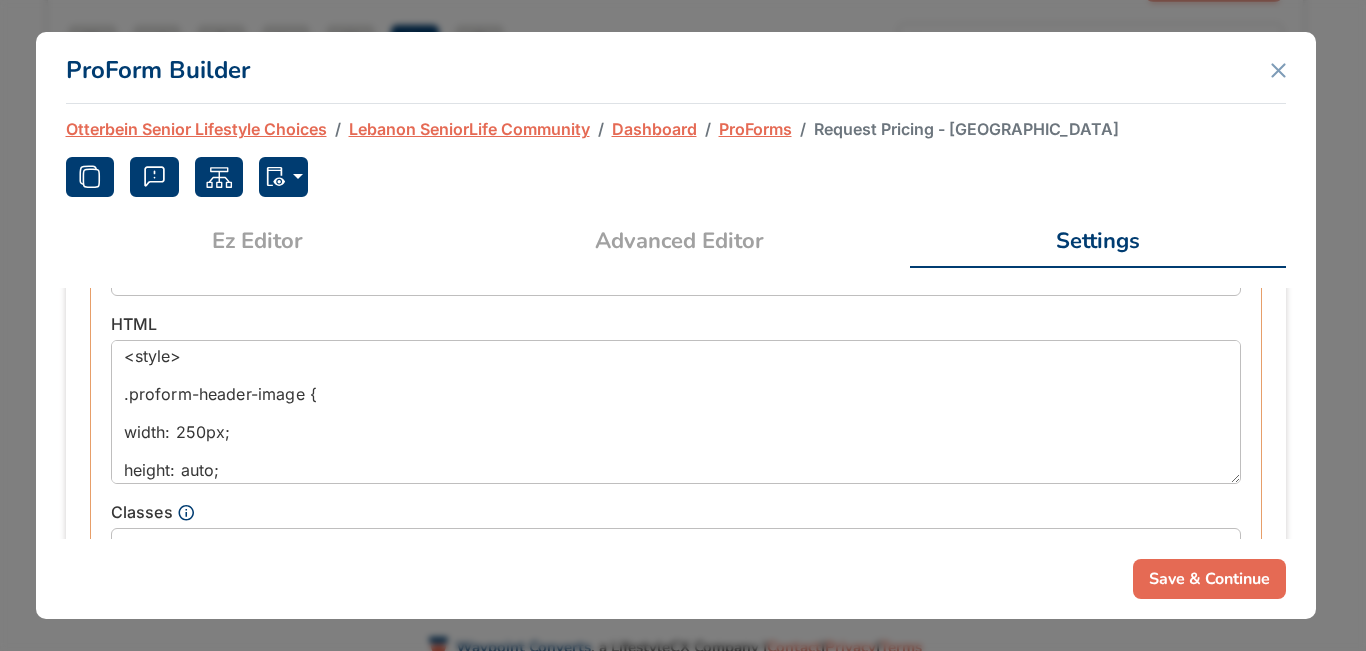 scroll, scrollTop: 996, scrollLeft: 0, axis: vertical 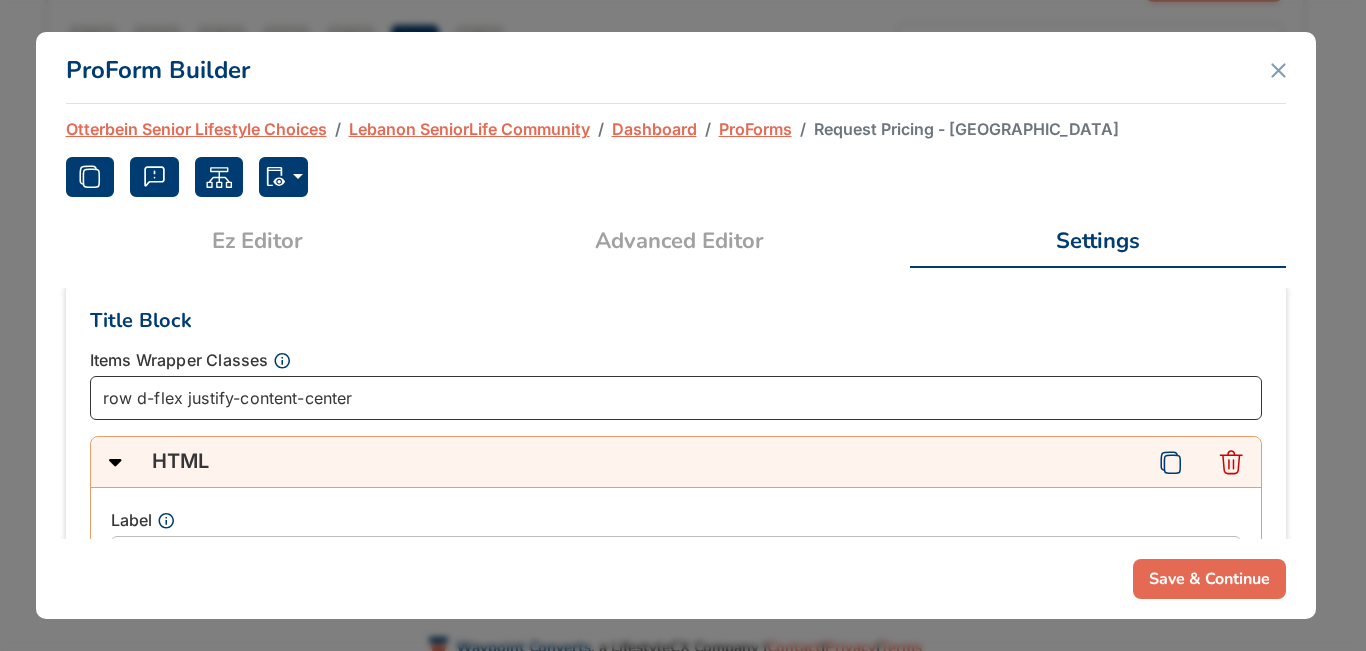 drag, startPoint x: 418, startPoint y: 390, endPoint x: 0, endPoint y: 389, distance: 418.0012 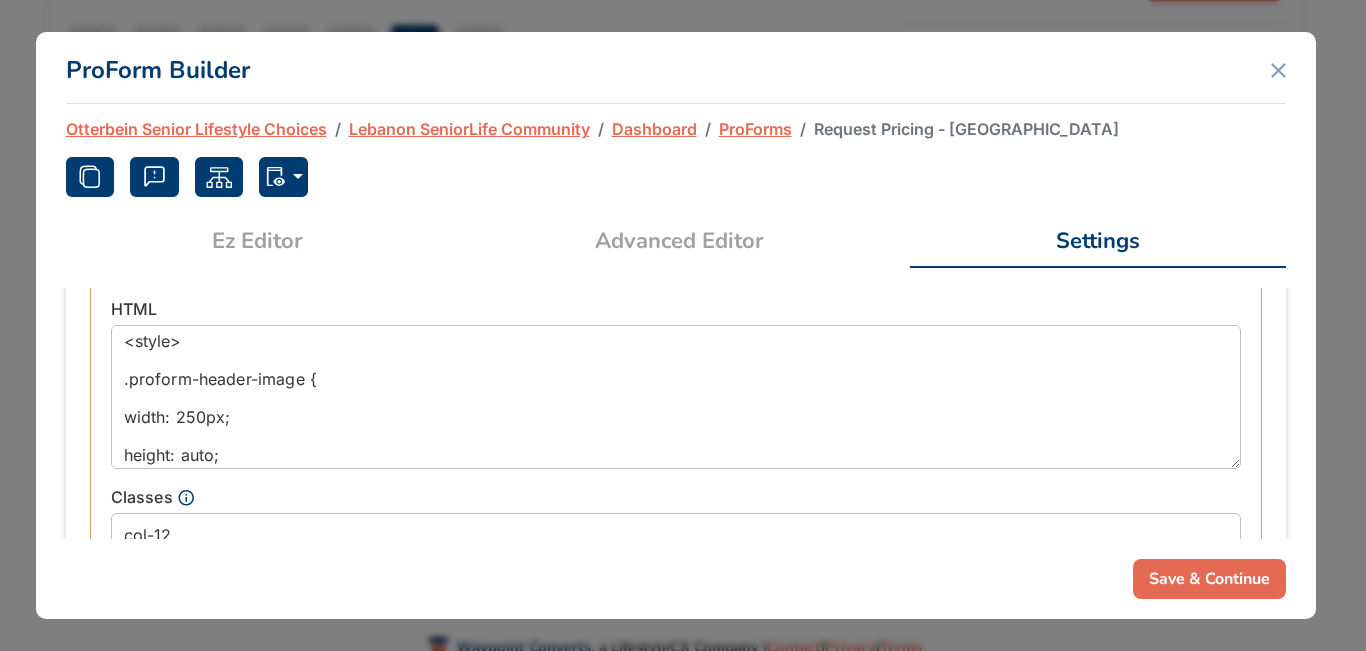 scroll, scrollTop: 996, scrollLeft: 0, axis: vertical 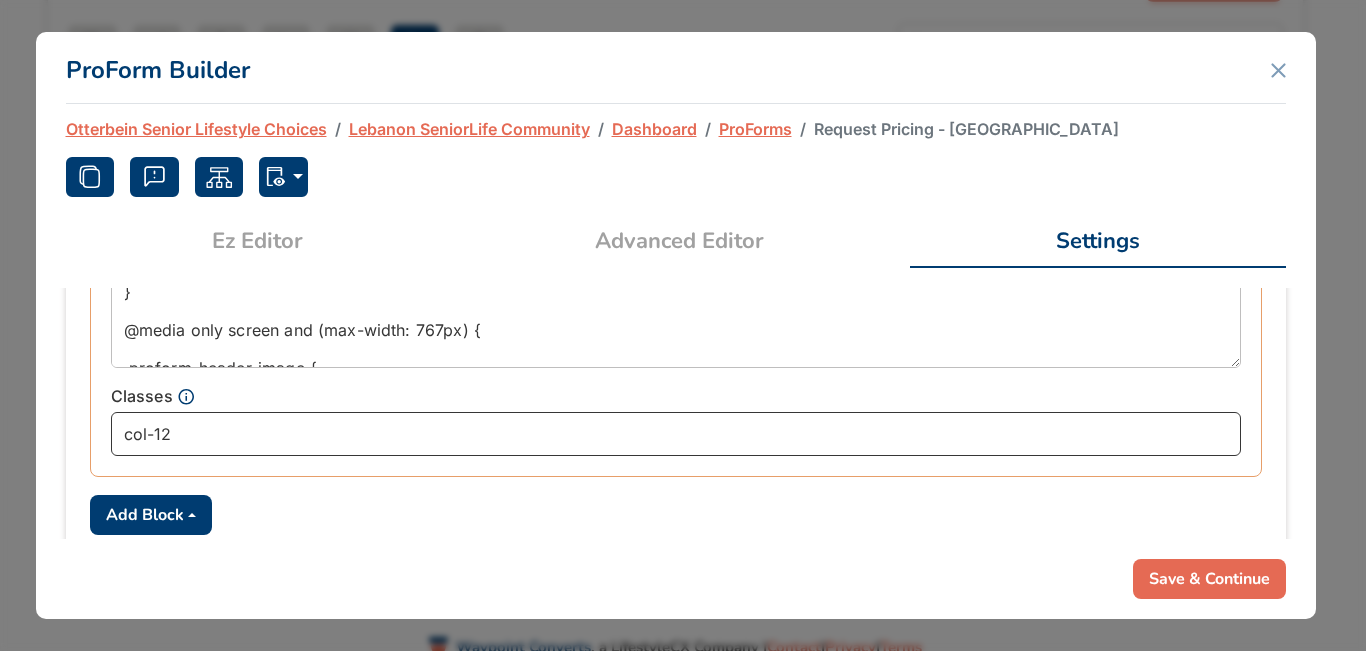 drag, startPoint x: 344, startPoint y: 440, endPoint x: 0, endPoint y: 401, distance: 346.2037 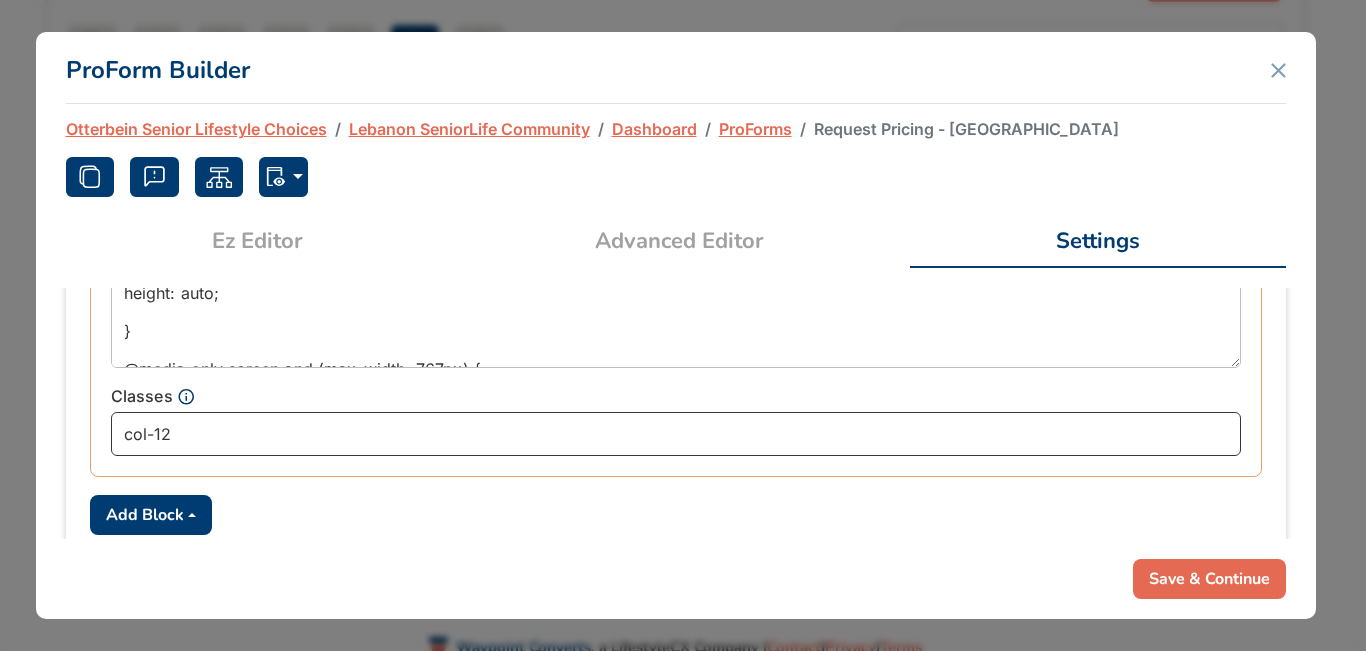 scroll, scrollTop: 0, scrollLeft: 0, axis: both 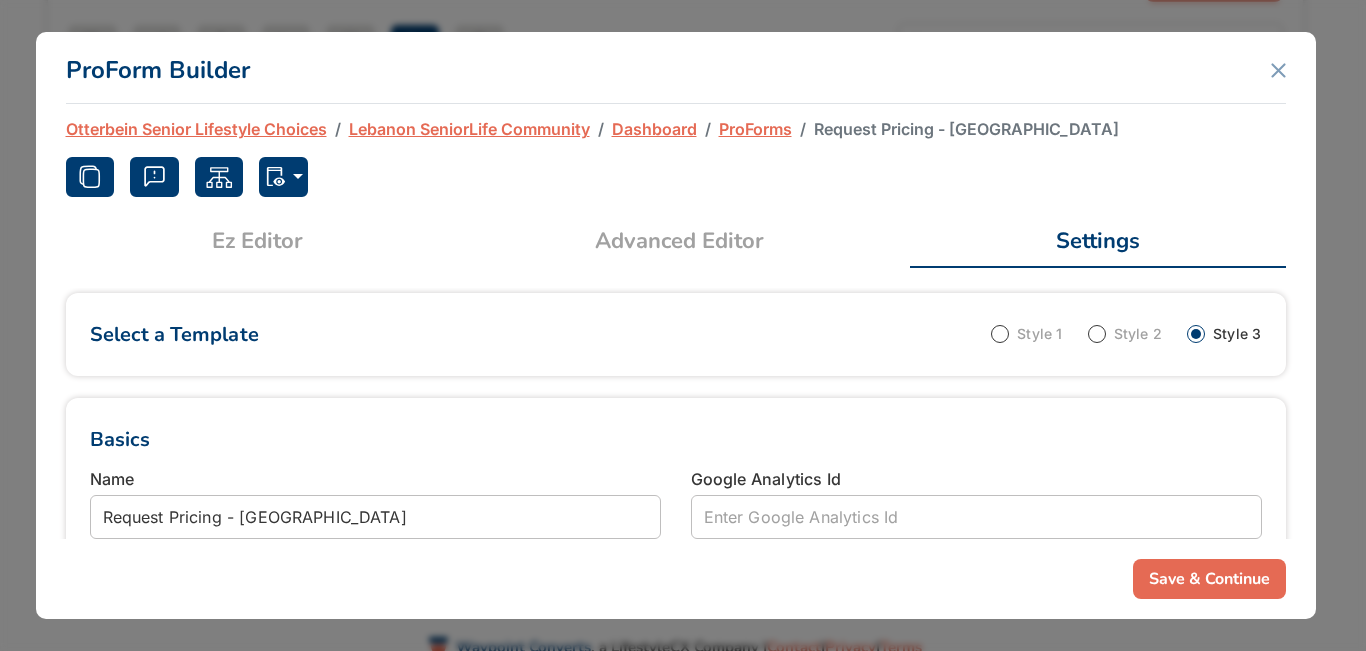 click on "Advanced Editor" at bounding box center (679, 241) 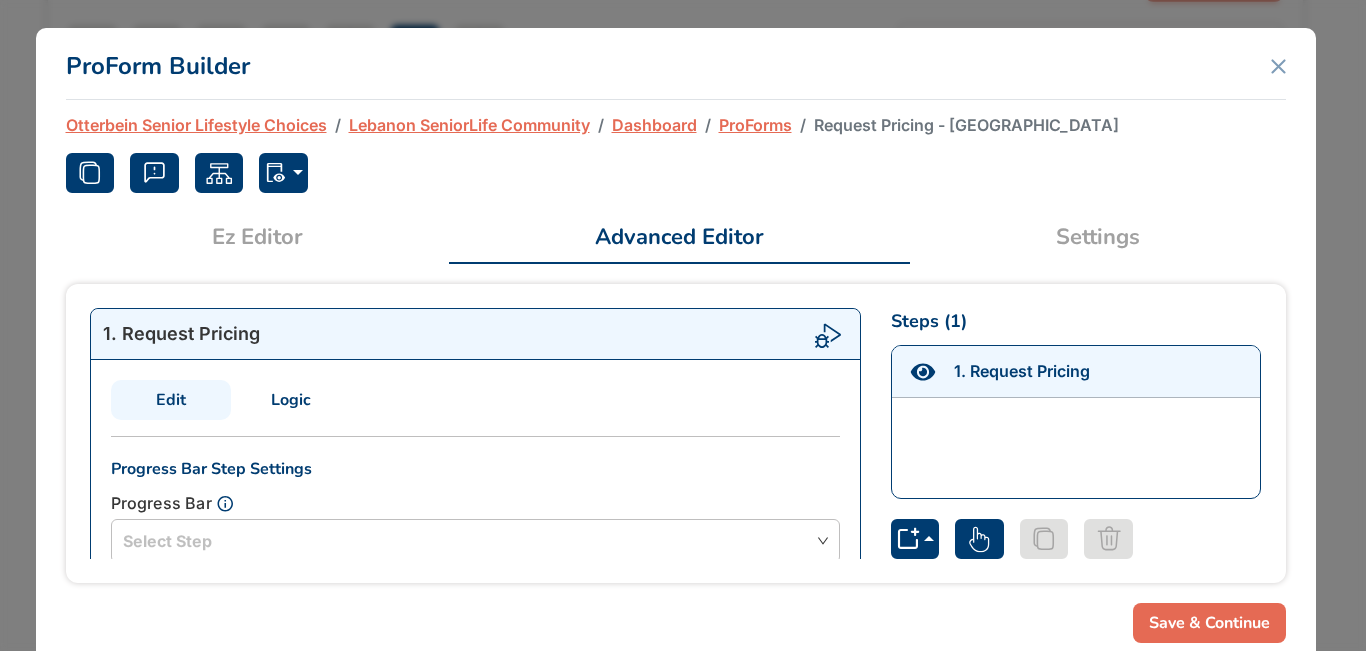 click on "Settings" at bounding box center (1098, 237) 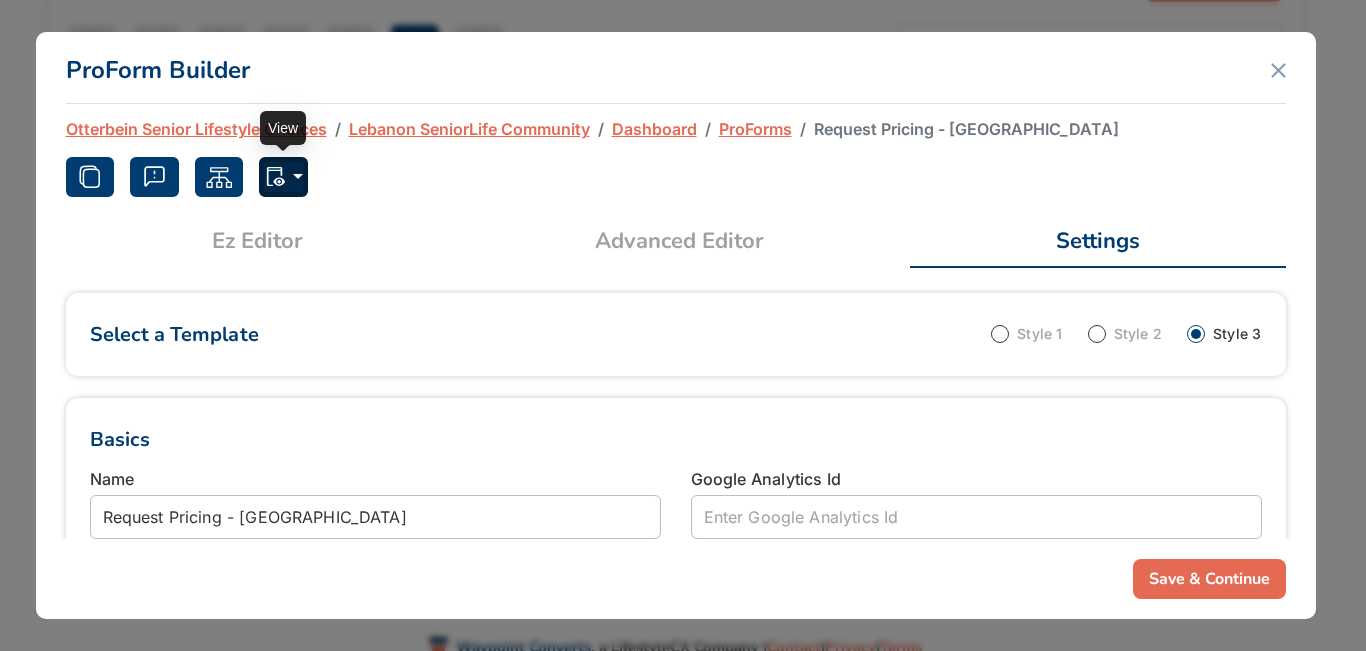 click at bounding box center [283, 177] 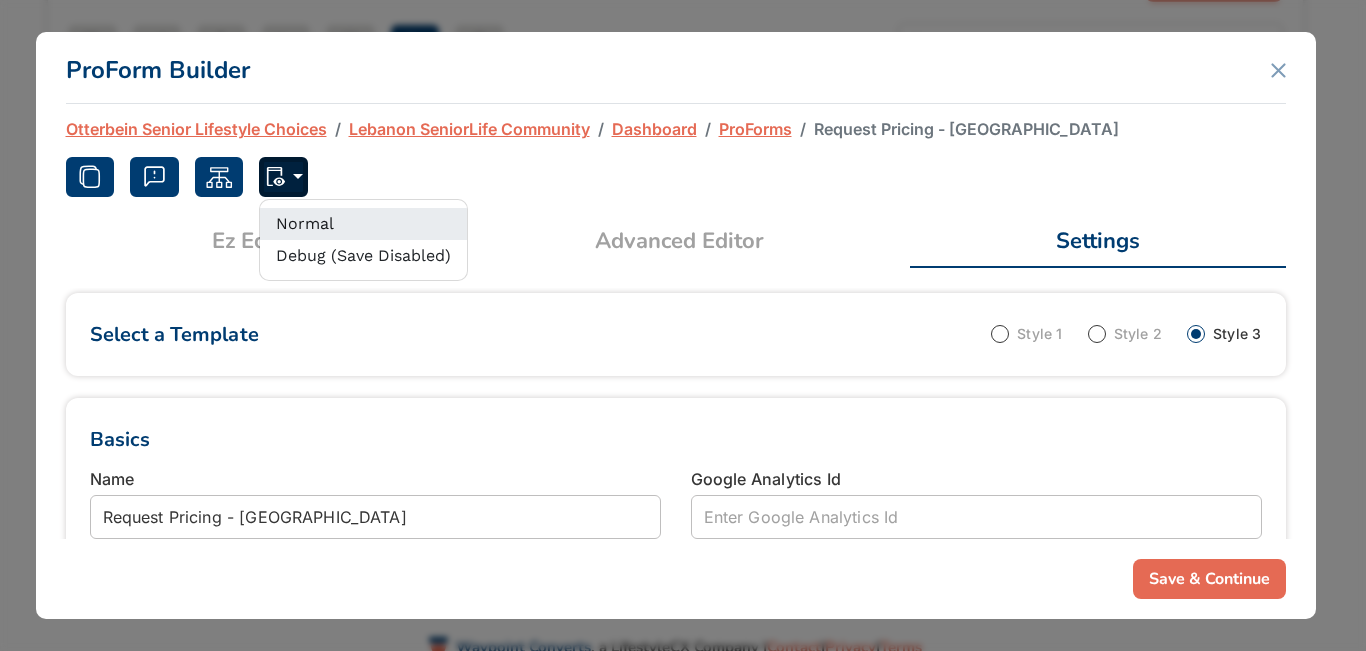 click on "Normal" at bounding box center [363, 224] 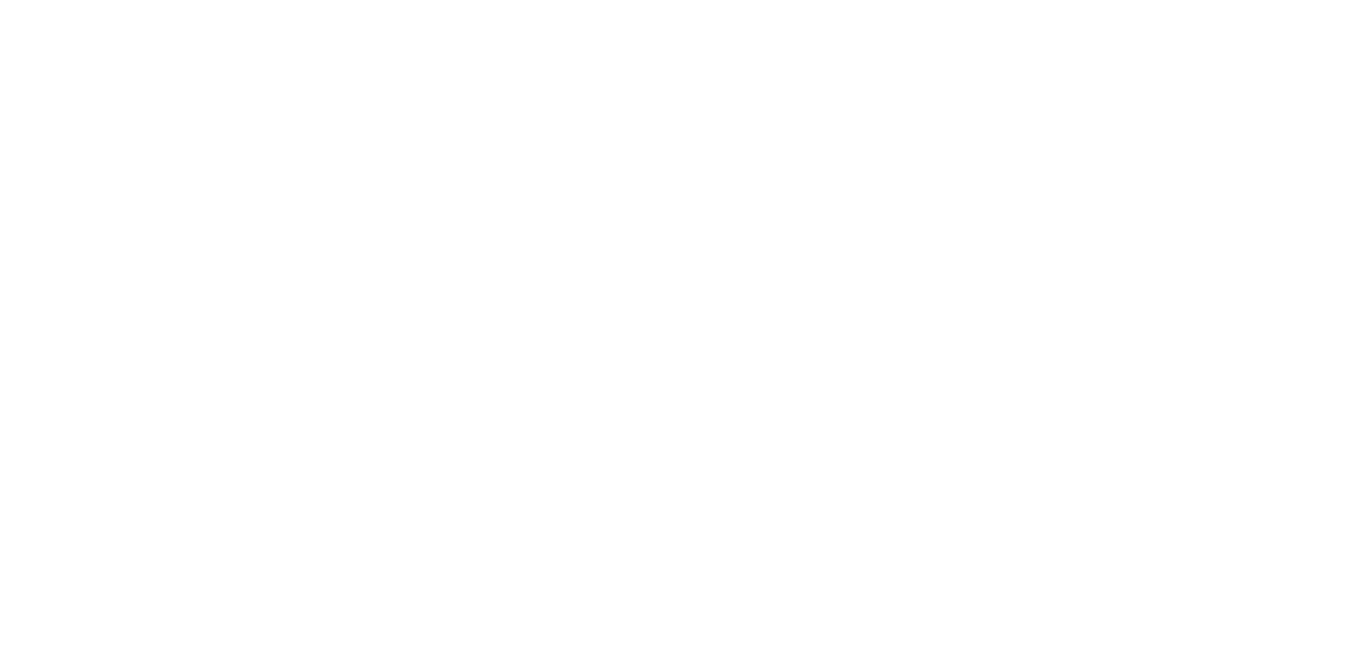 scroll, scrollTop: 0, scrollLeft: 0, axis: both 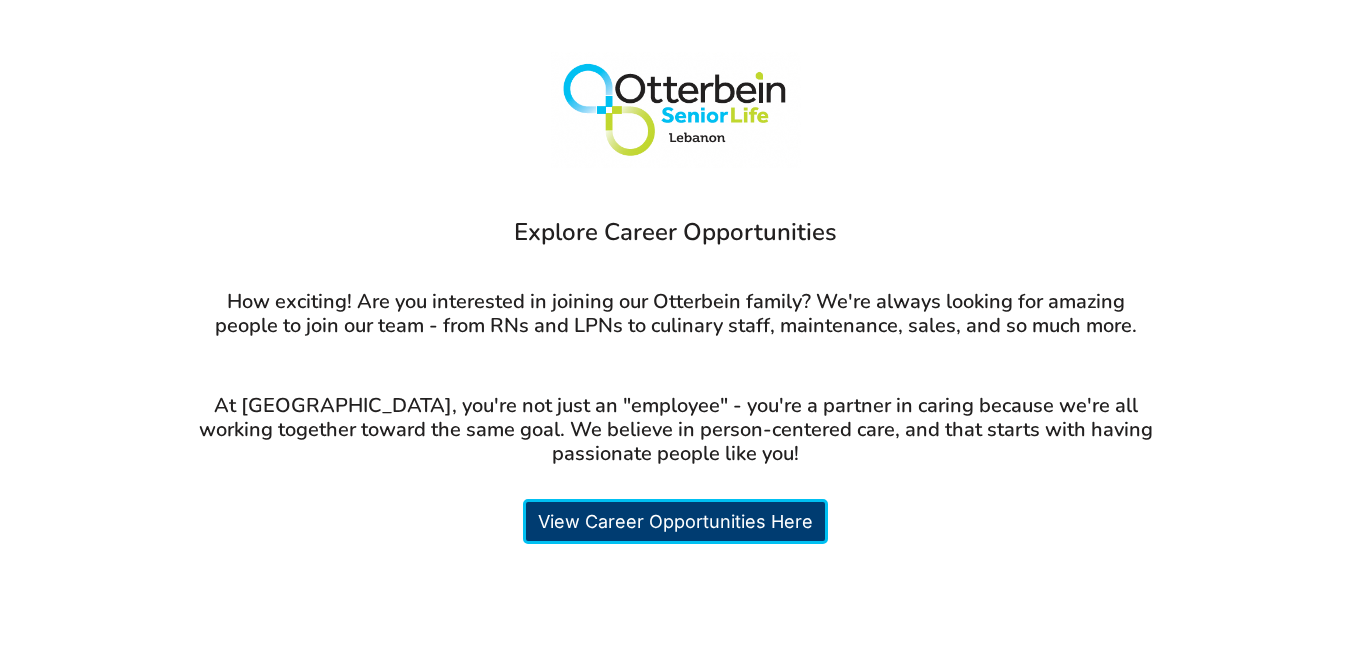 drag, startPoint x: 347, startPoint y: 256, endPoint x: 261, endPoint y: 302, distance: 97.52948 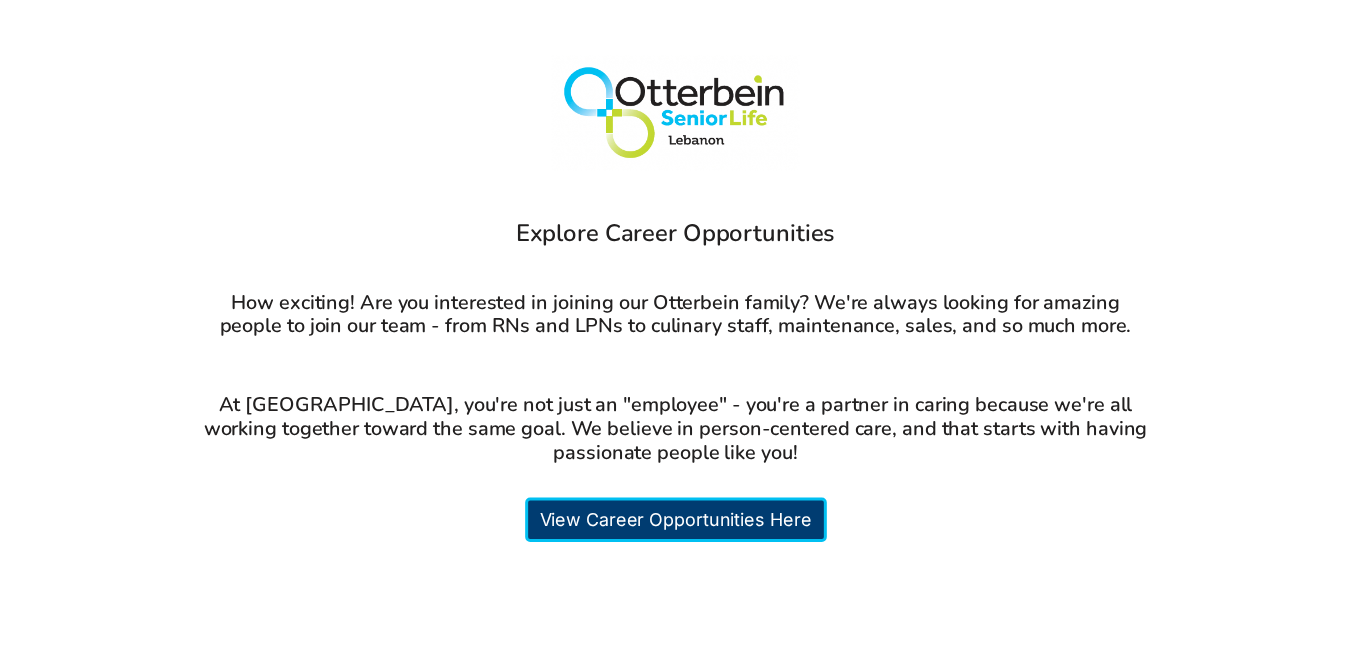 scroll, scrollTop: 0, scrollLeft: 0, axis: both 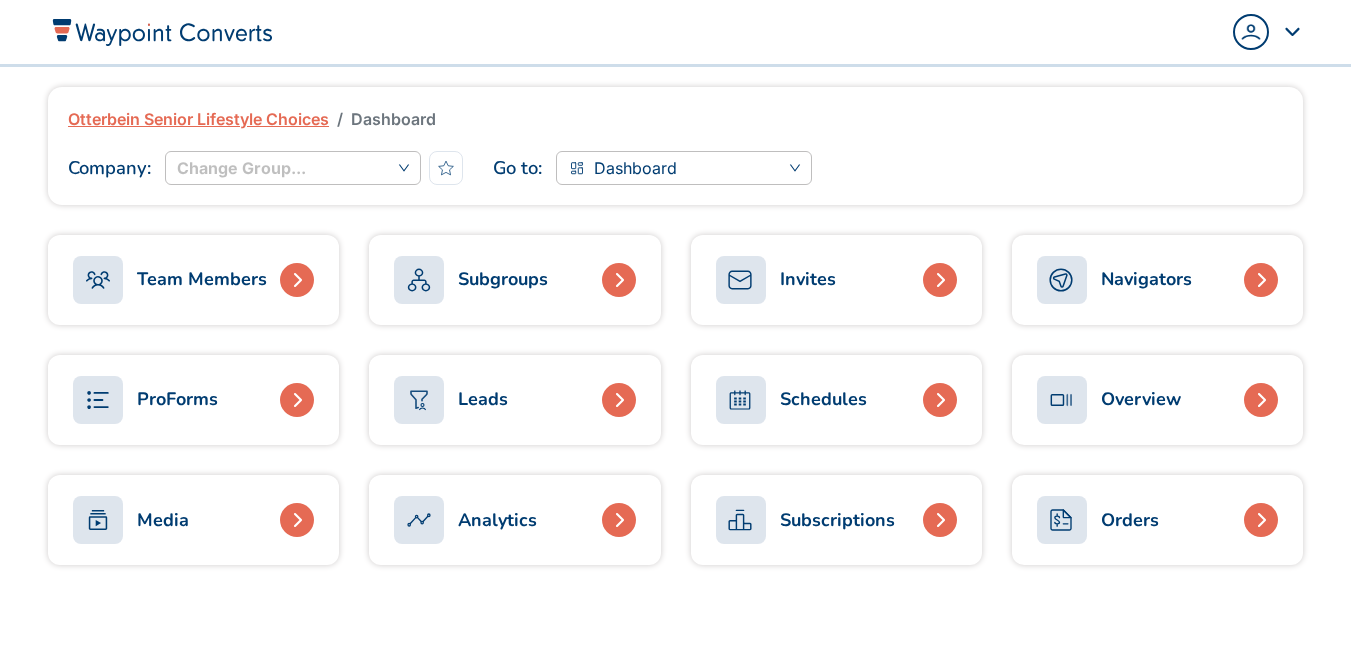 click on "Subgroups" at bounding box center (503, 279) 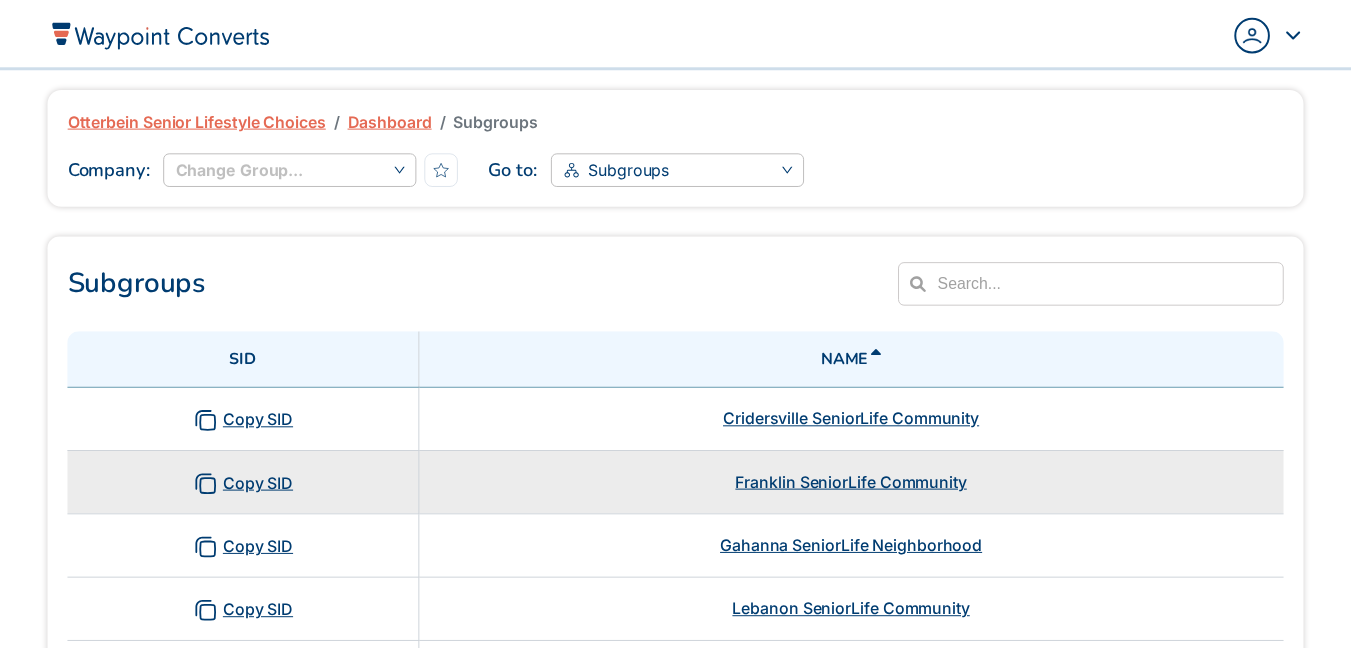 scroll, scrollTop: 0, scrollLeft: 0, axis: both 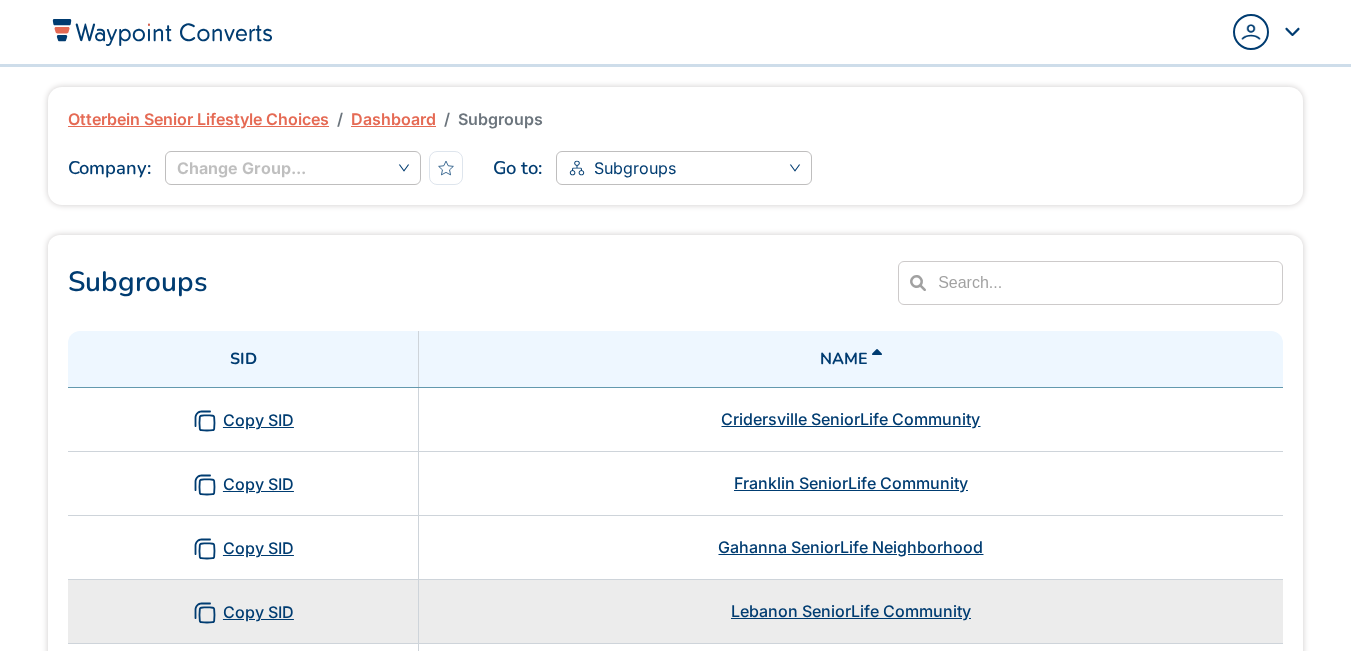 click on "Lebanon SeniorLife Community" at bounding box center (851, 611) 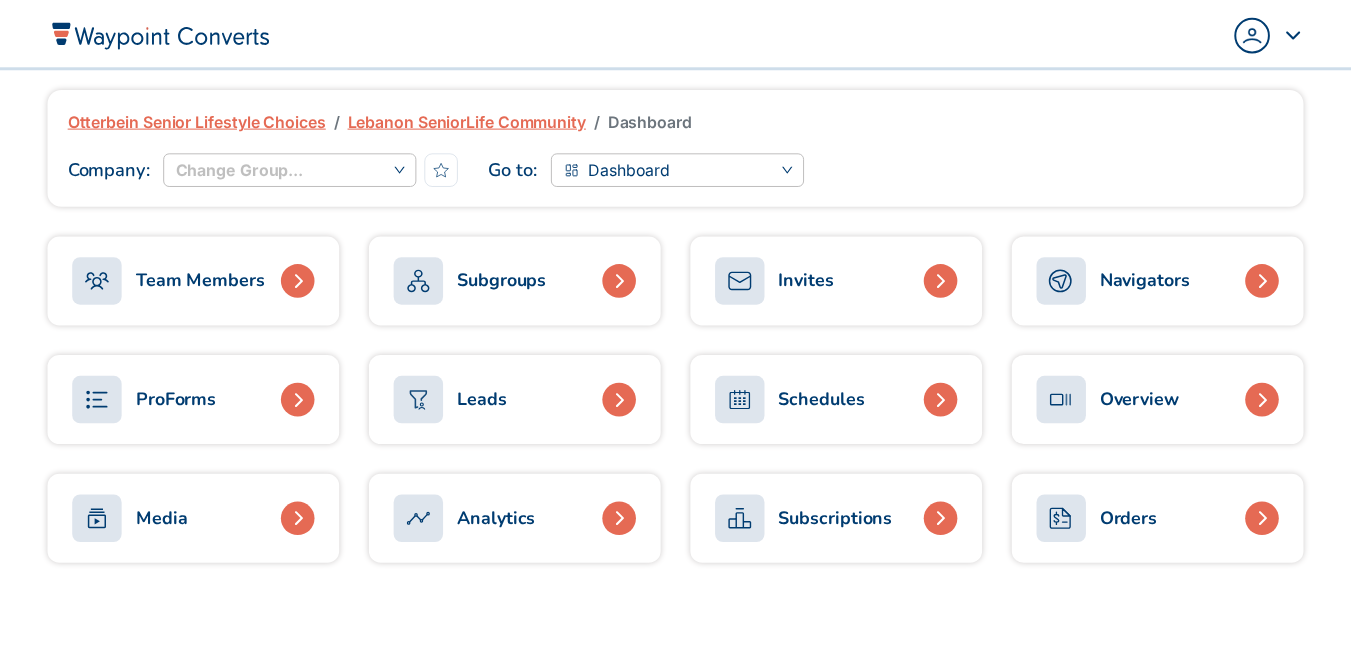 scroll, scrollTop: 0, scrollLeft: 0, axis: both 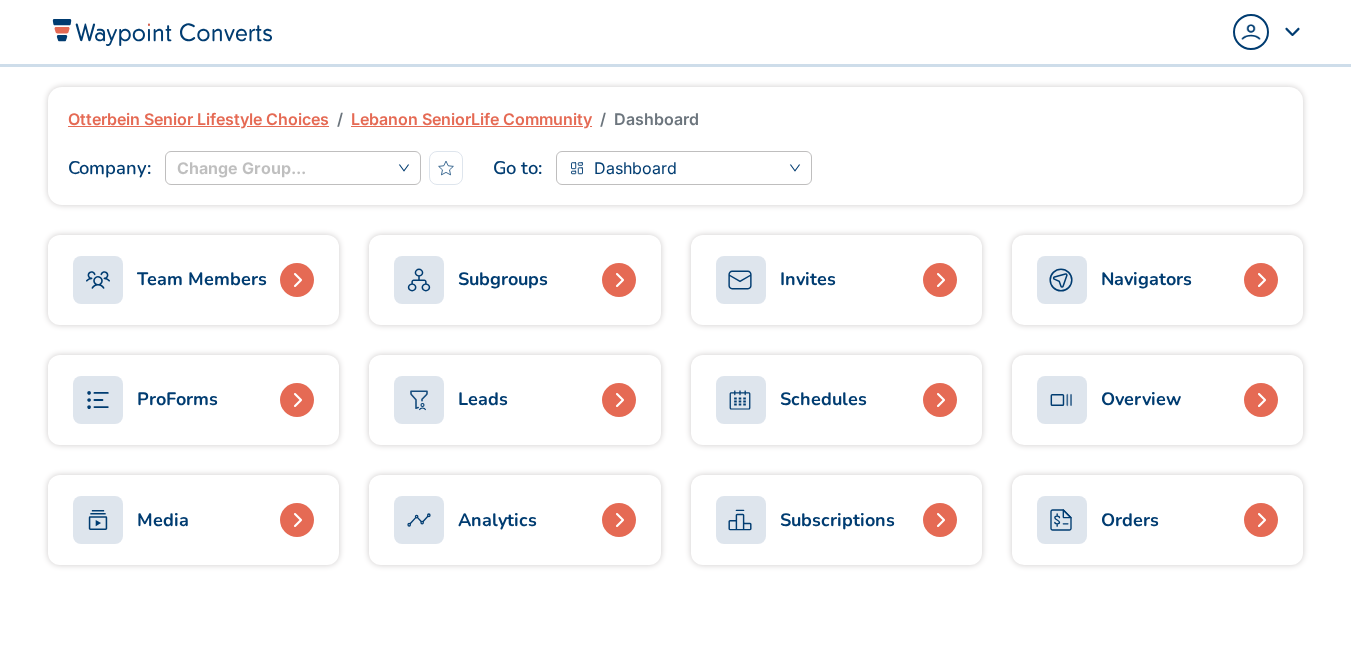 click on "ProForms" at bounding box center [177, 399] 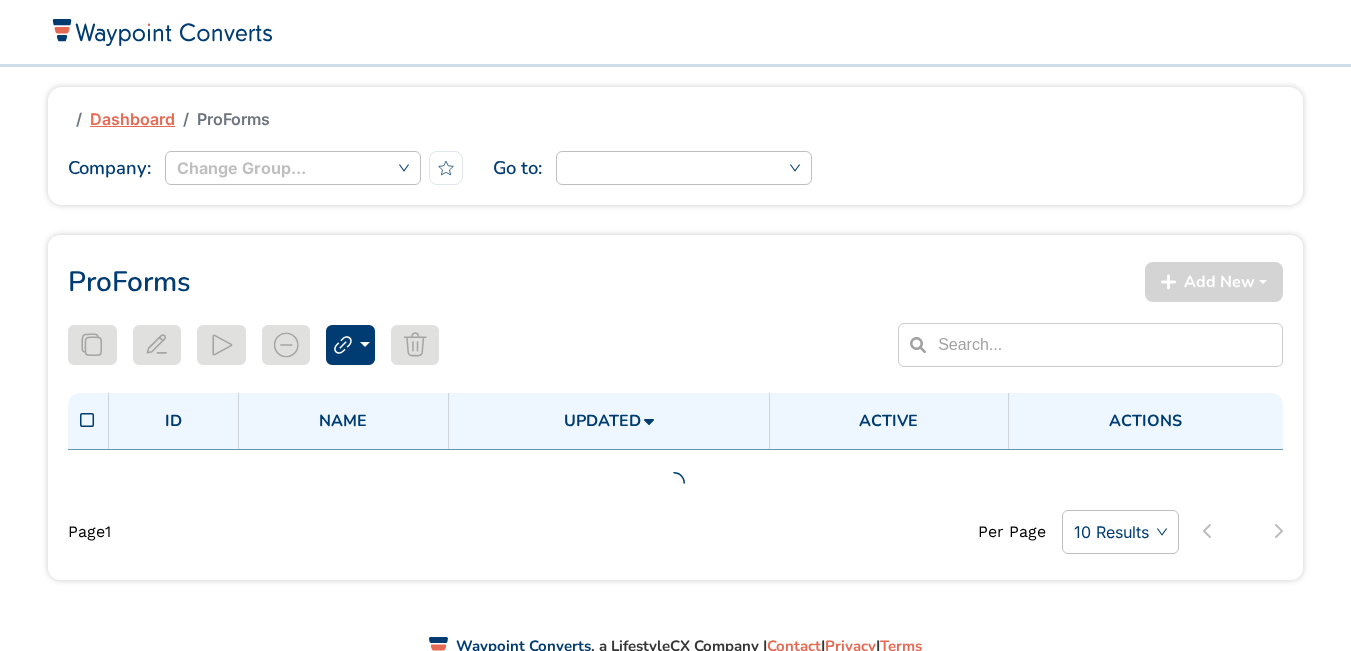 scroll, scrollTop: 0, scrollLeft: 0, axis: both 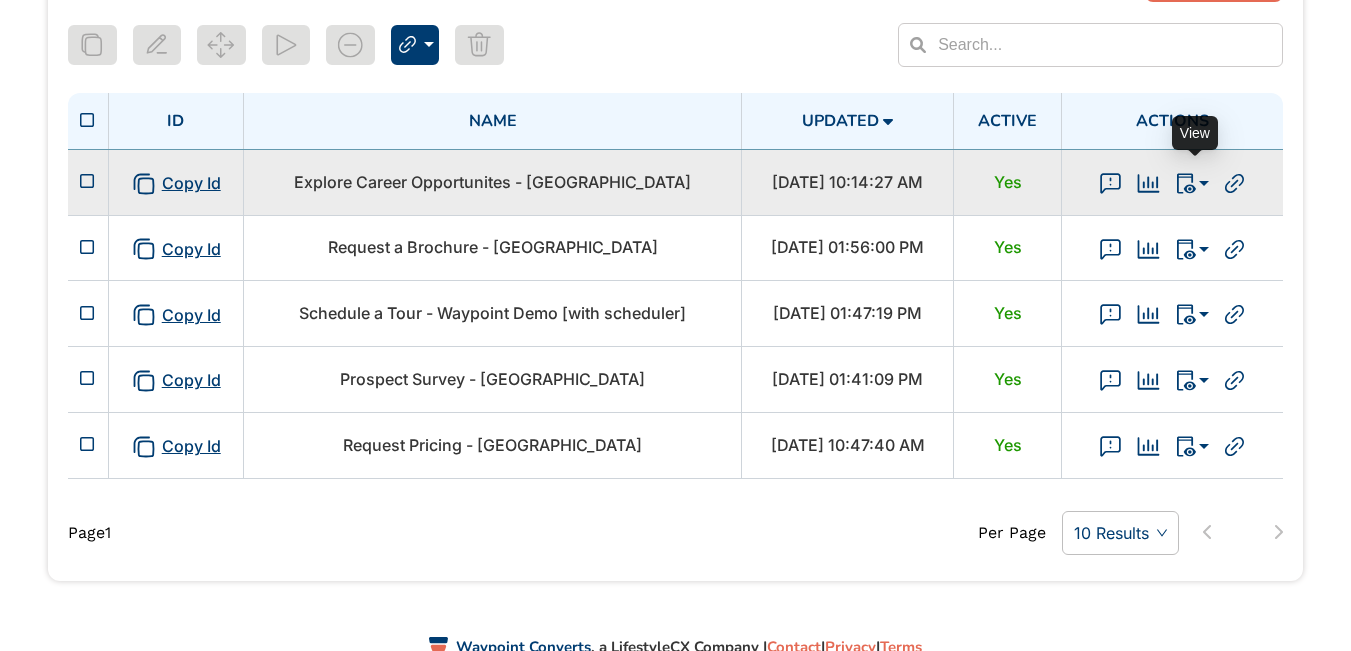 click 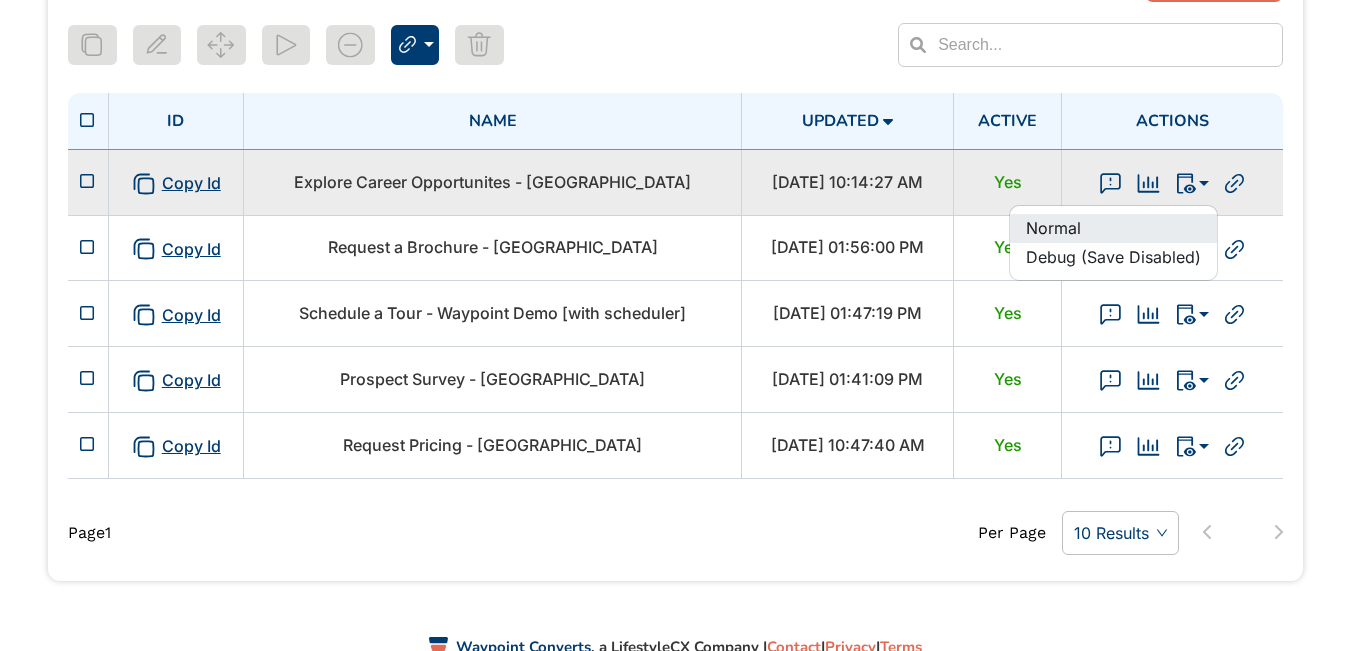 click on "Normal" at bounding box center [1113, 228] 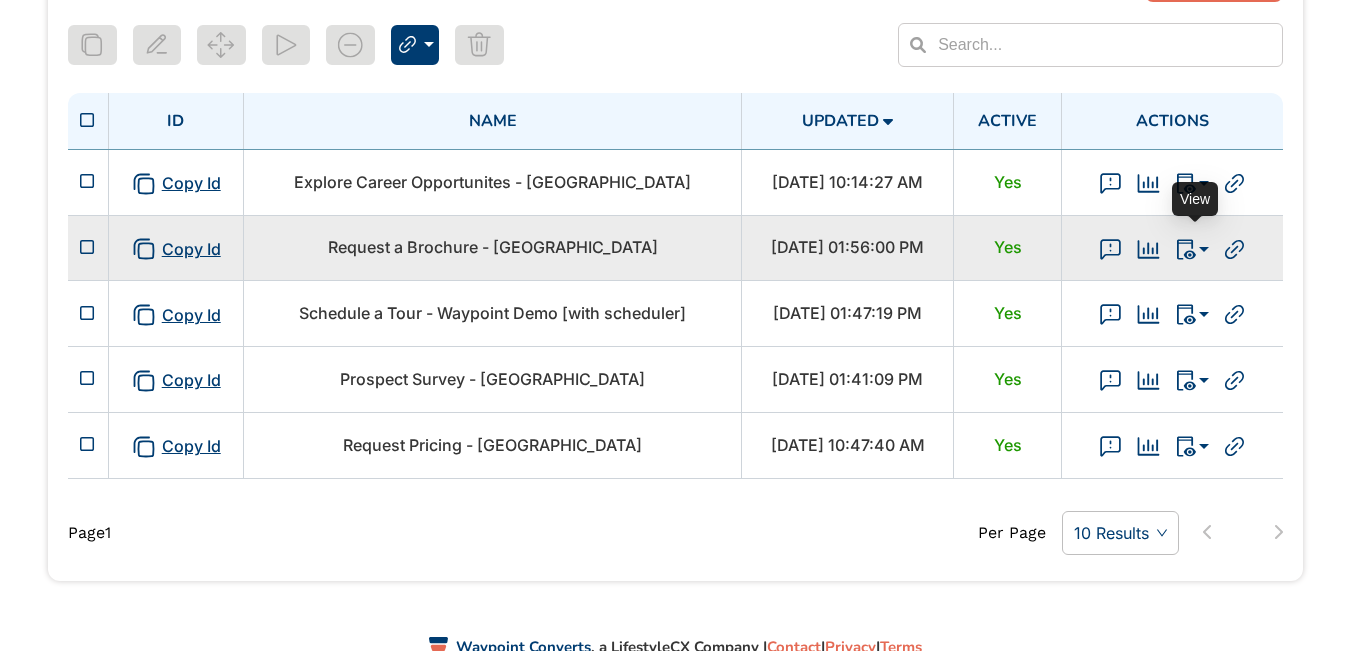 click 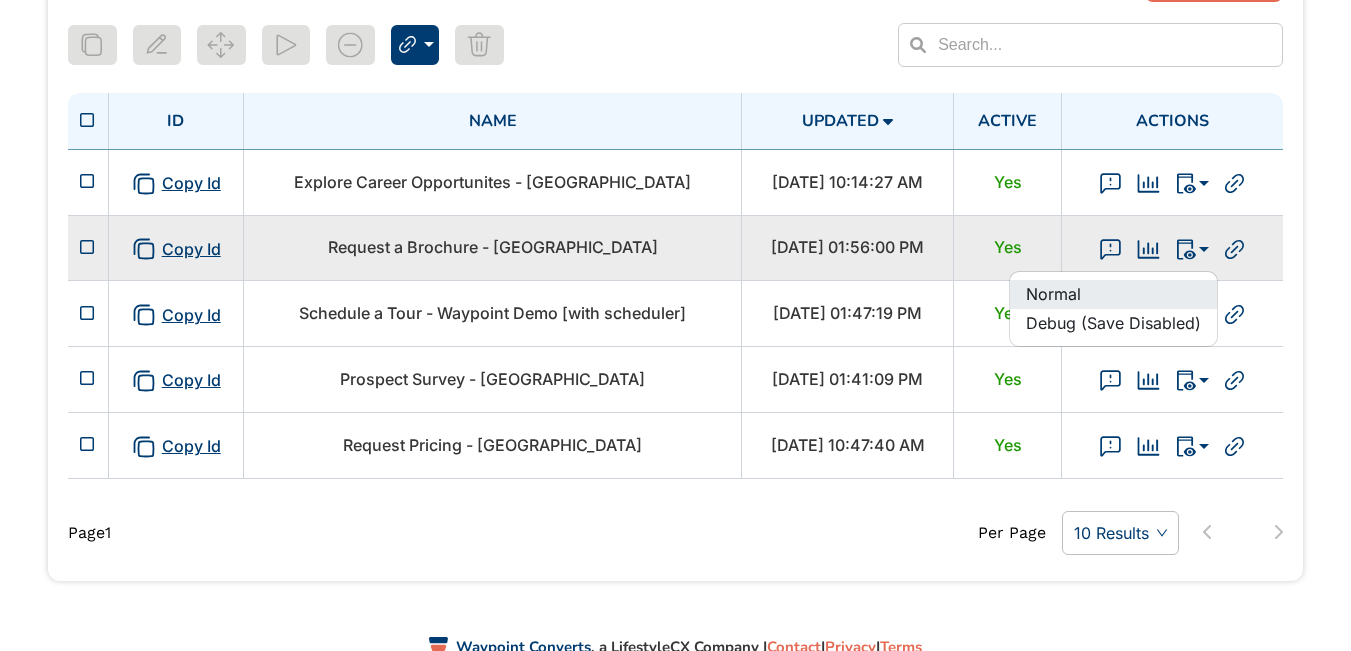 click on "Normal" at bounding box center [1113, 294] 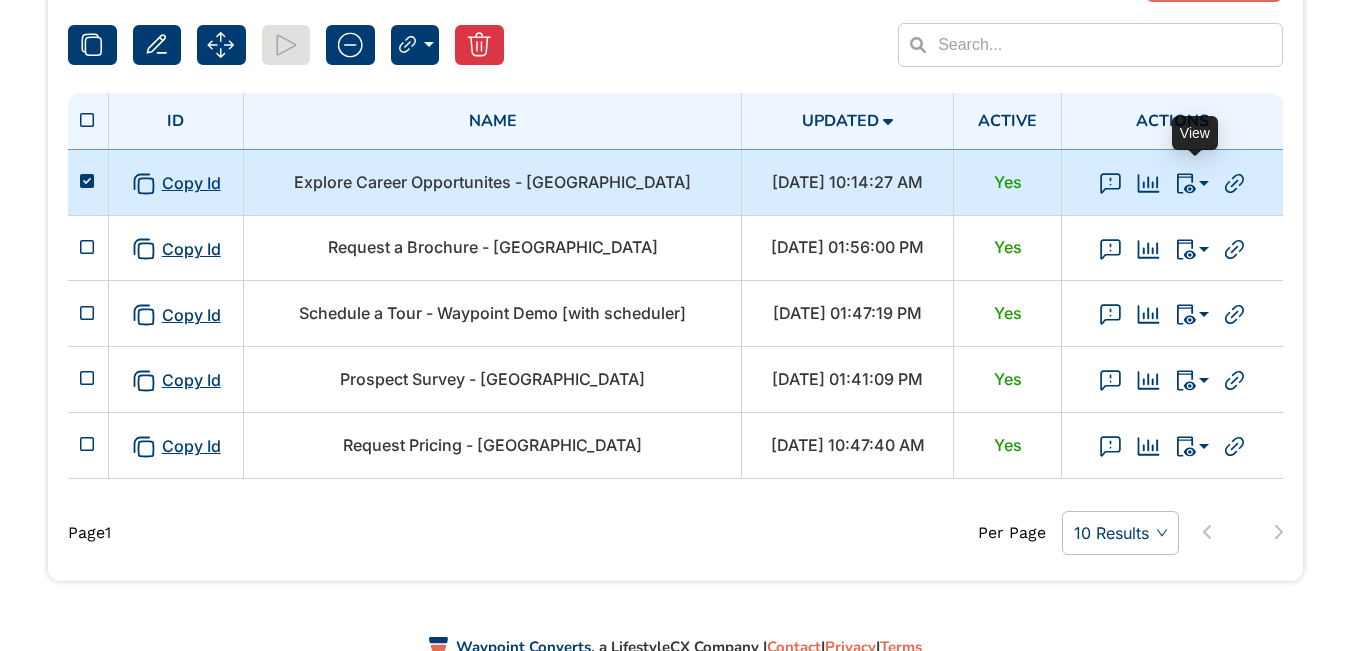 click 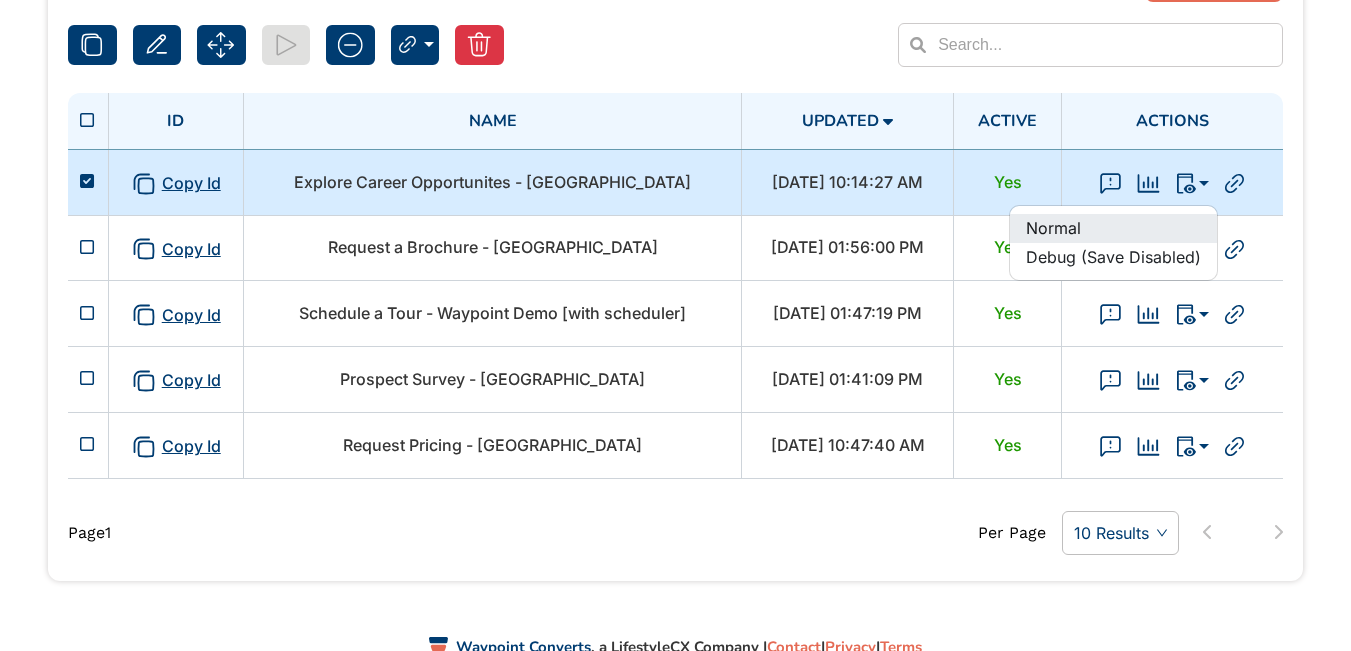 click on "Normal" at bounding box center (1113, 228) 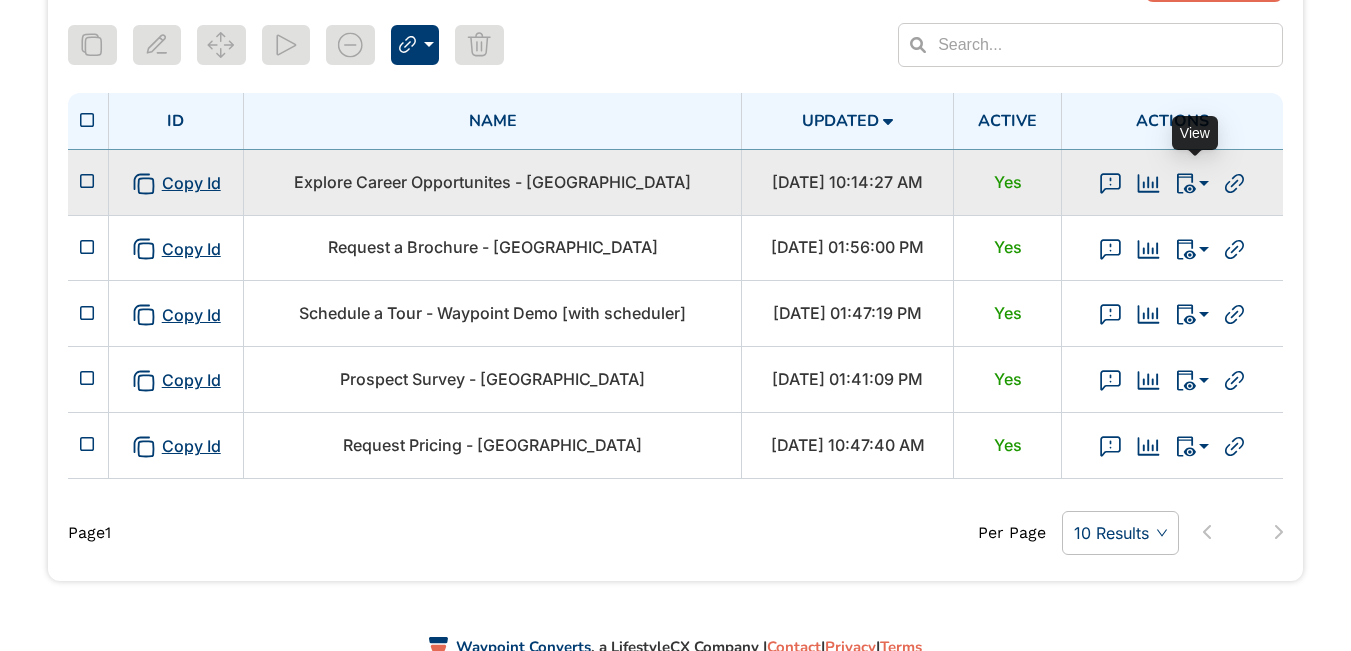 click 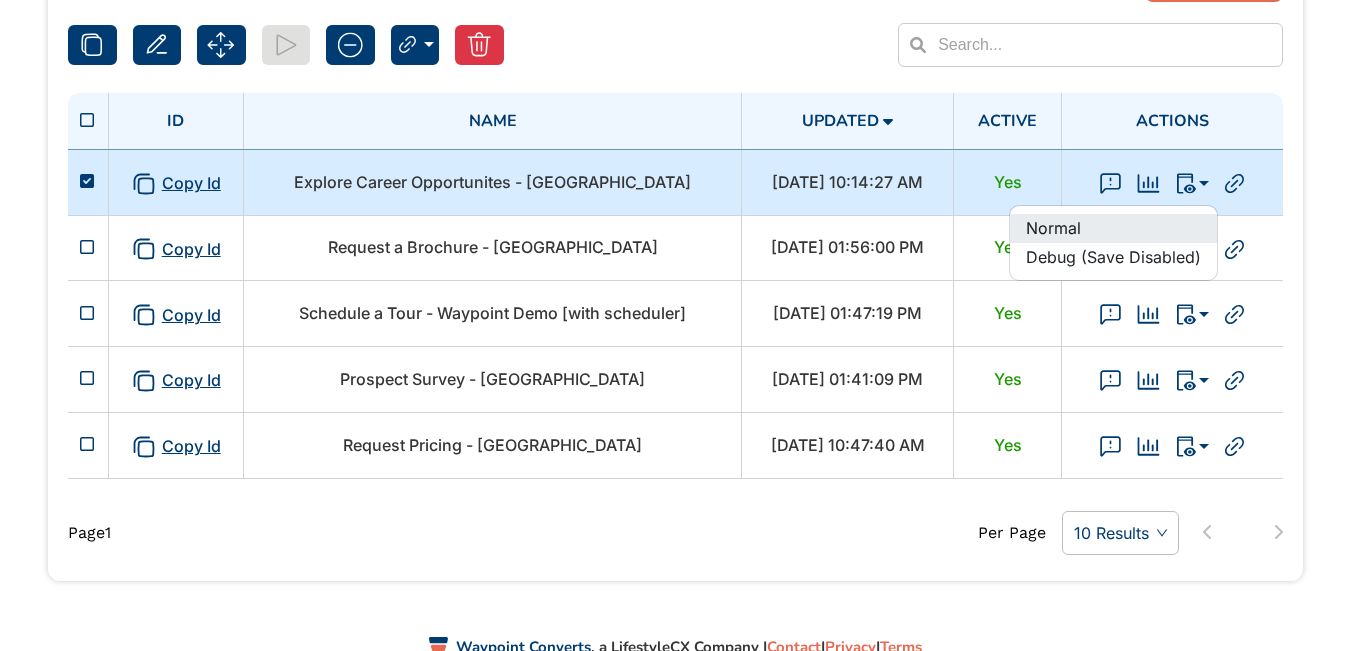 click on "Normal" at bounding box center (1113, 228) 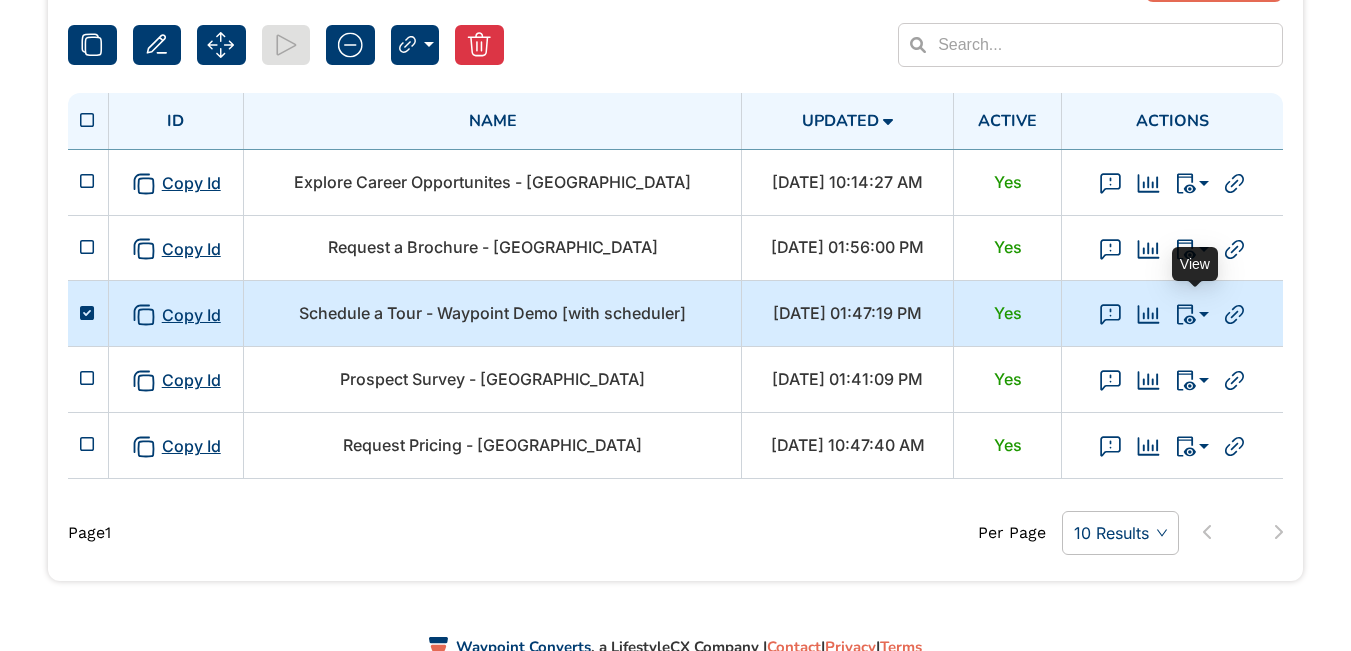 click 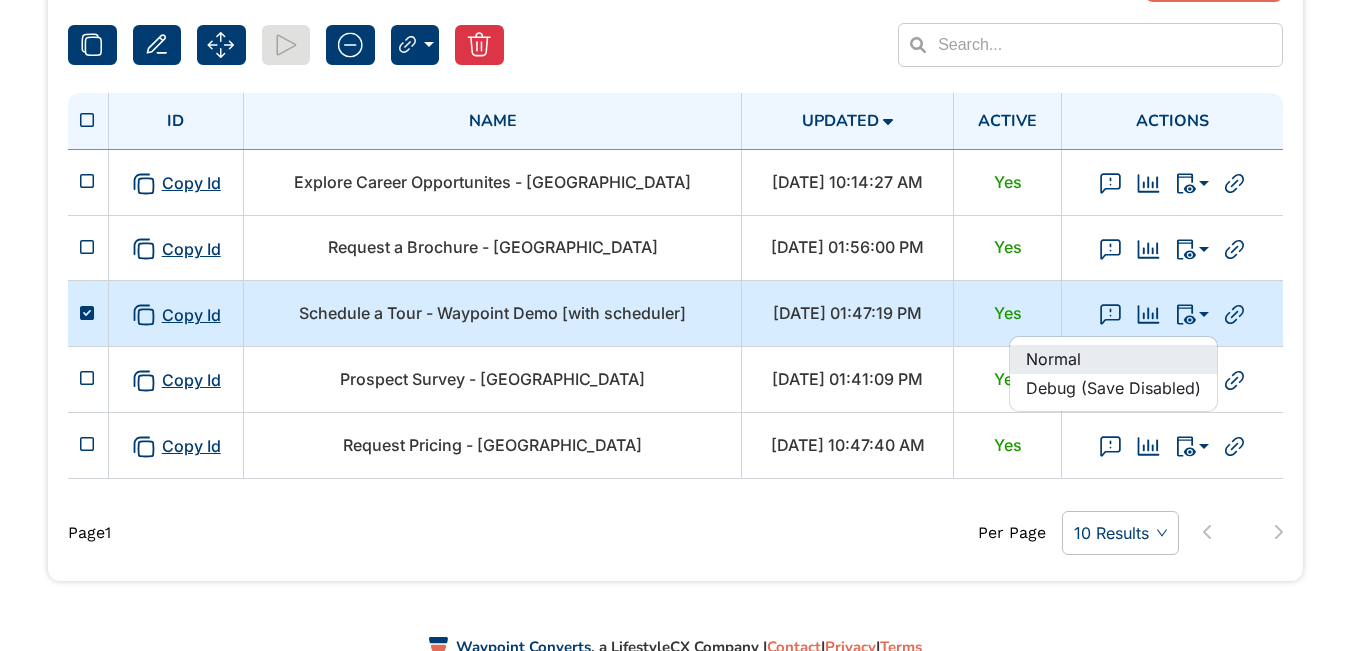 click on "Normal" at bounding box center [1113, 359] 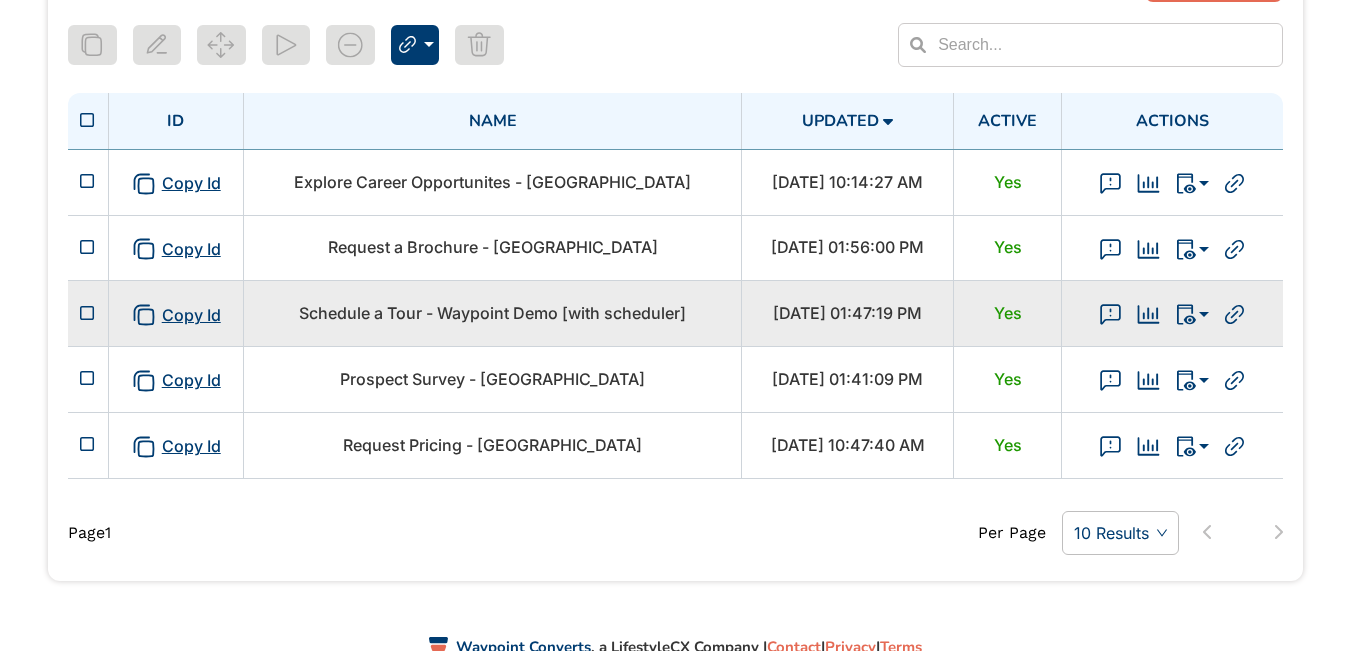click on "Schedule a Tour - Waypoint Demo [with scheduler]" at bounding box center [492, 313] 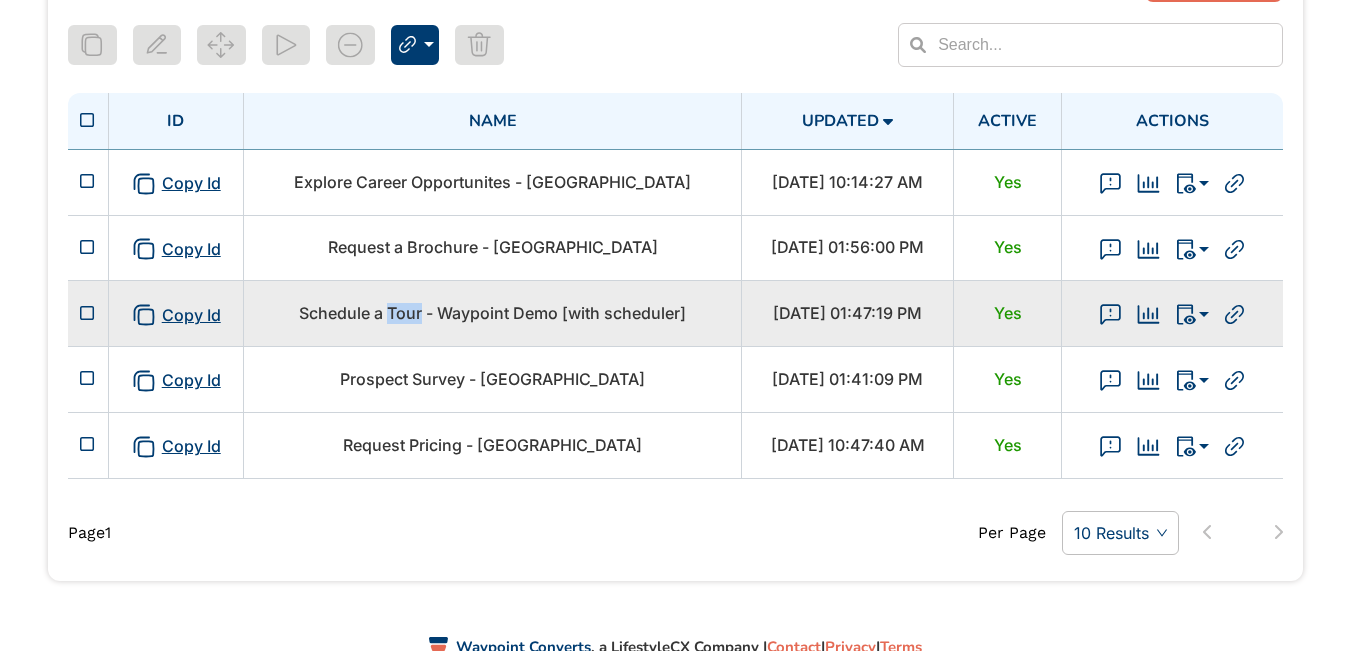 click on "Schedule a Tour - Waypoint Demo [with scheduler]" at bounding box center [492, 313] 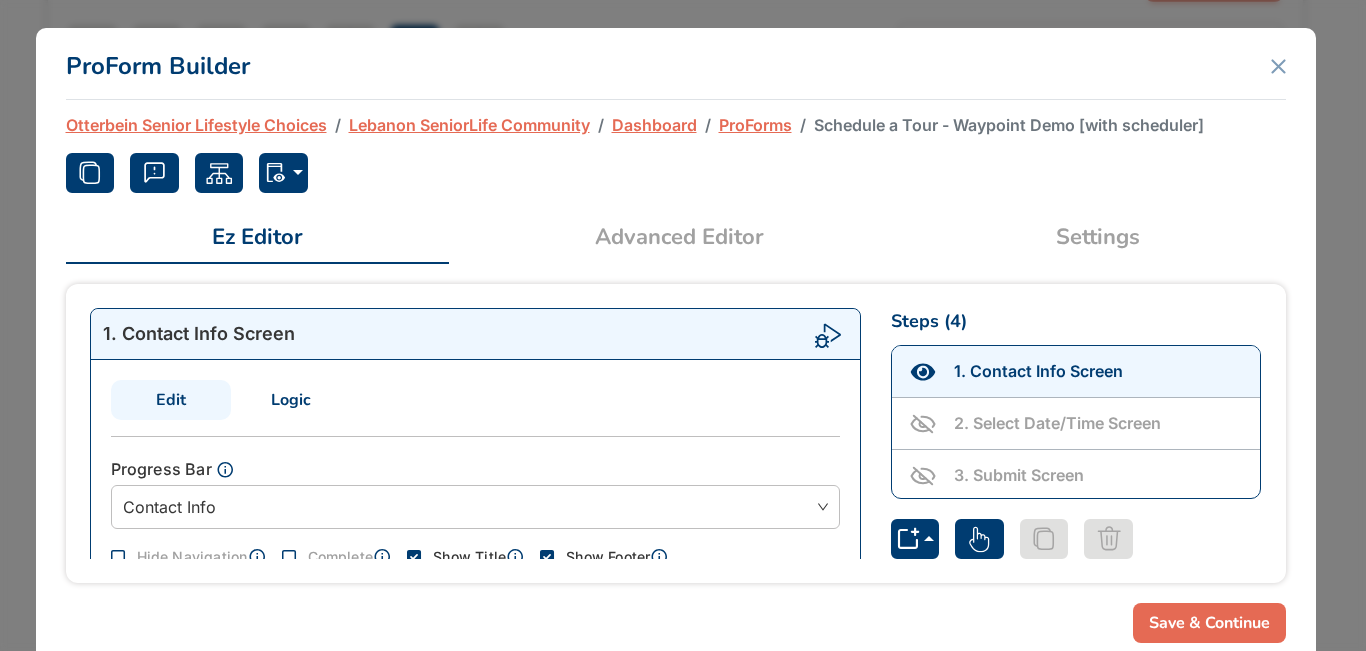 click on "Settings" at bounding box center (1098, 237) 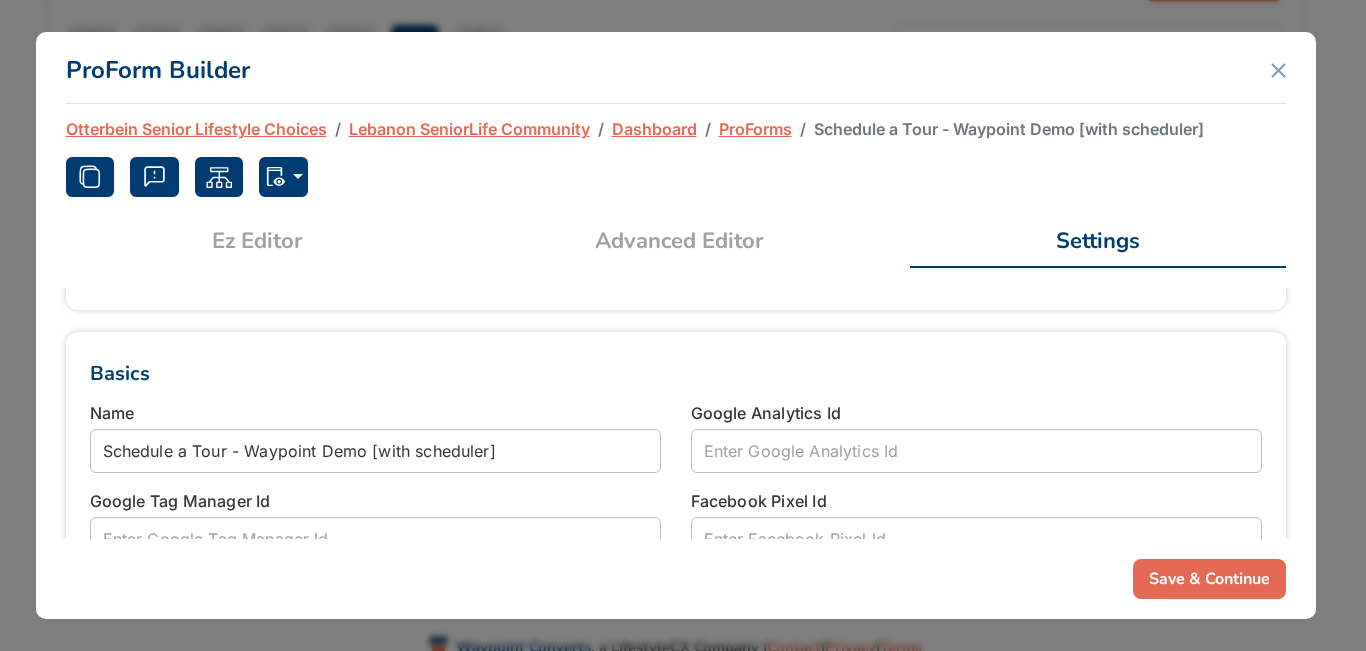 scroll, scrollTop: 100, scrollLeft: 0, axis: vertical 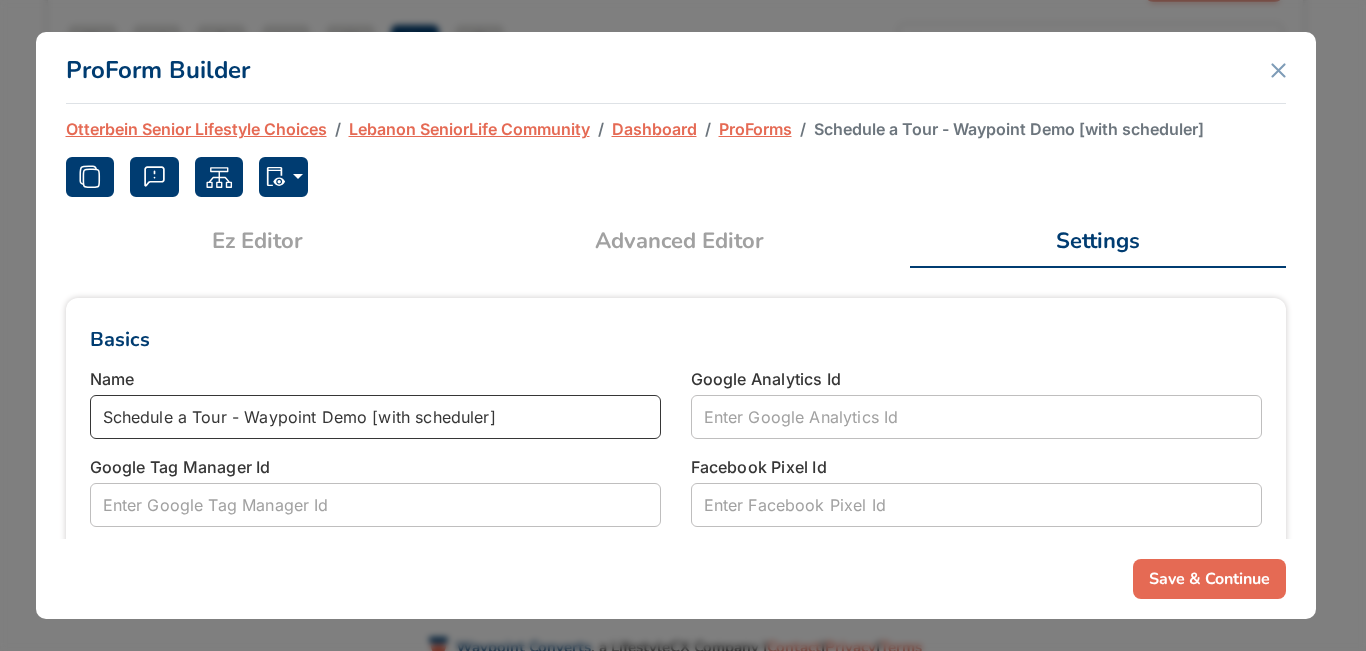 click on "Schedule a Tour - Waypoint Demo [with scheduler]" at bounding box center (375, 417) 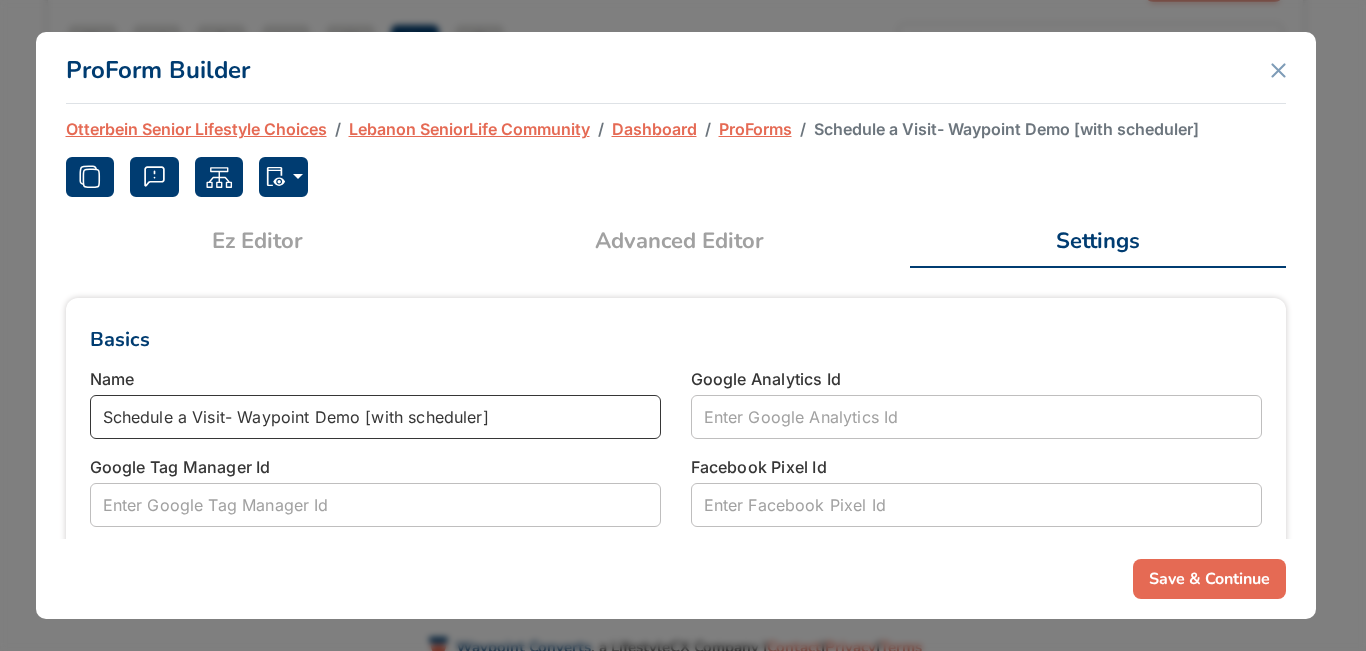 click on "Schedule a Visit- Waypoint Demo [with scheduler]" at bounding box center (375, 417) 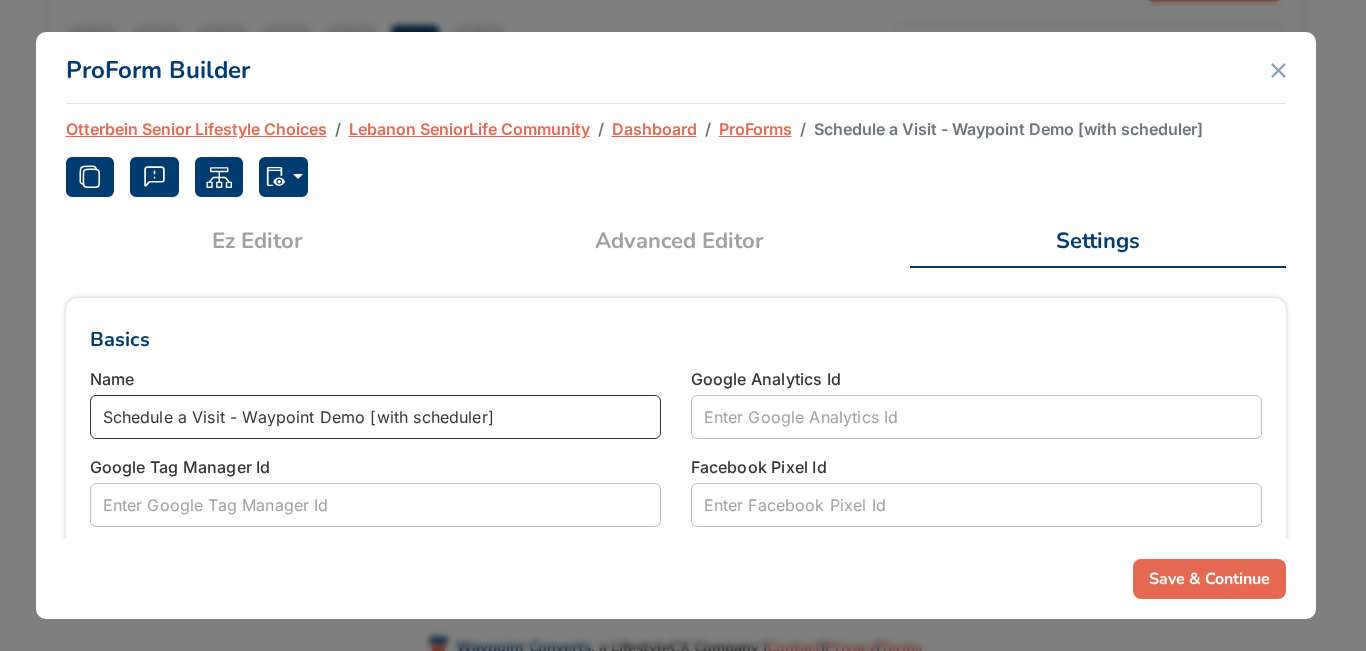 drag, startPoint x: 247, startPoint y: 417, endPoint x: 635, endPoint y: 420, distance: 388.0116 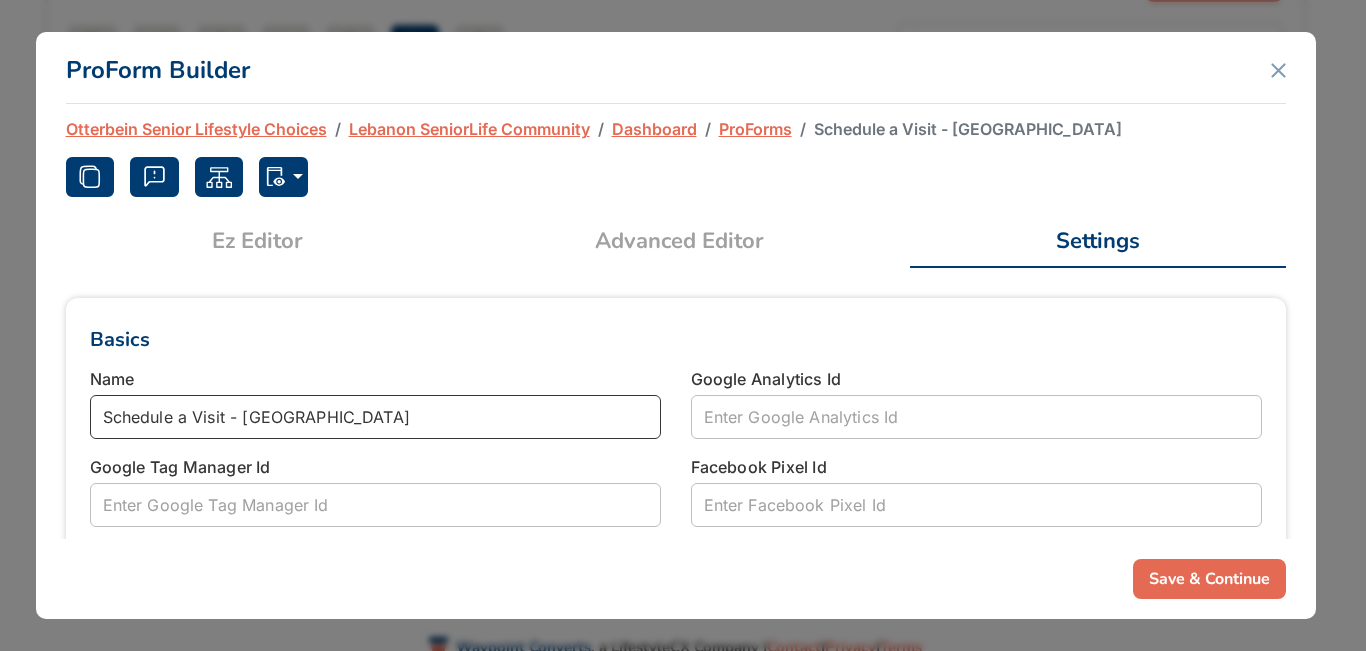 type on "Schedule a Visit - Lebanon" 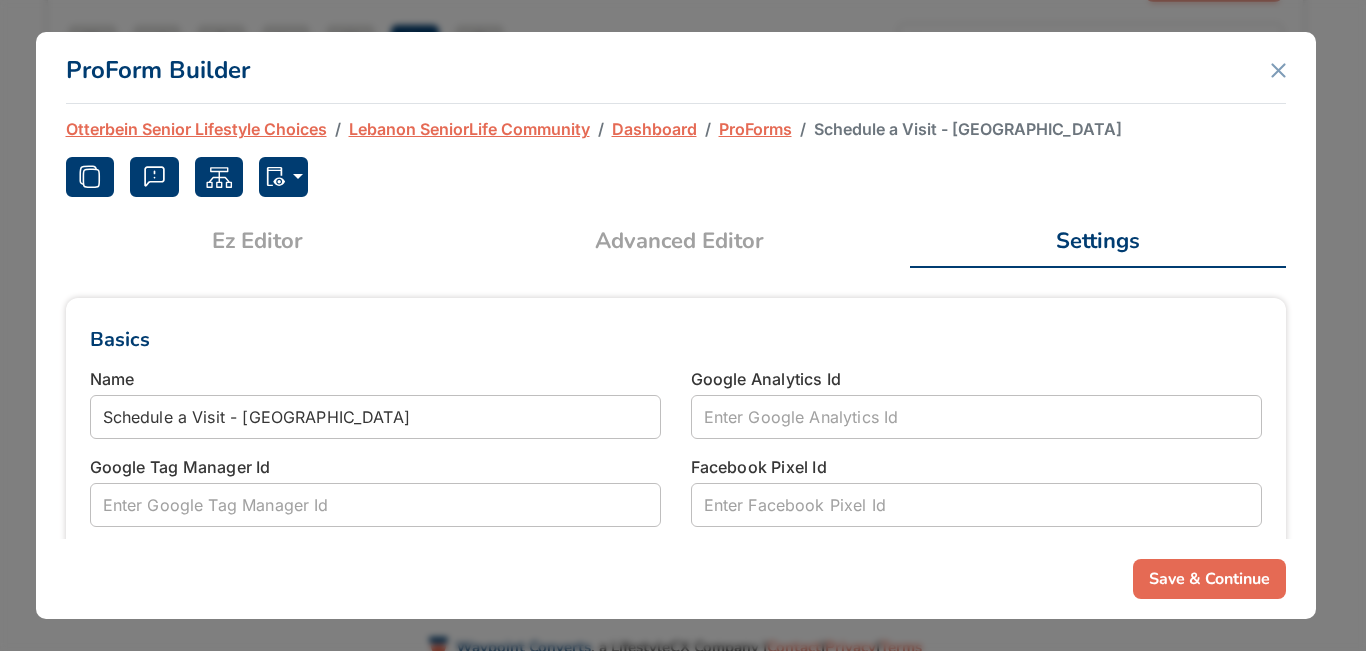 click on "Save & Continue" at bounding box center [1209, 579] 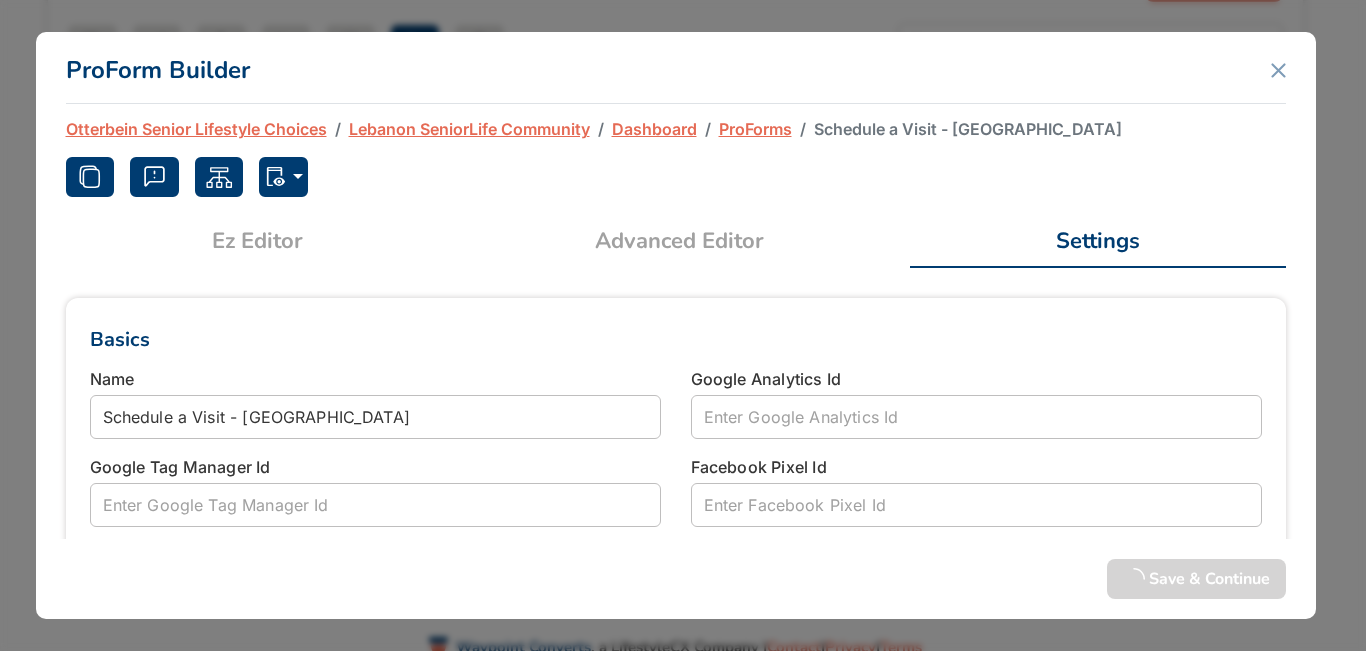 scroll, scrollTop: 300, scrollLeft: 0, axis: vertical 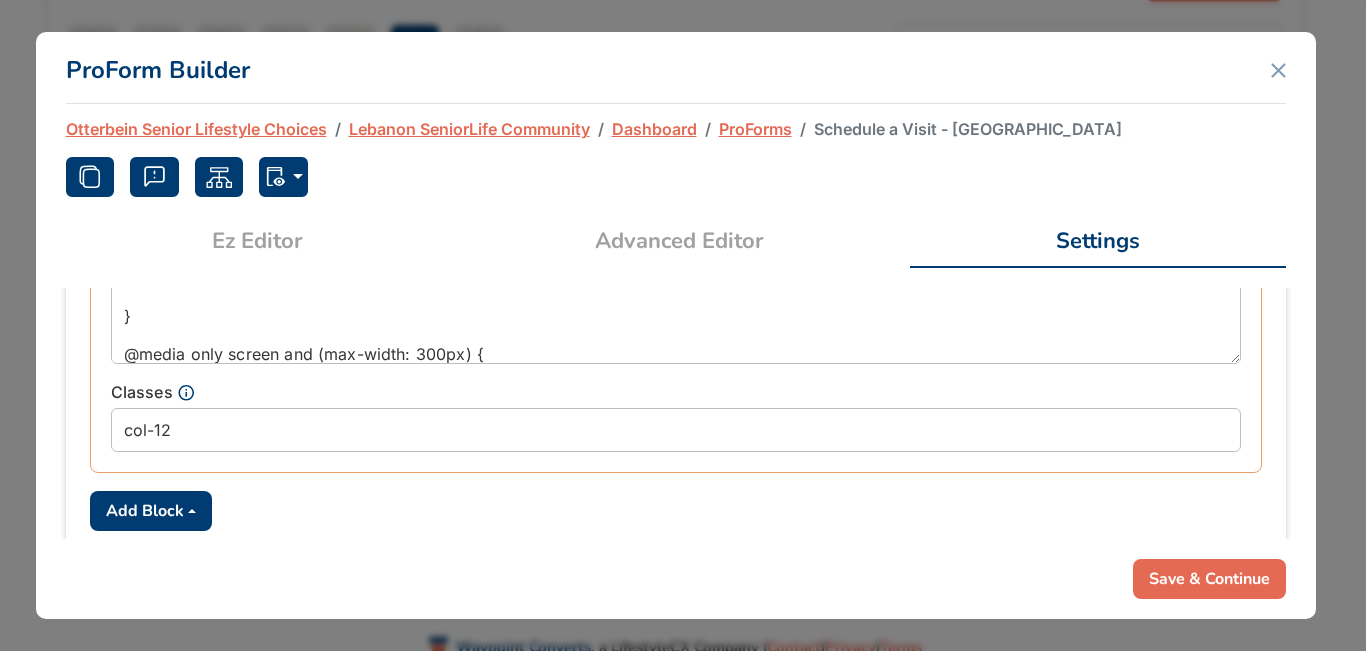 click on "Save & Continue" at bounding box center (1209, 579) 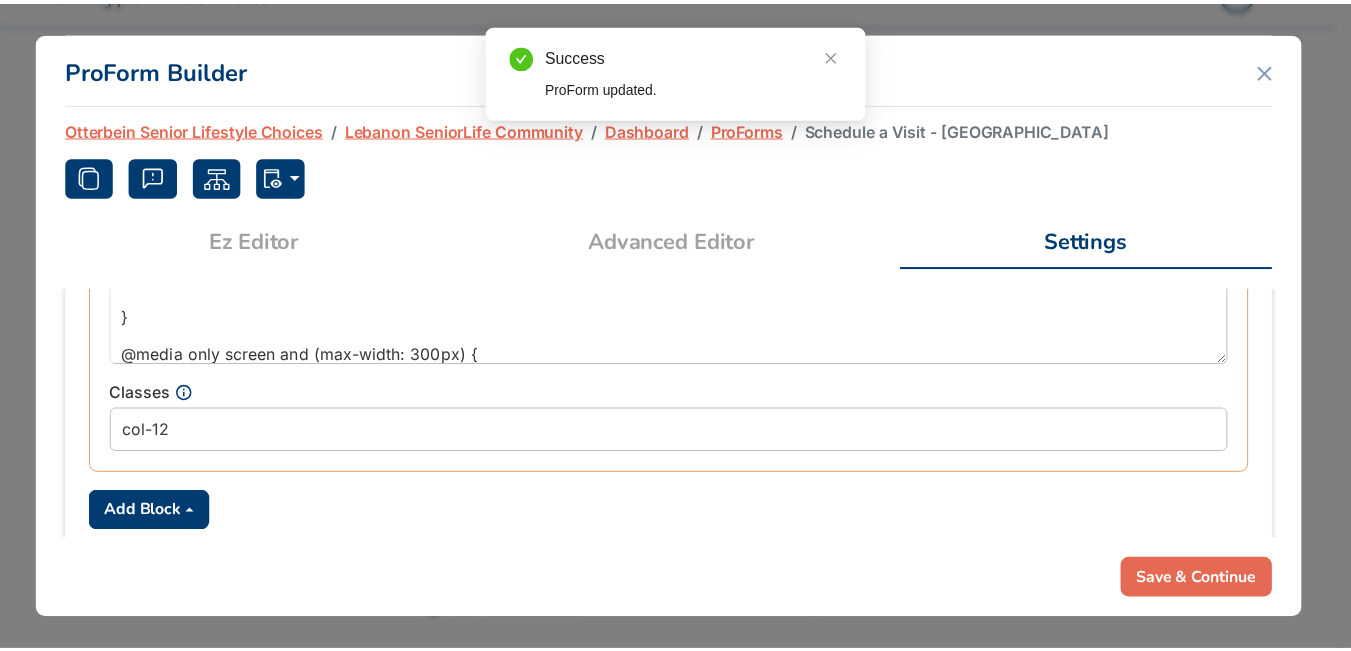 scroll, scrollTop: 300, scrollLeft: 0, axis: vertical 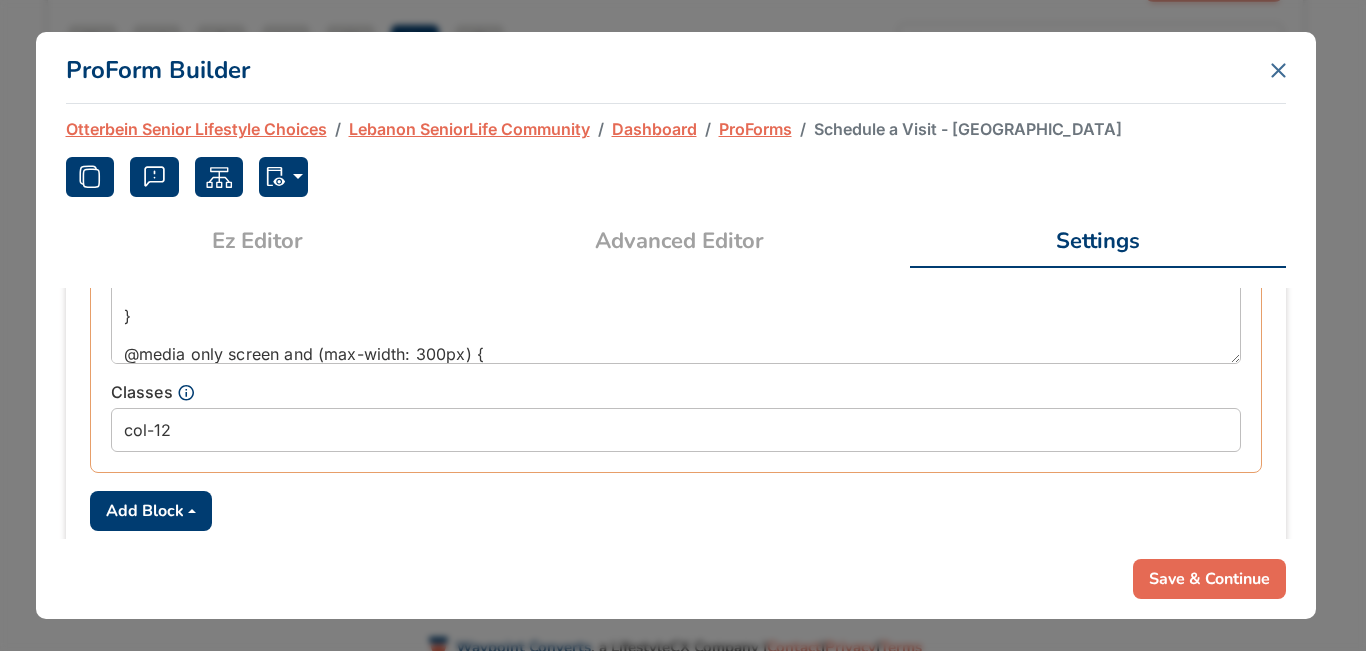 click 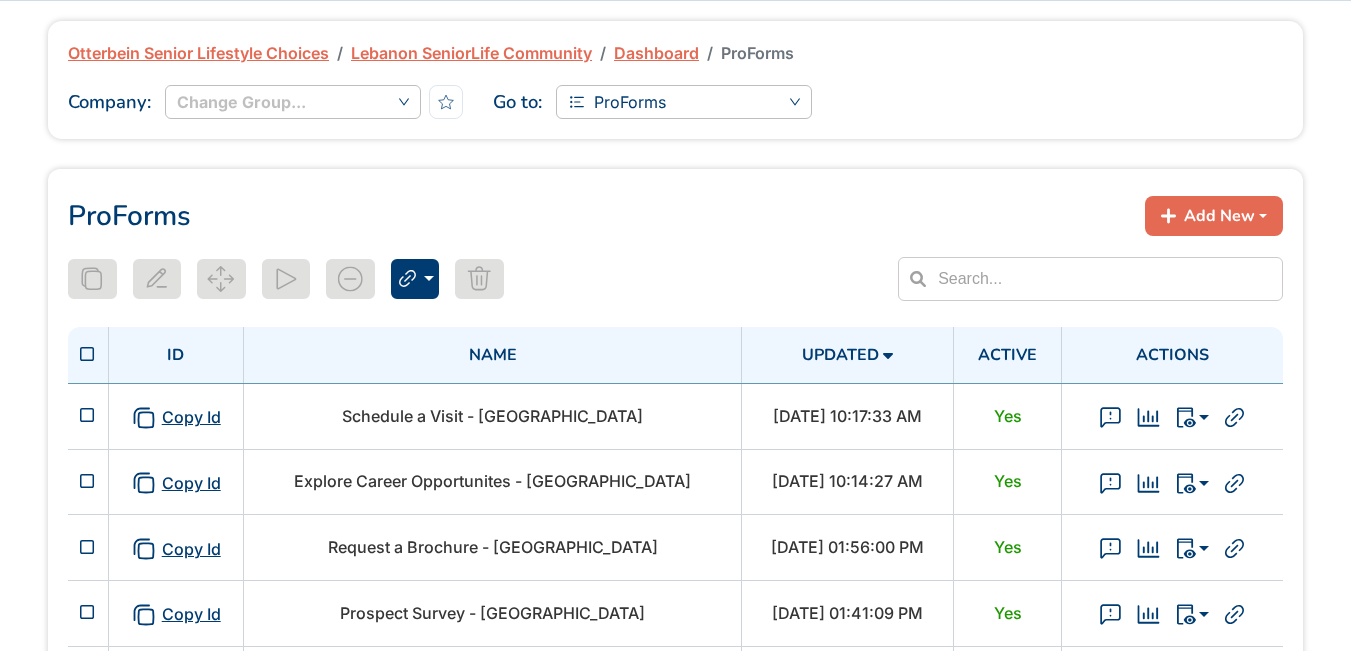 scroll, scrollTop: 100, scrollLeft: 0, axis: vertical 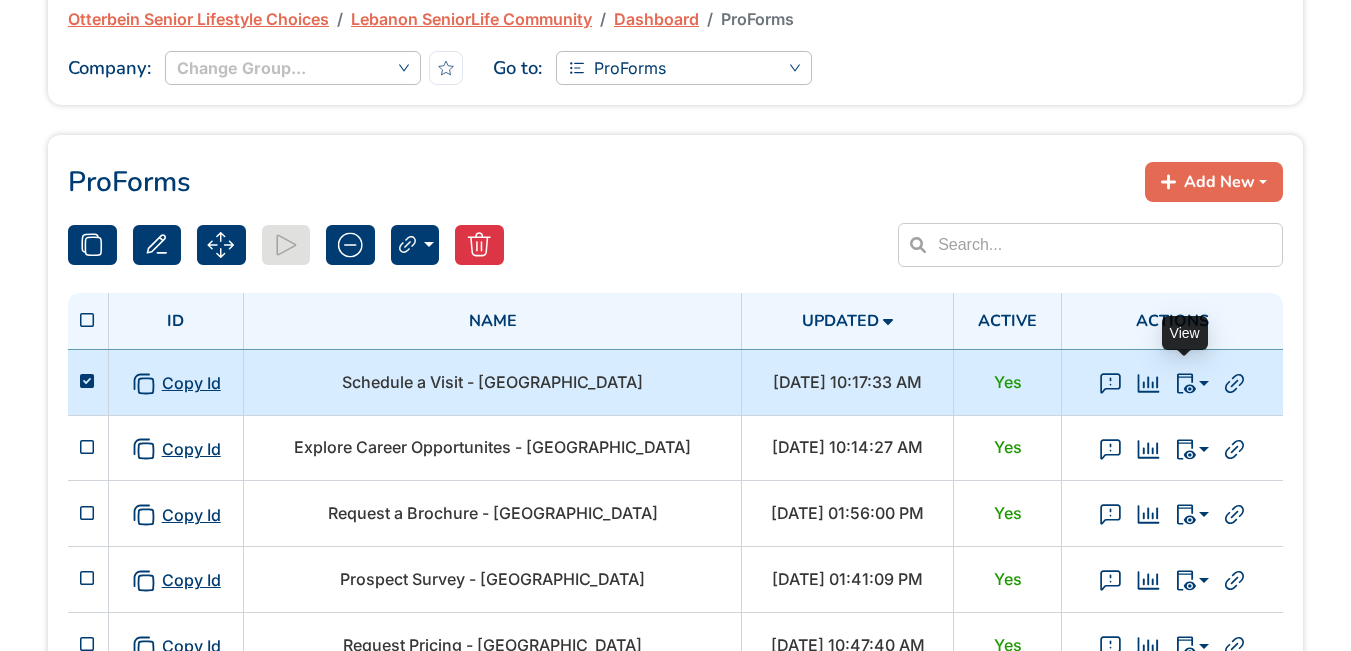 click 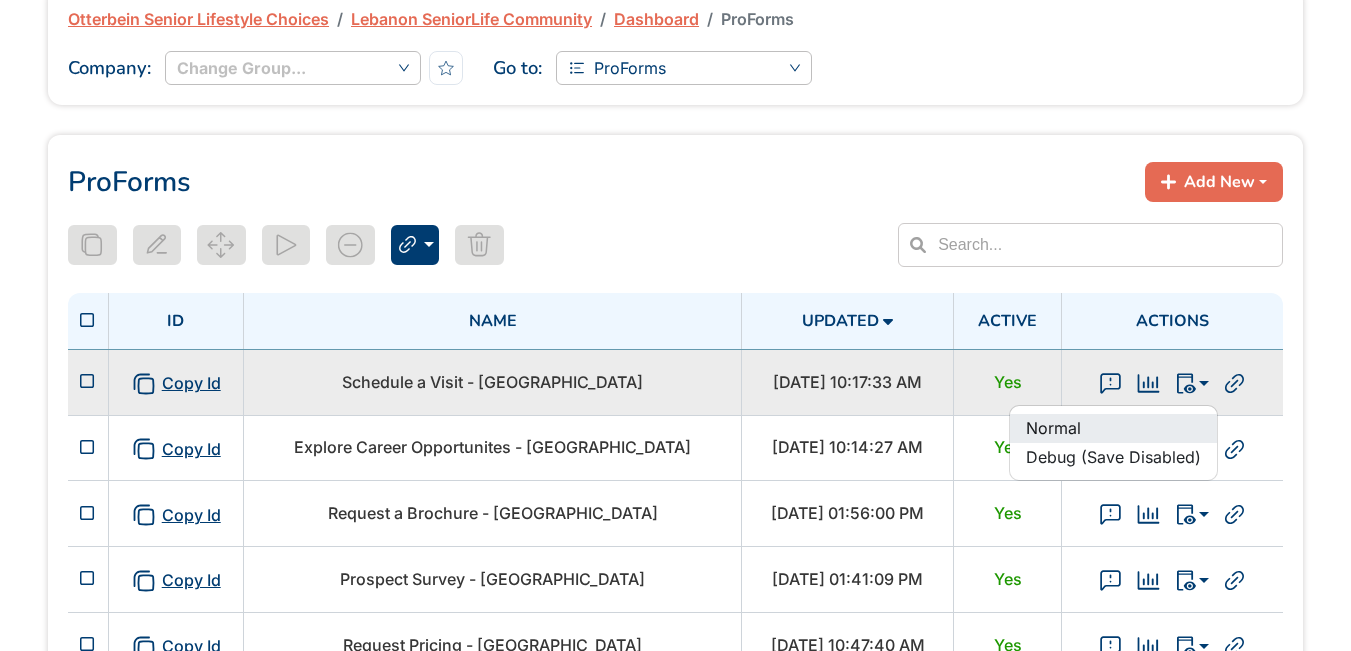 click on "Normal" at bounding box center [1113, 428] 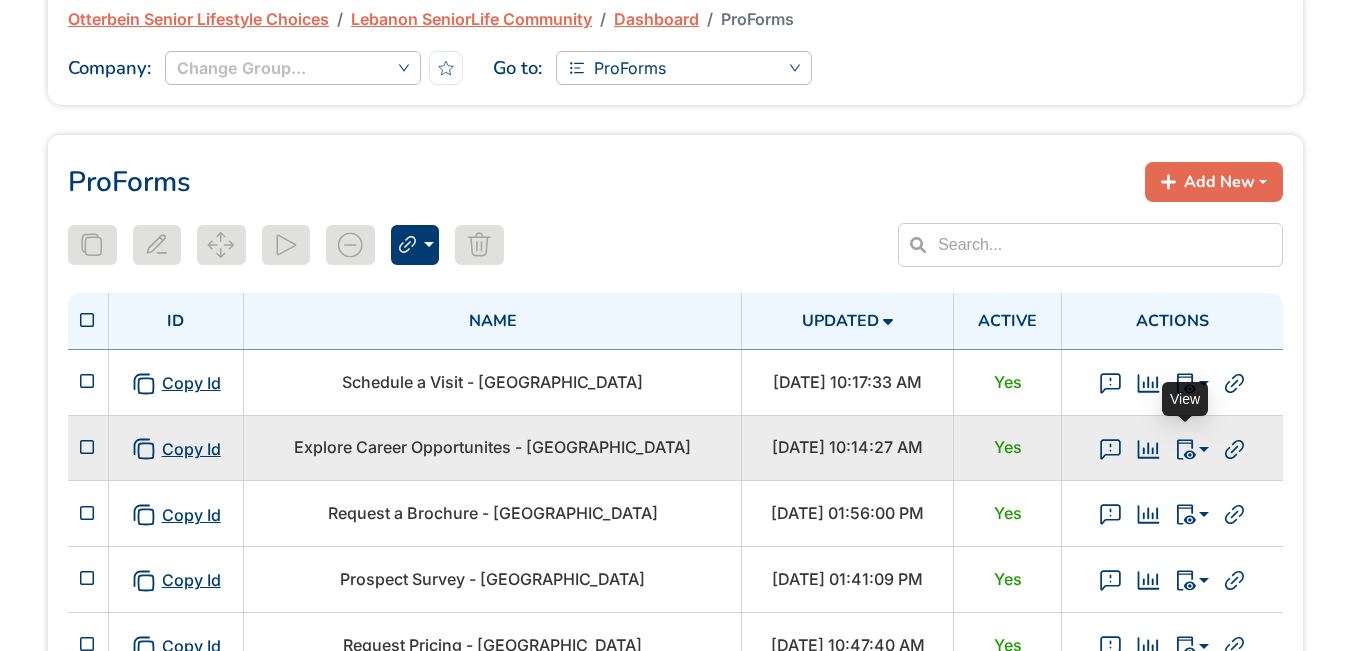click 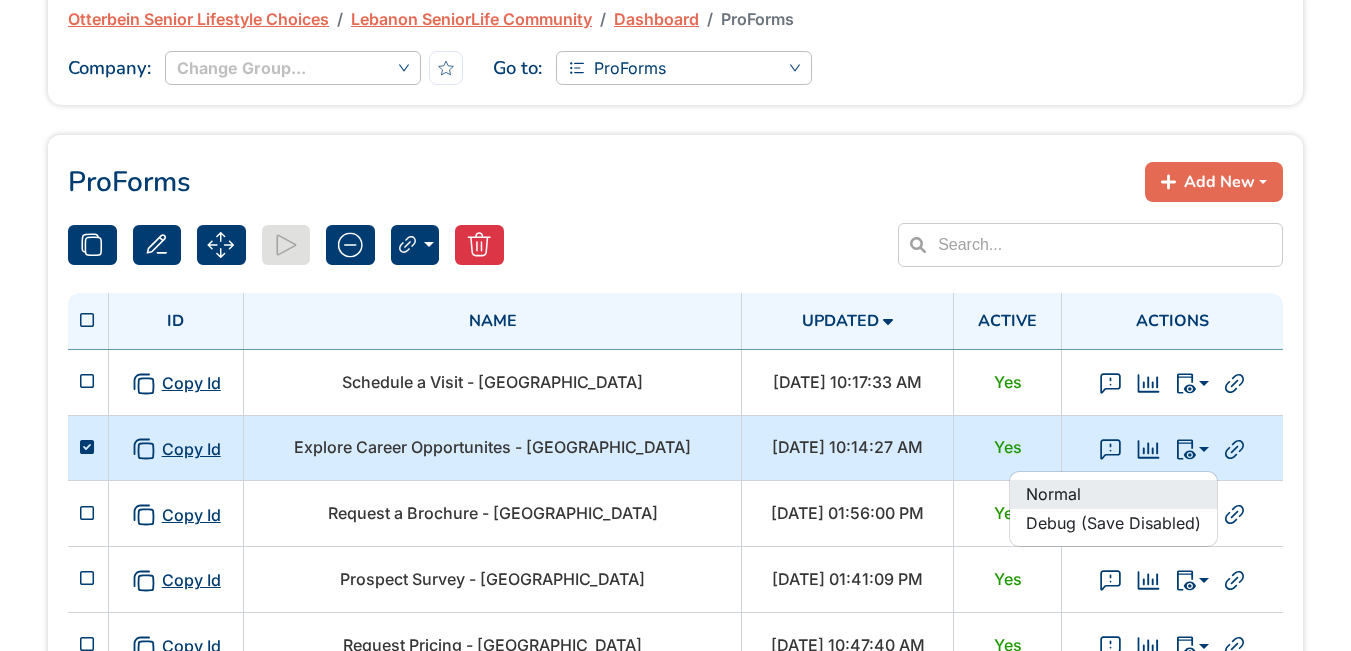 click on "Normal" at bounding box center (1113, 494) 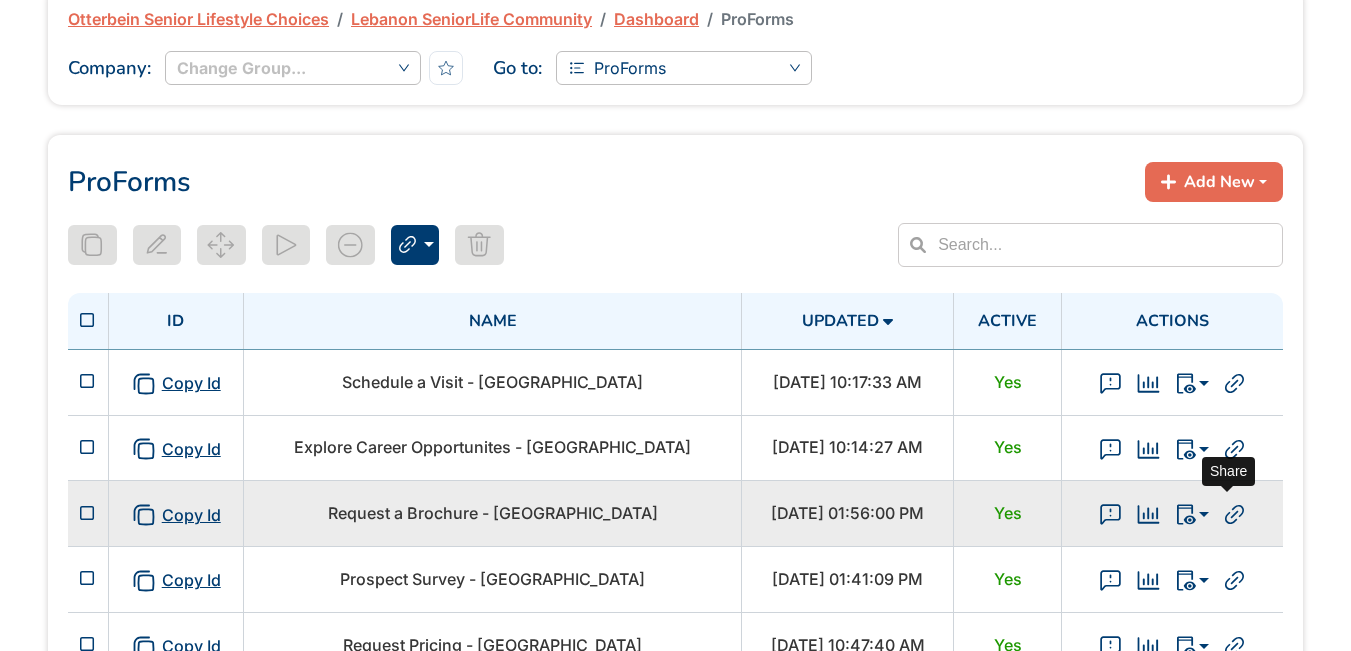 click 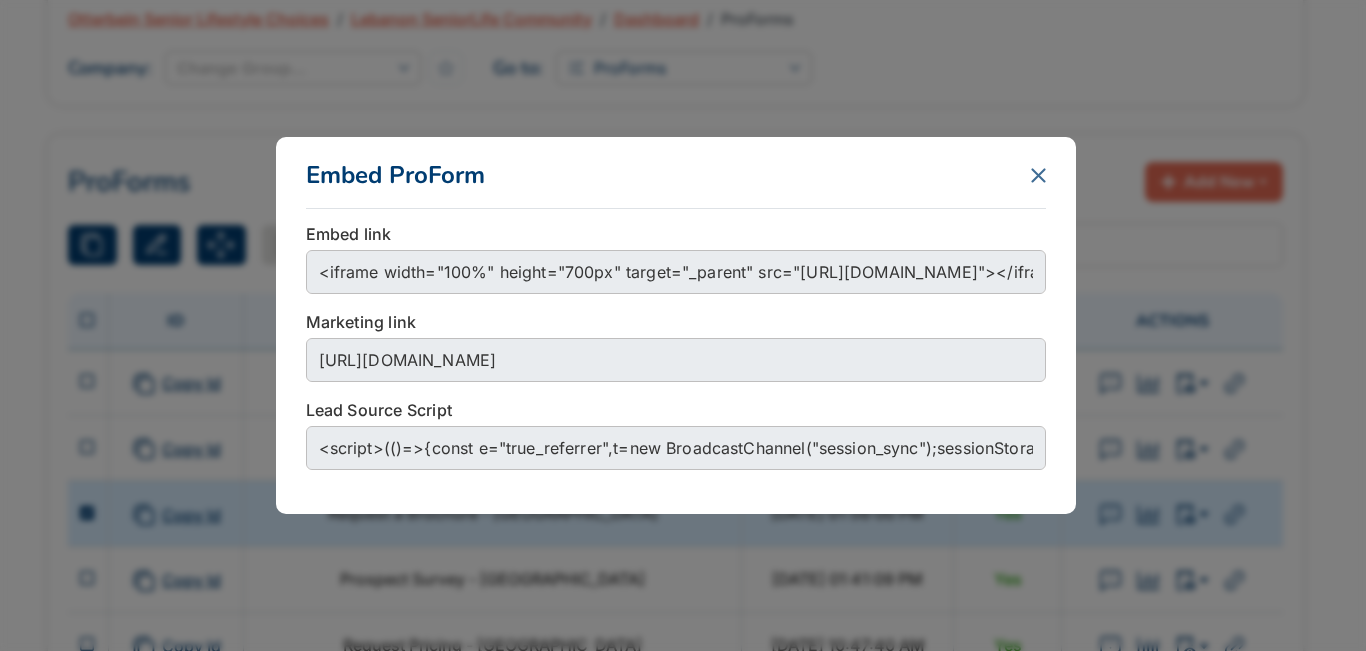 click 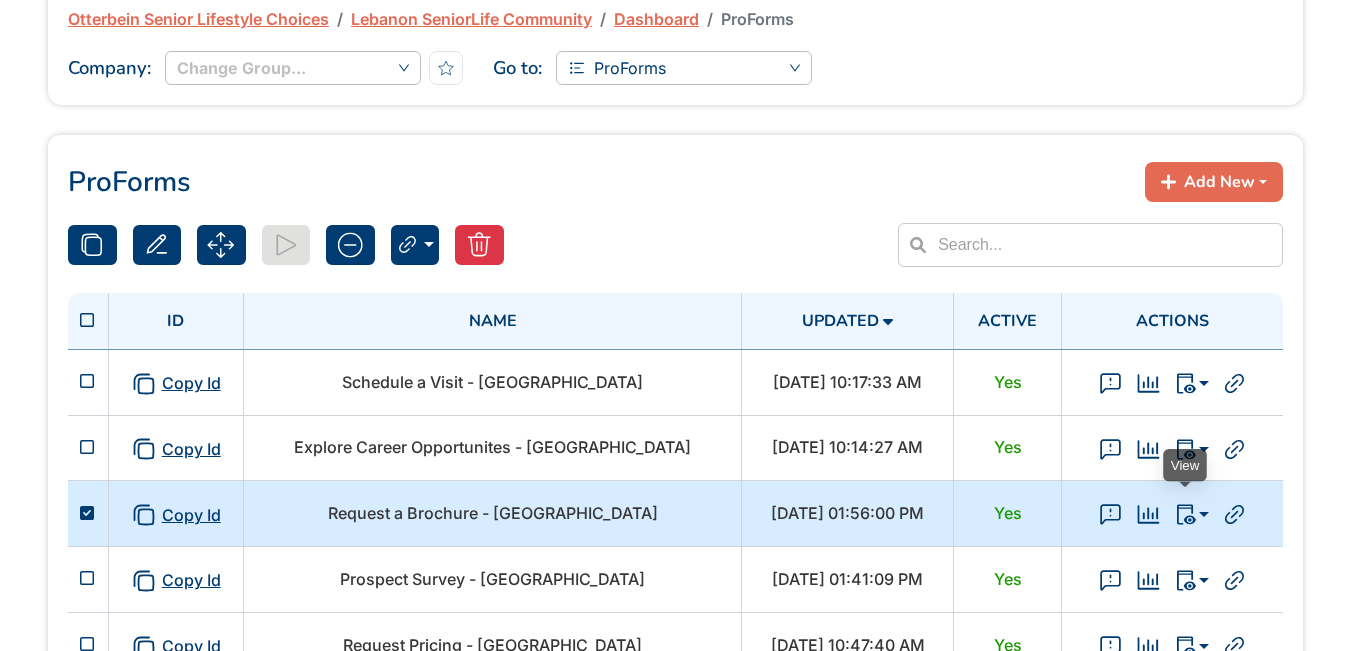 click 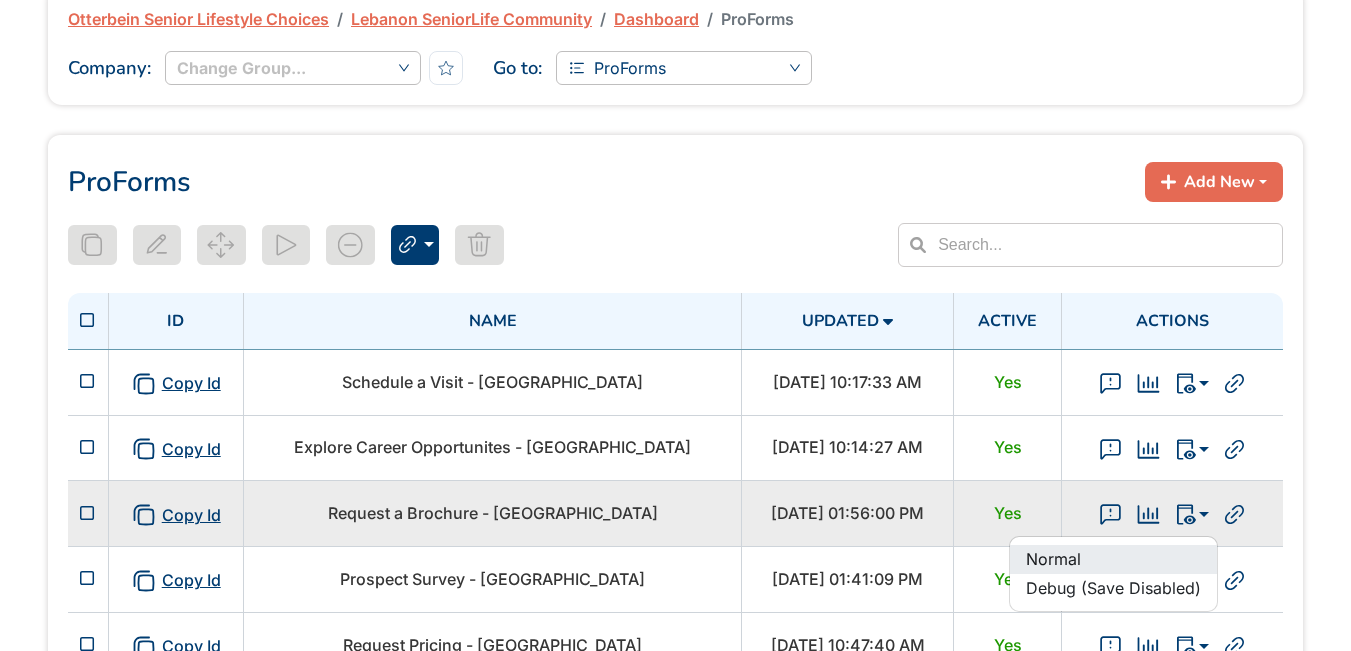 click on "Normal" at bounding box center (1113, 559) 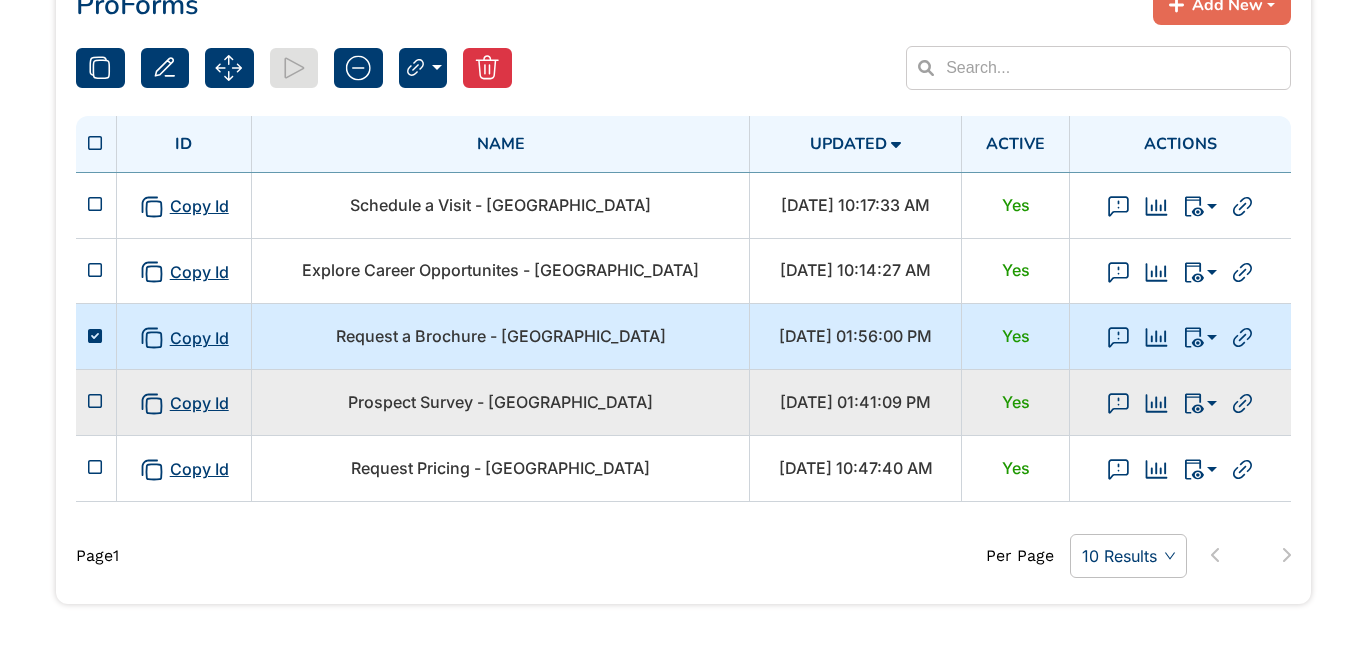 scroll, scrollTop: 300, scrollLeft: 0, axis: vertical 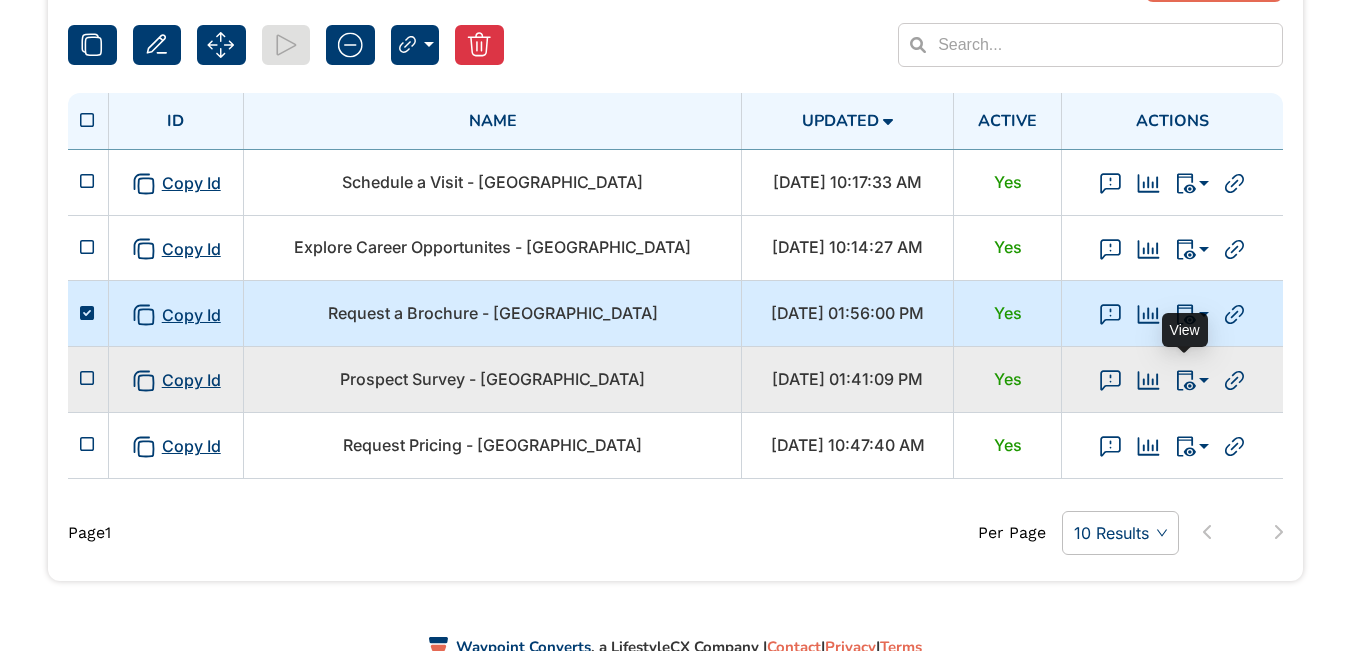 click 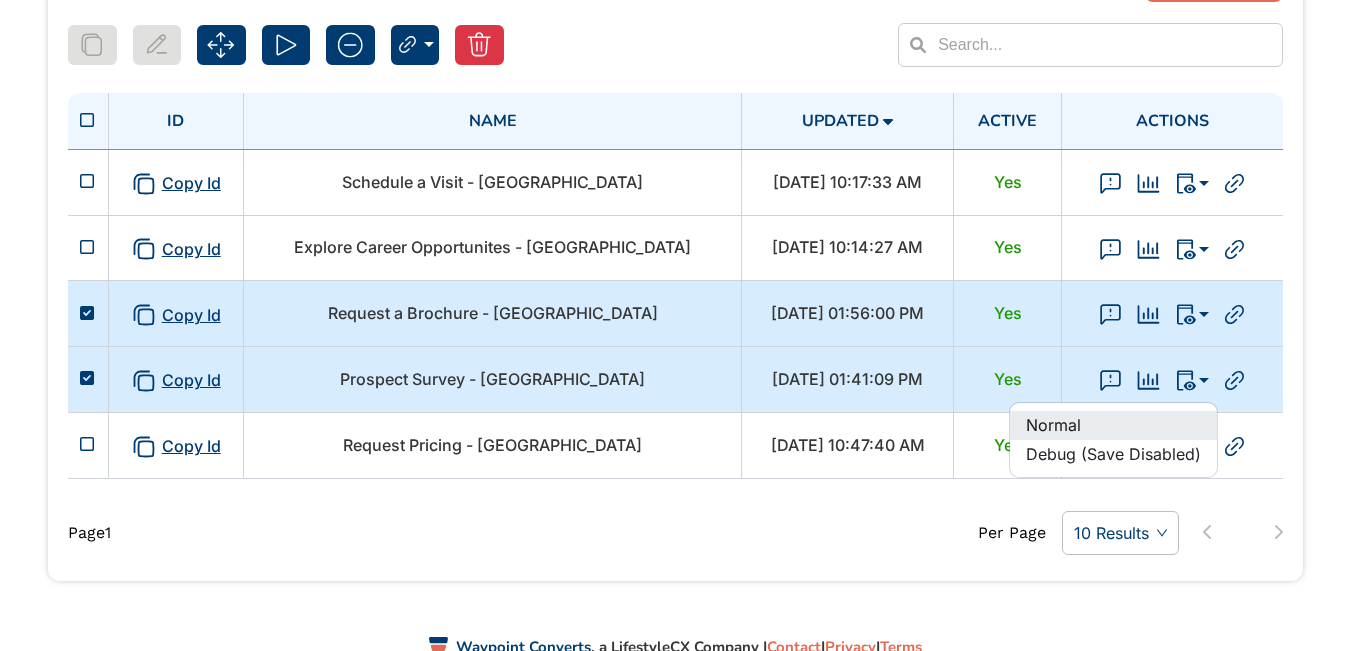 click on "Normal" at bounding box center (1113, 425) 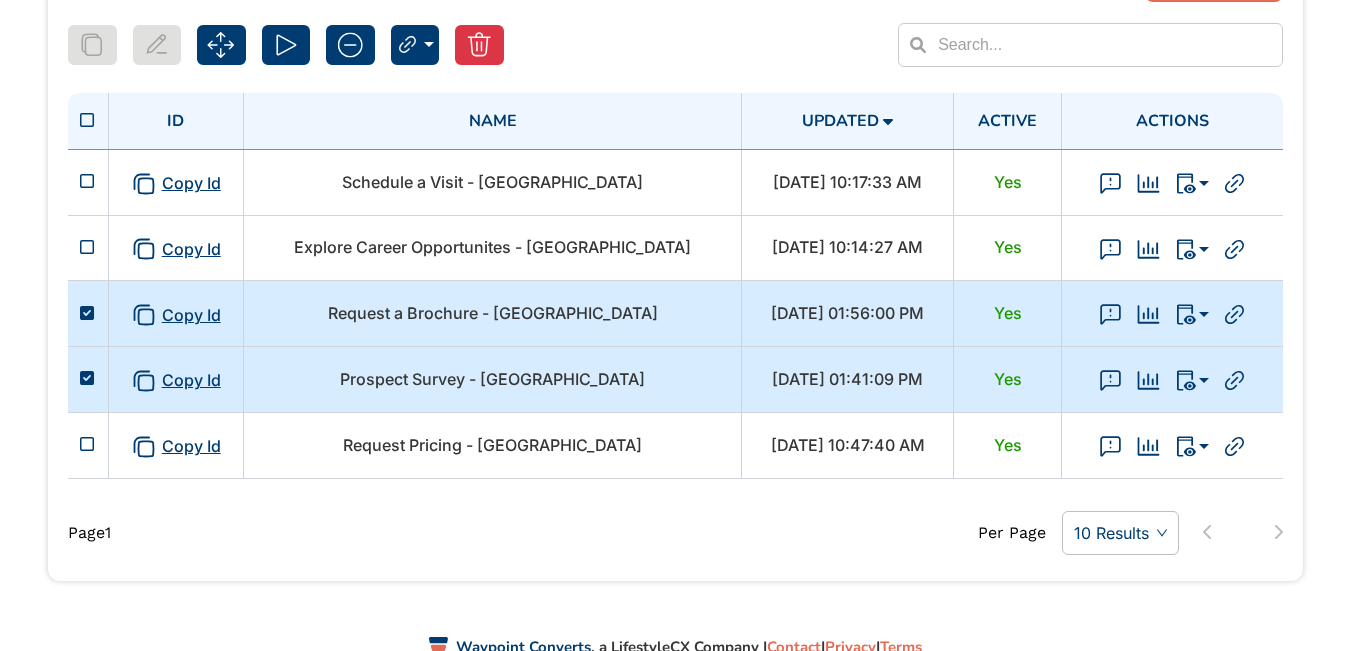 click on "Prospect Survey - Lebanon" at bounding box center [493, 380] 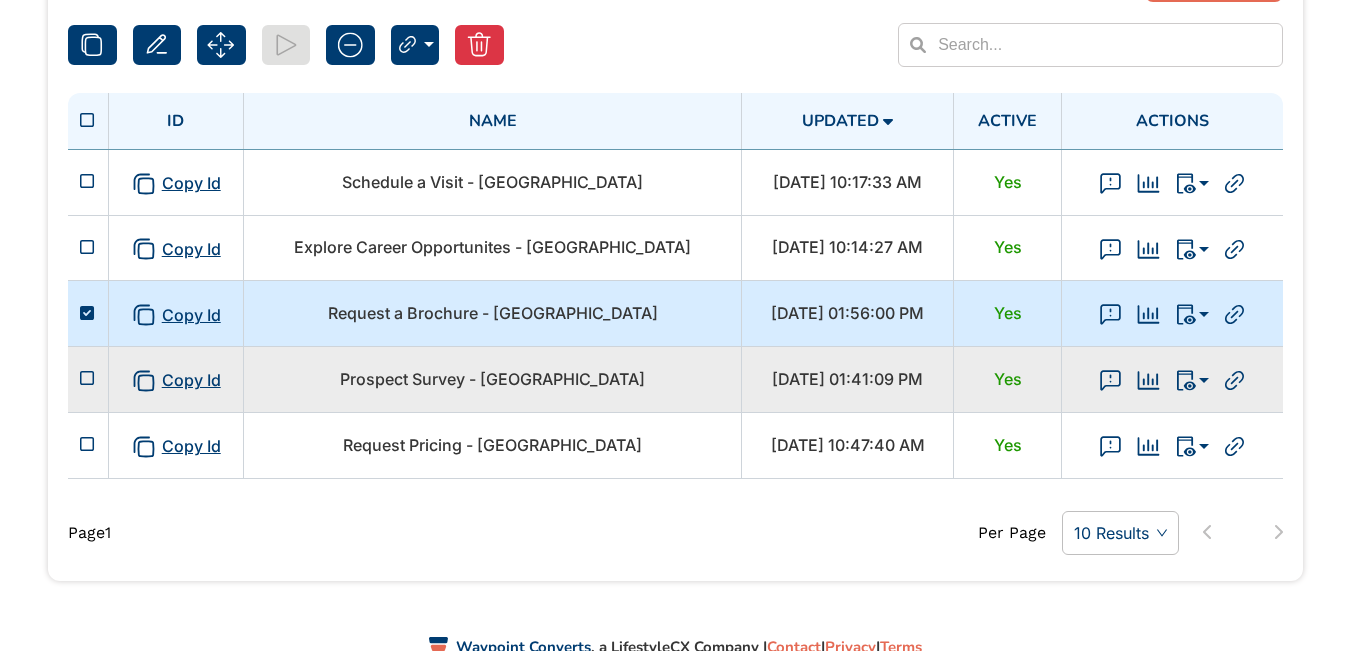click on "Prospect Survey - Lebanon" at bounding box center [493, 380] 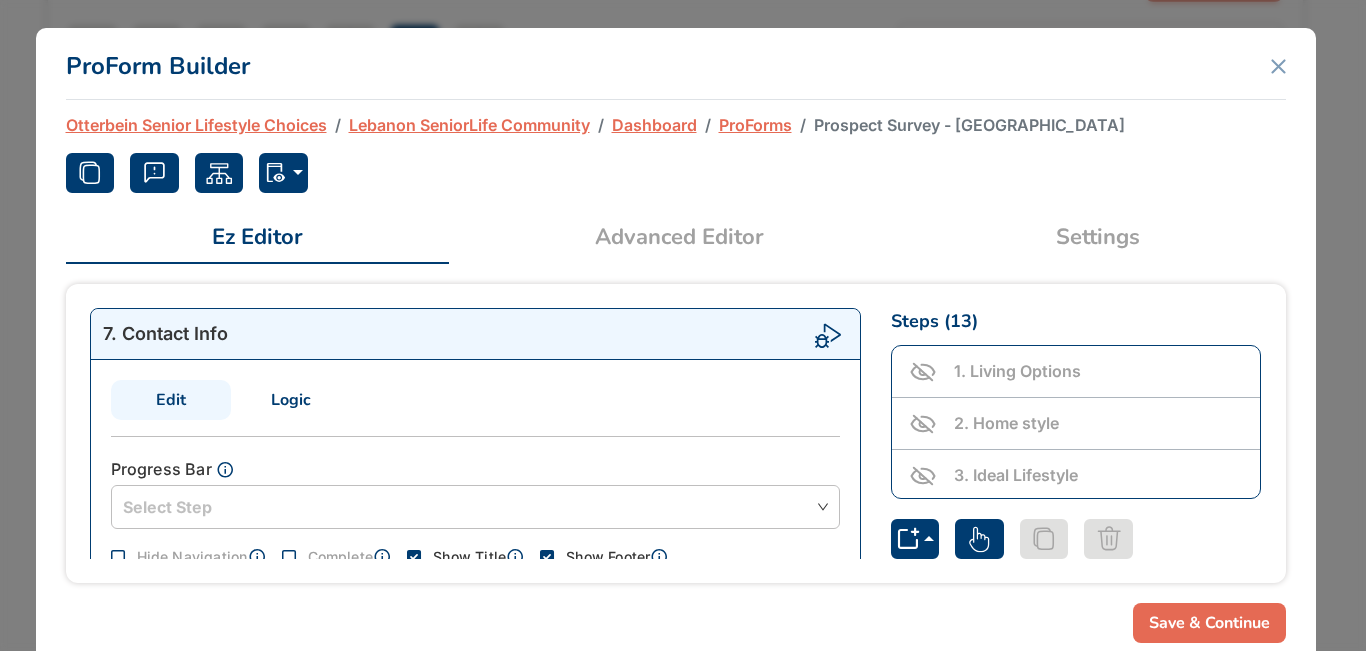 click on "Settings" at bounding box center (1098, 237) 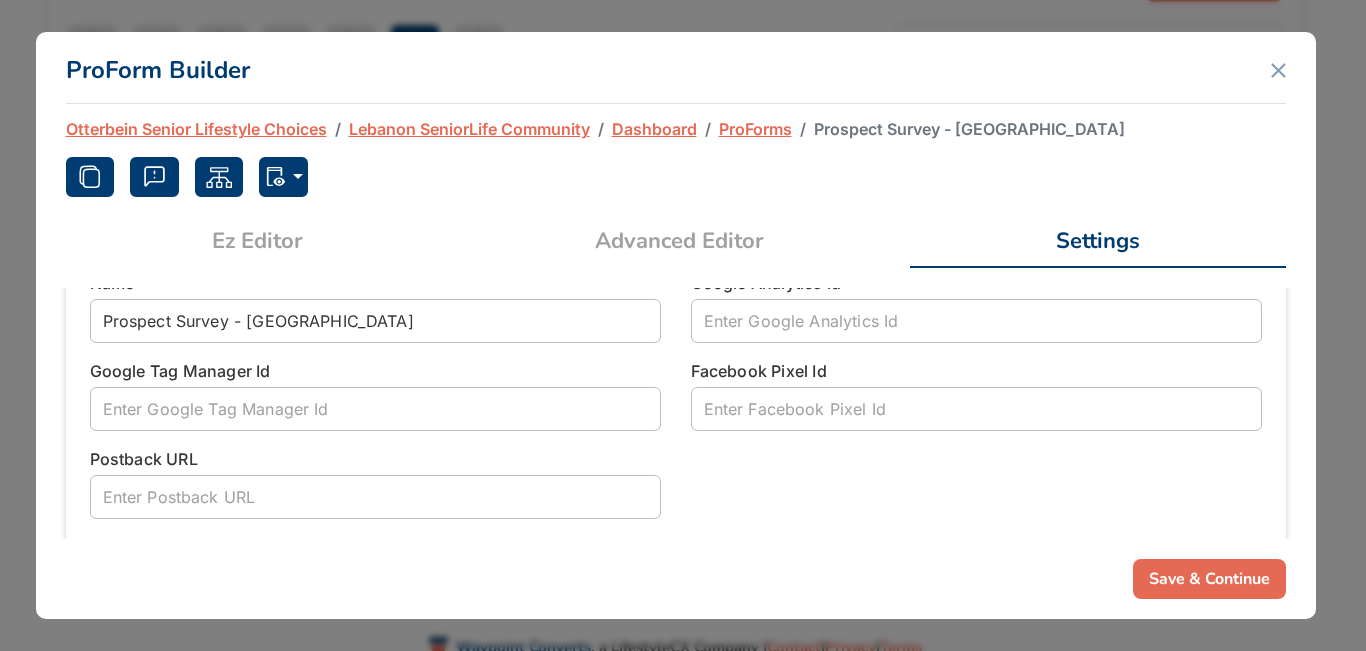 scroll, scrollTop: 200, scrollLeft: 0, axis: vertical 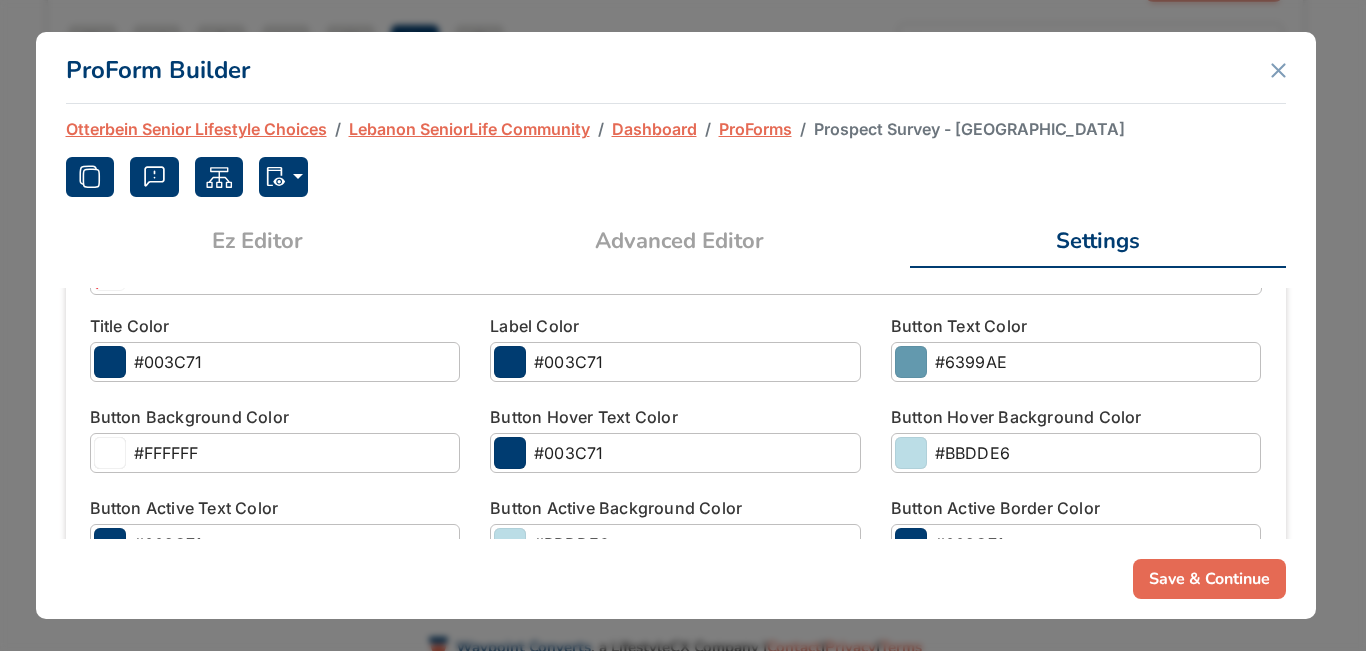 click on "#003C71" at bounding box center (275, 362) 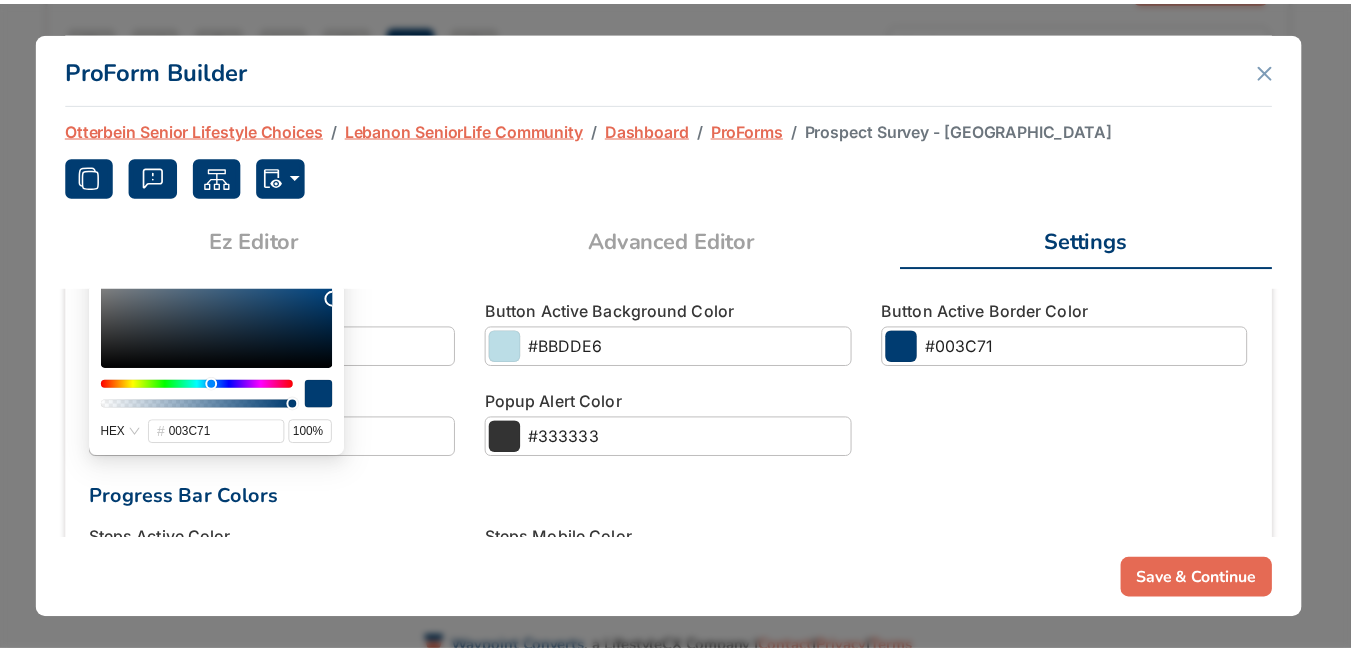 scroll, scrollTop: 2575, scrollLeft: 0, axis: vertical 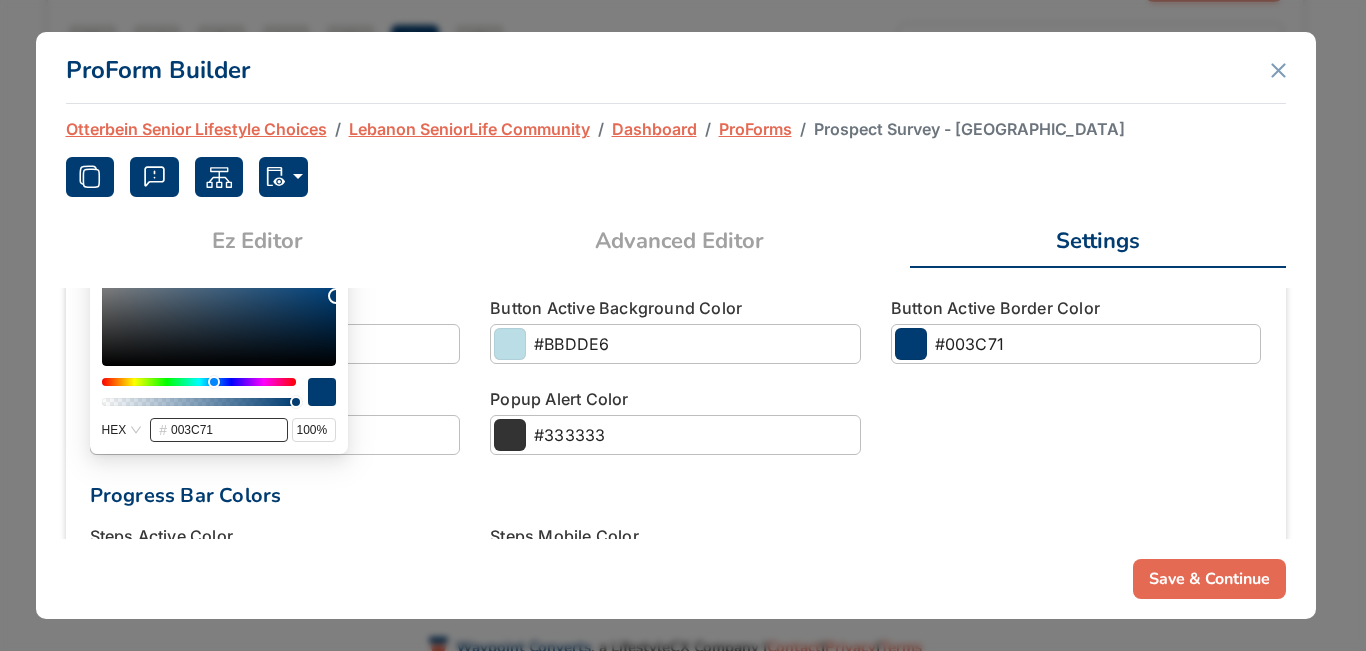 click on "003c71" at bounding box center [225, 430] 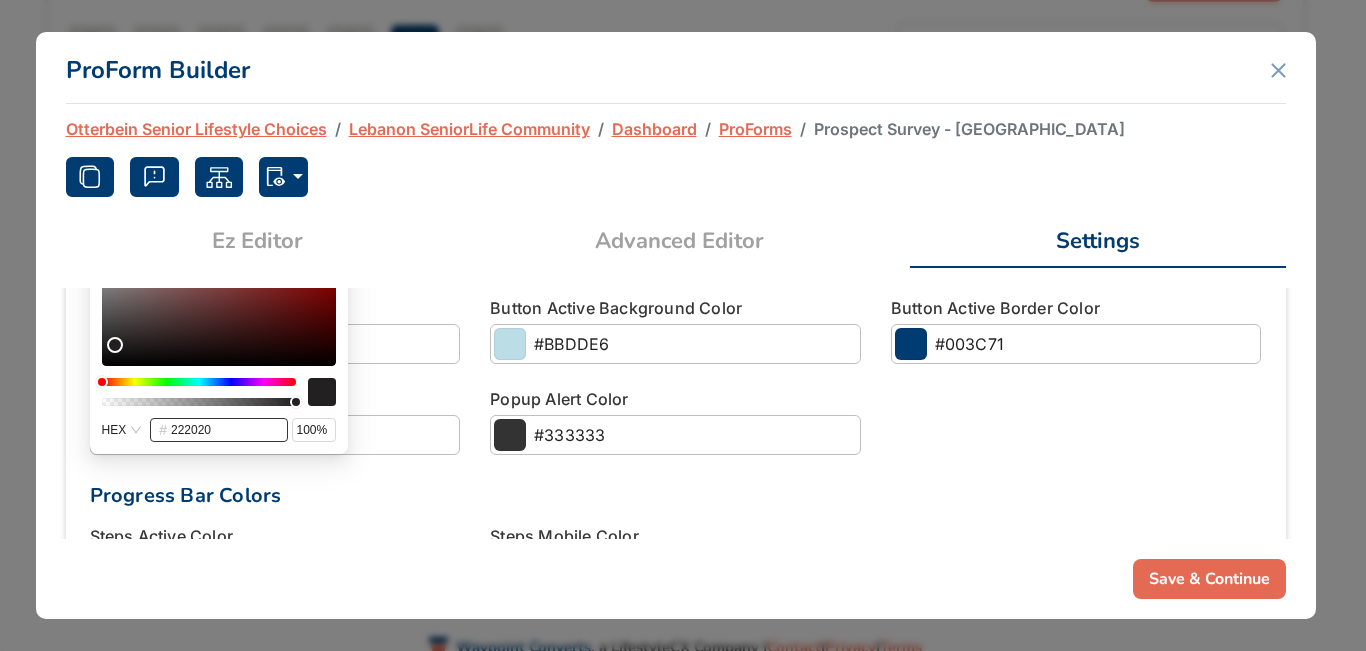type on "222020" 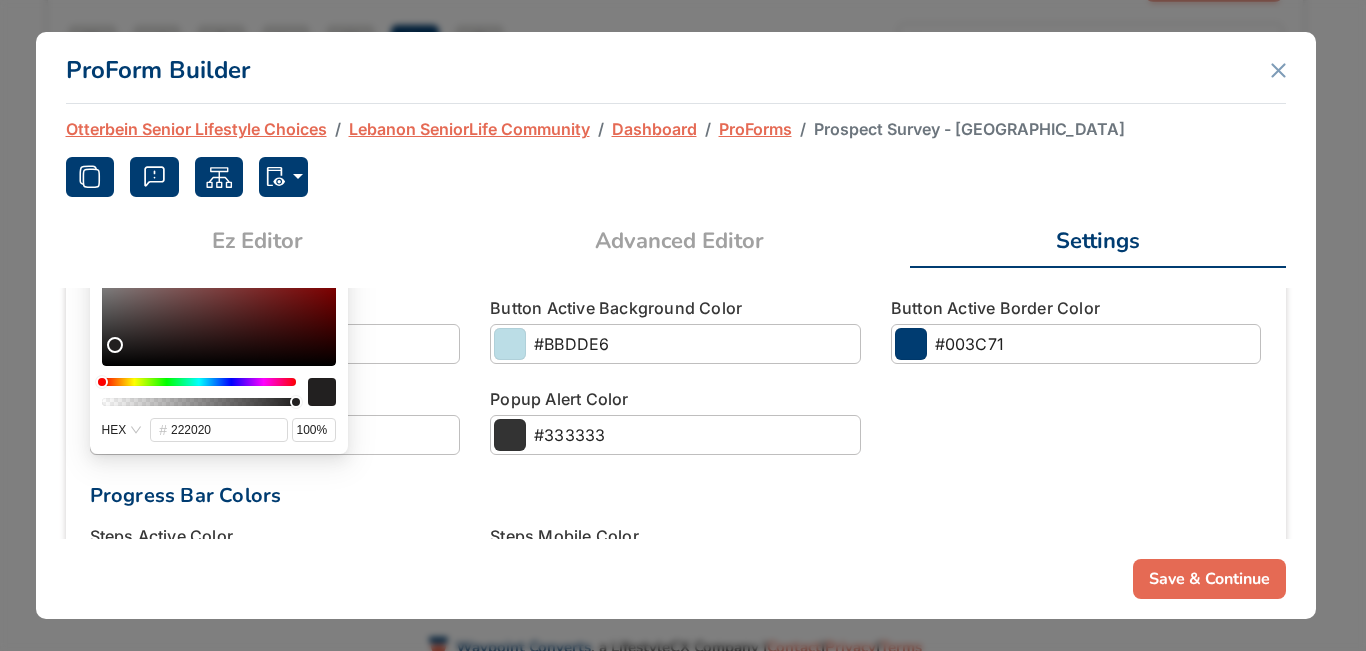 click on "Save & Continue" at bounding box center (1209, 579) 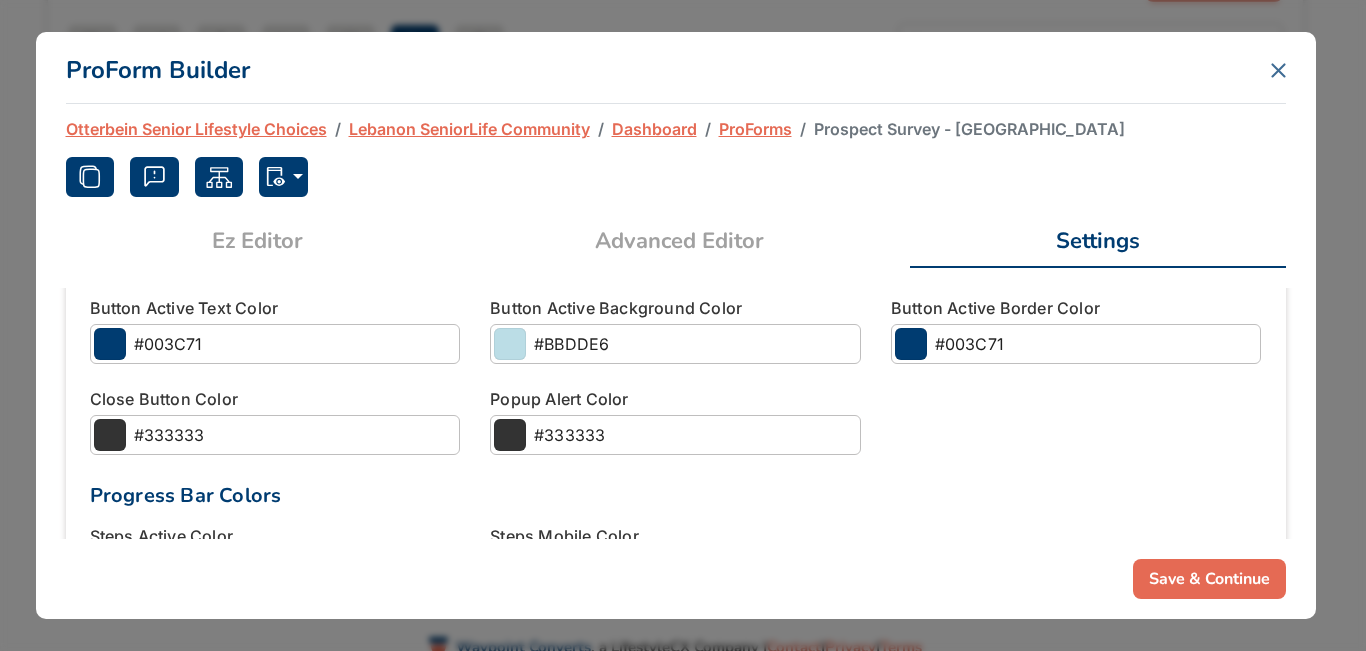 click 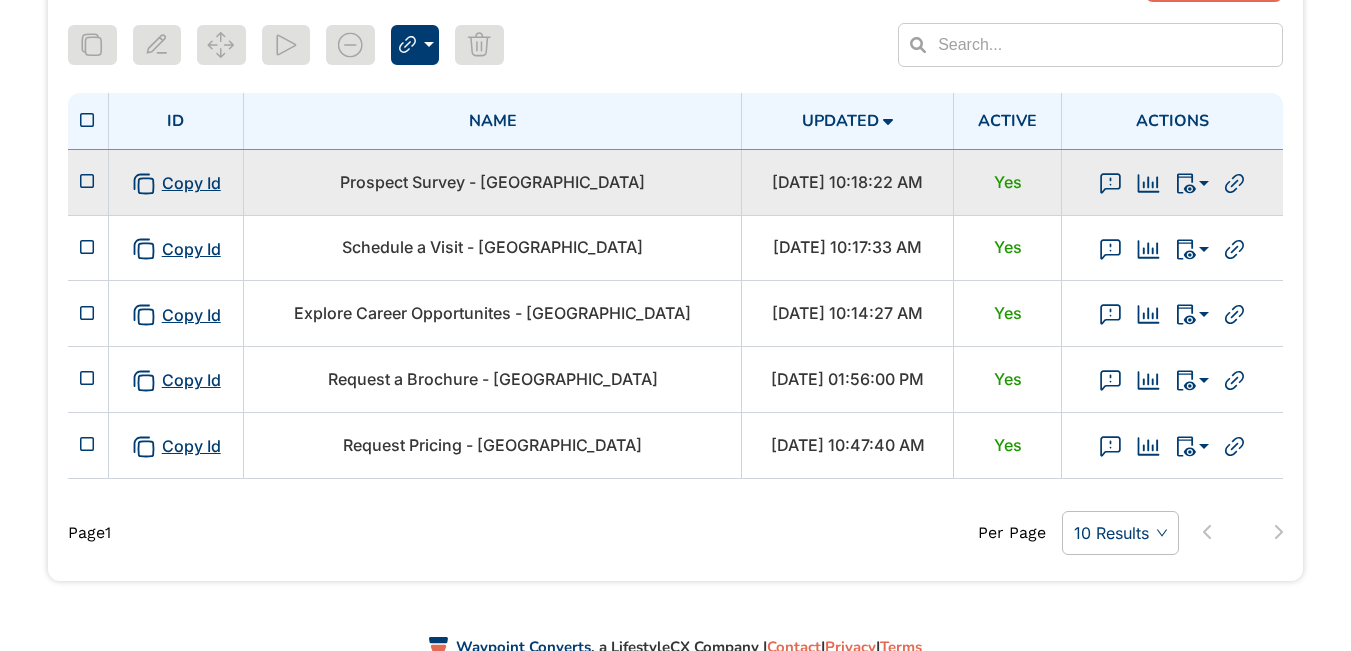 click on "Prospect Survey - Lebanon" at bounding box center (493, 182) 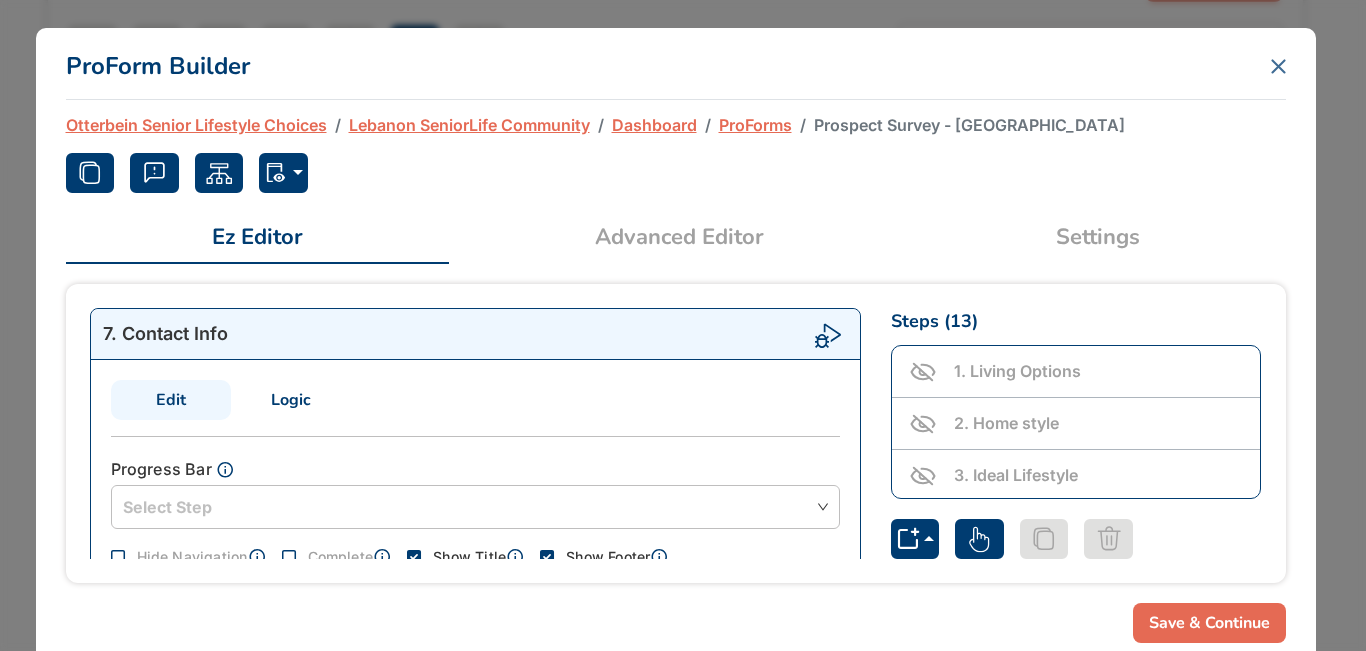 click 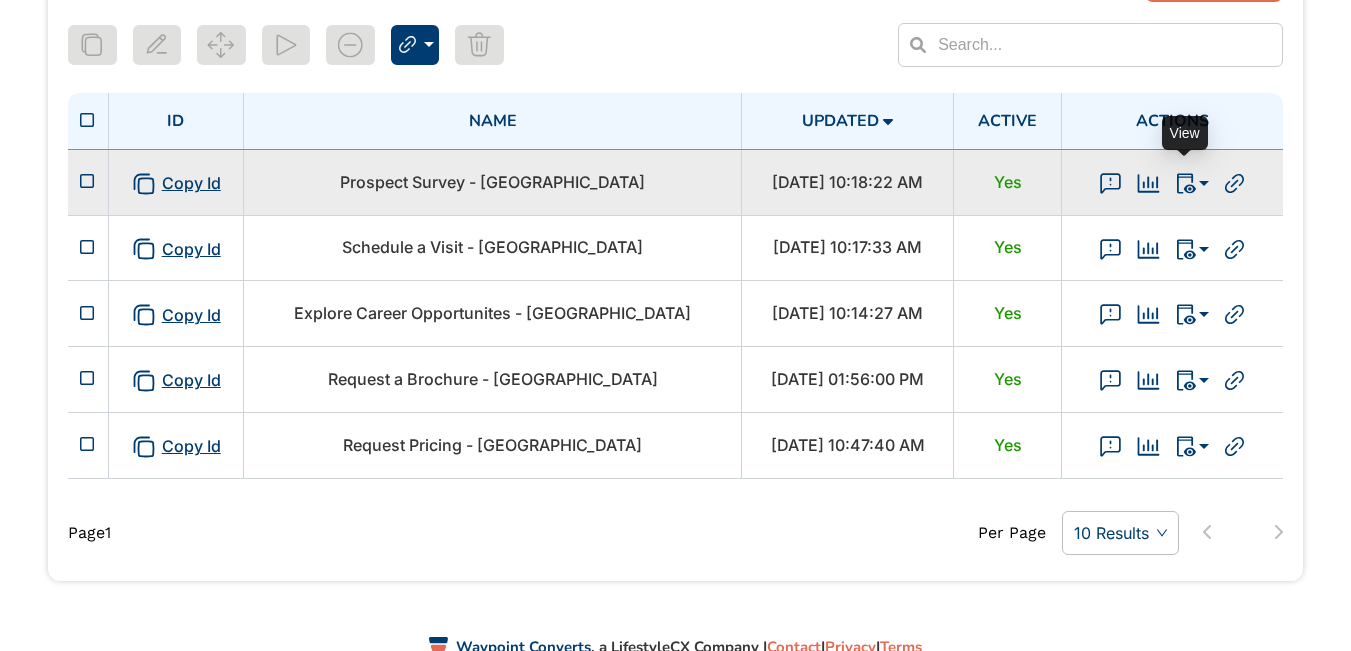 click at bounding box center [1192, 182] 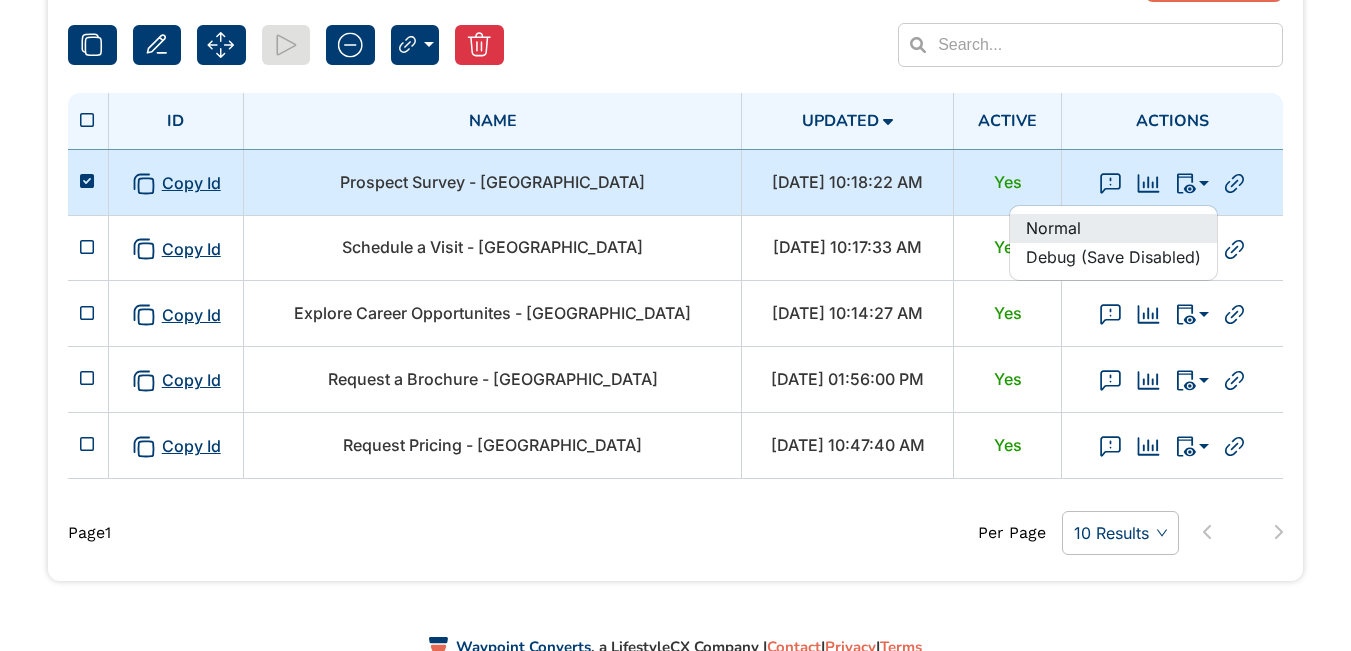 click on "Normal" at bounding box center (1113, 228) 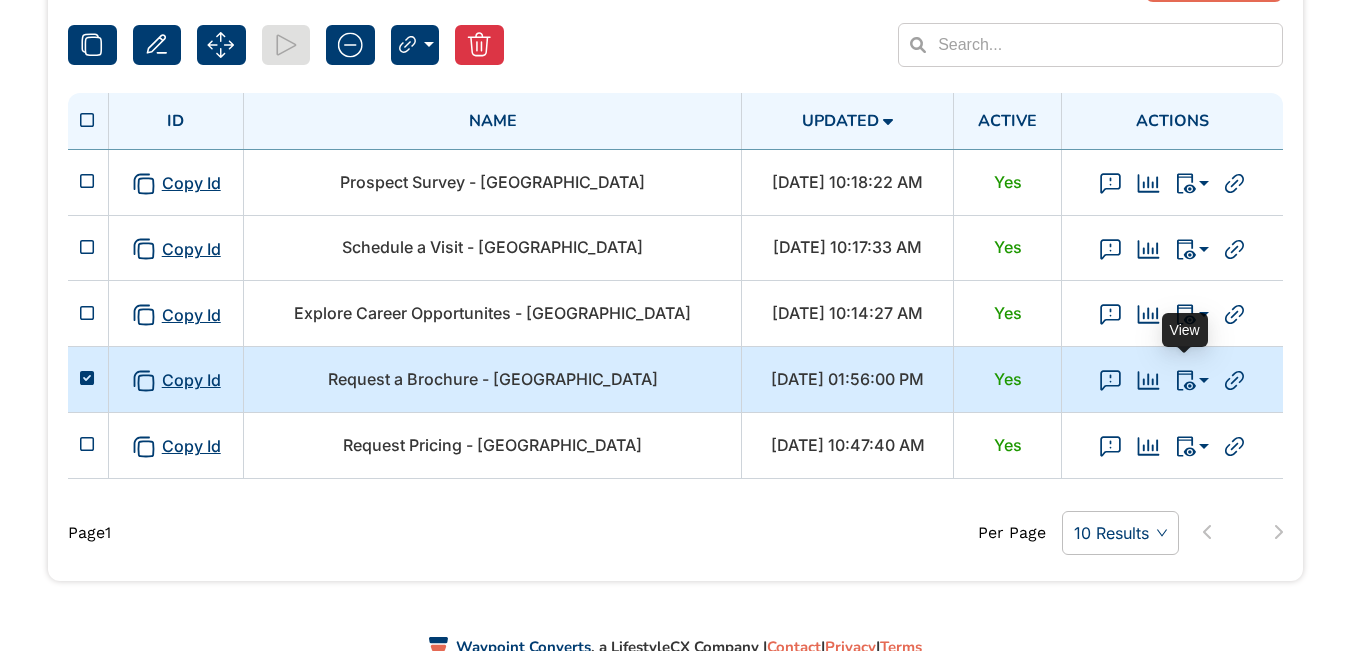 click 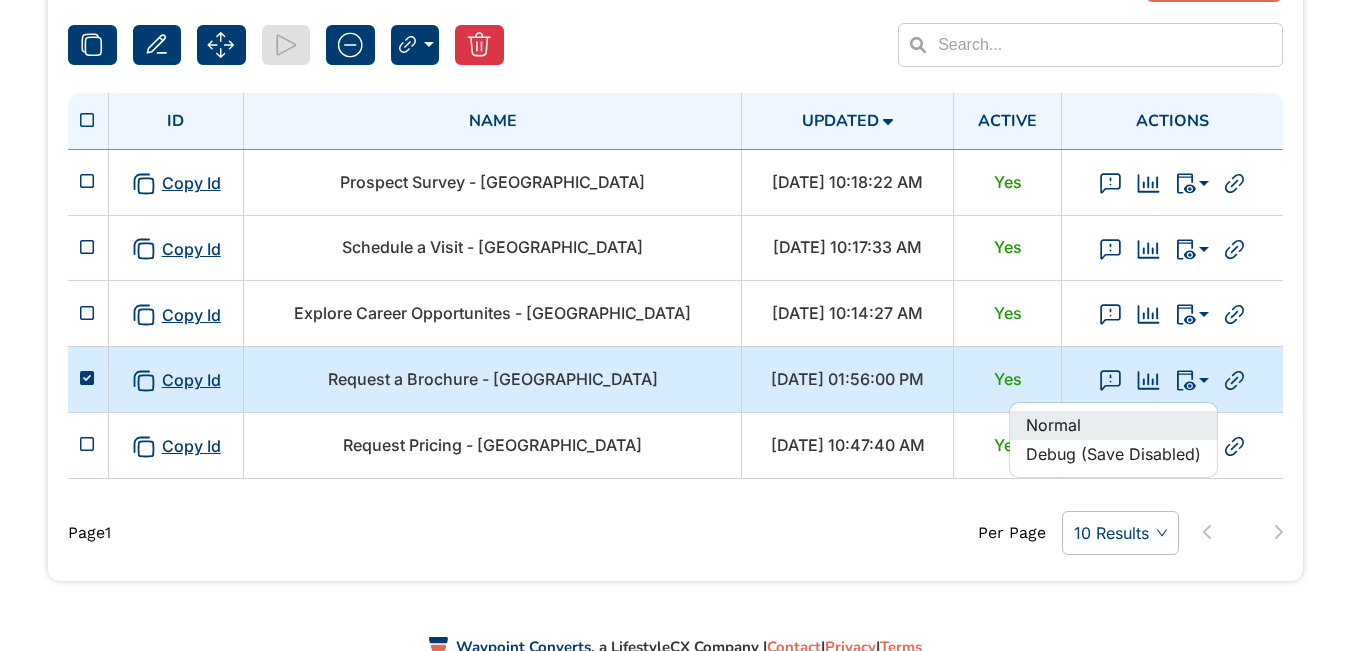 click on "Normal" at bounding box center [1113, 425] 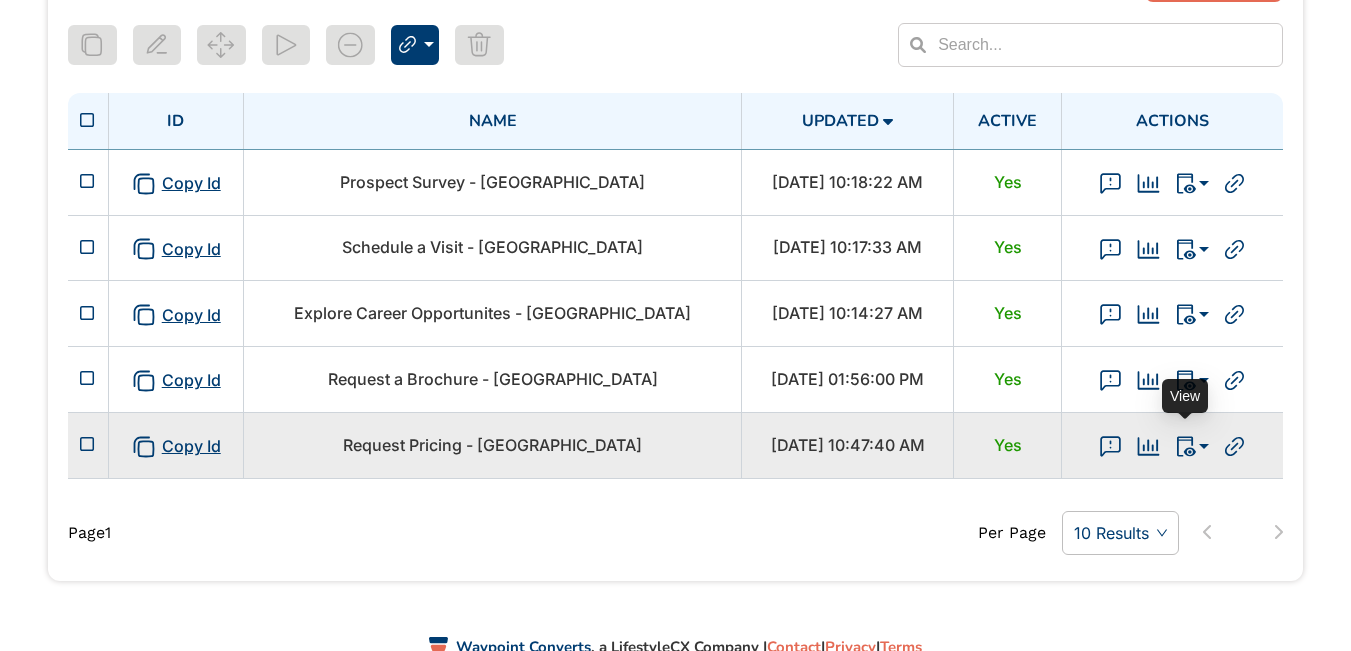 click at bounding box center [1192, 445] 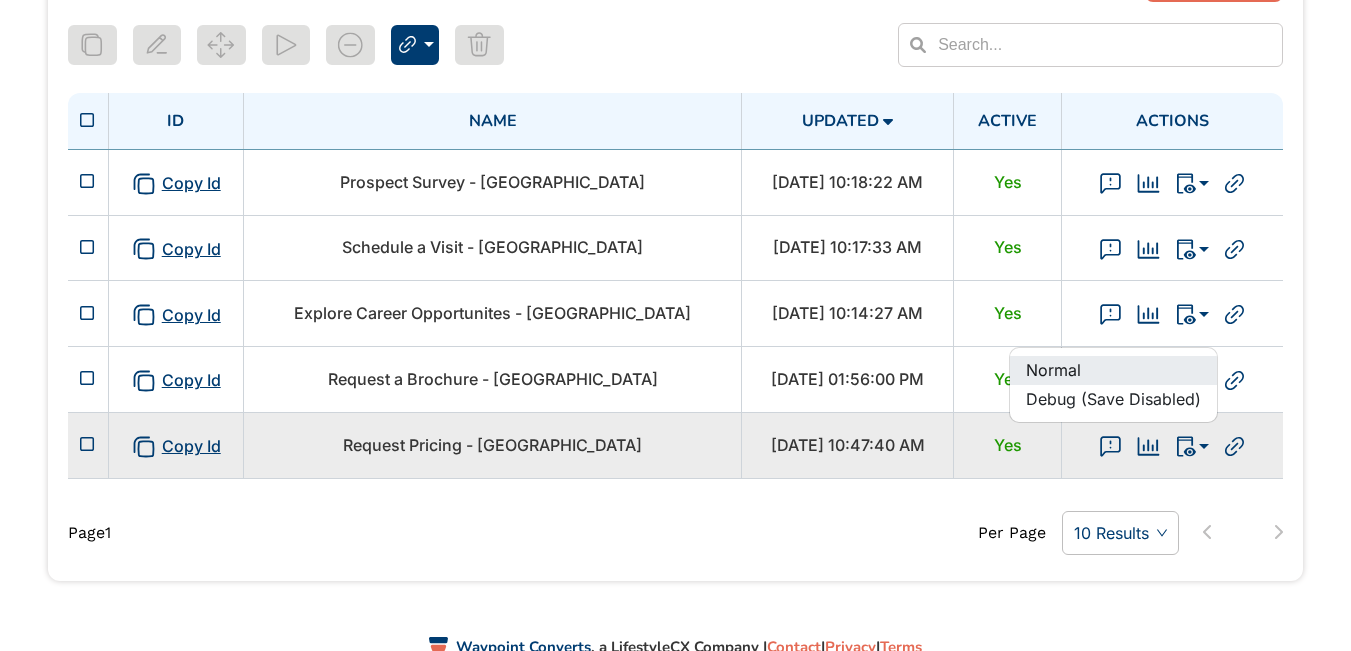 click on "Normal" at bounding box center [1113, 370] 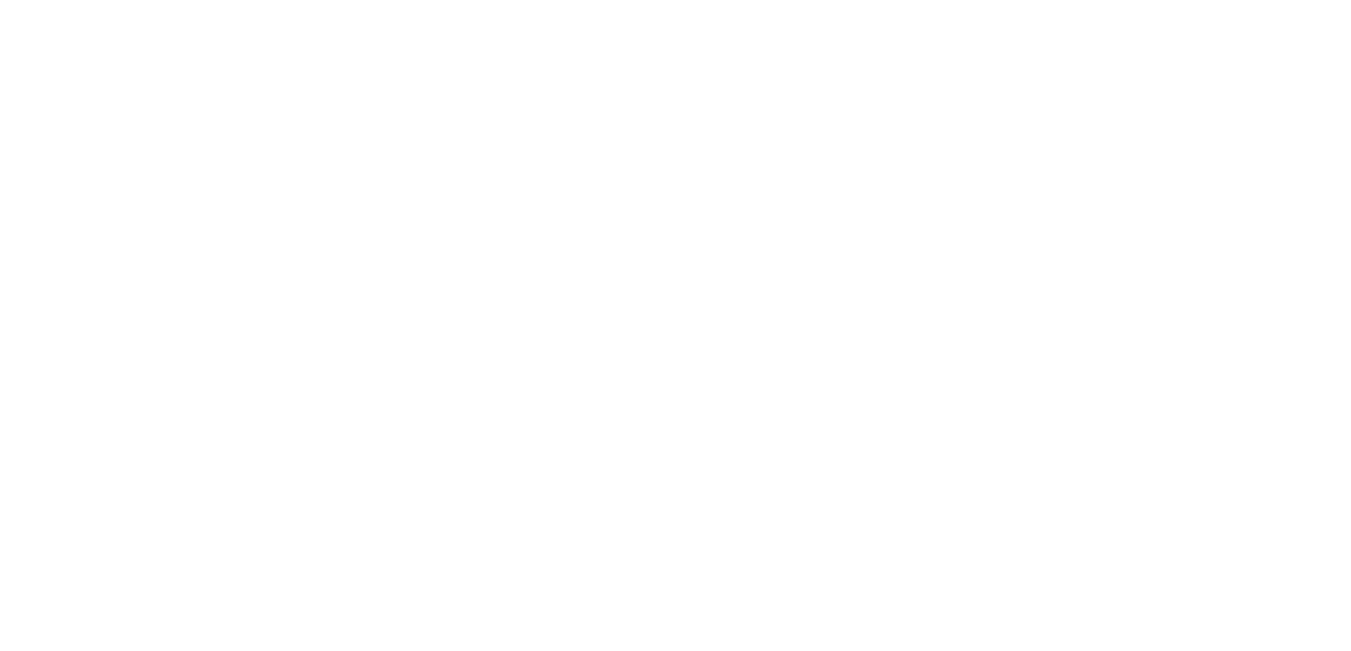 scroll, scrollTop: 0, scrollLeft: 0, axis: both 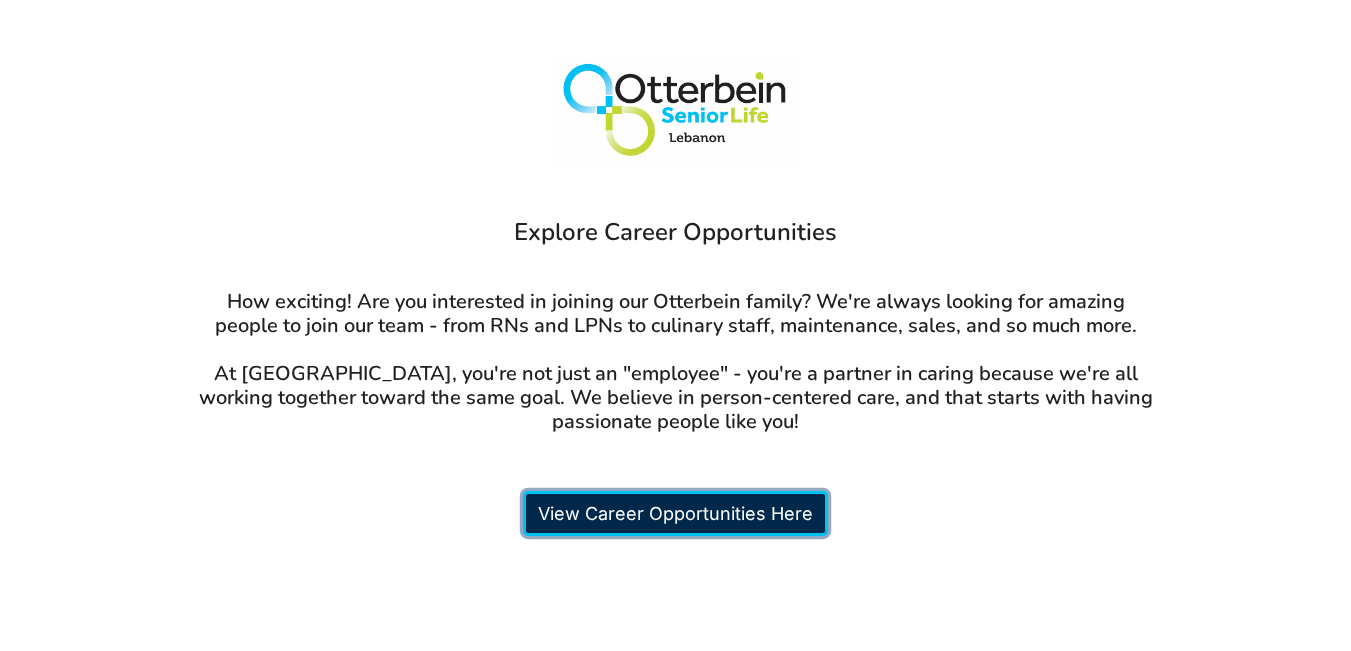 click on "View Career Opportunities Here" at bounding box center (675, 513) 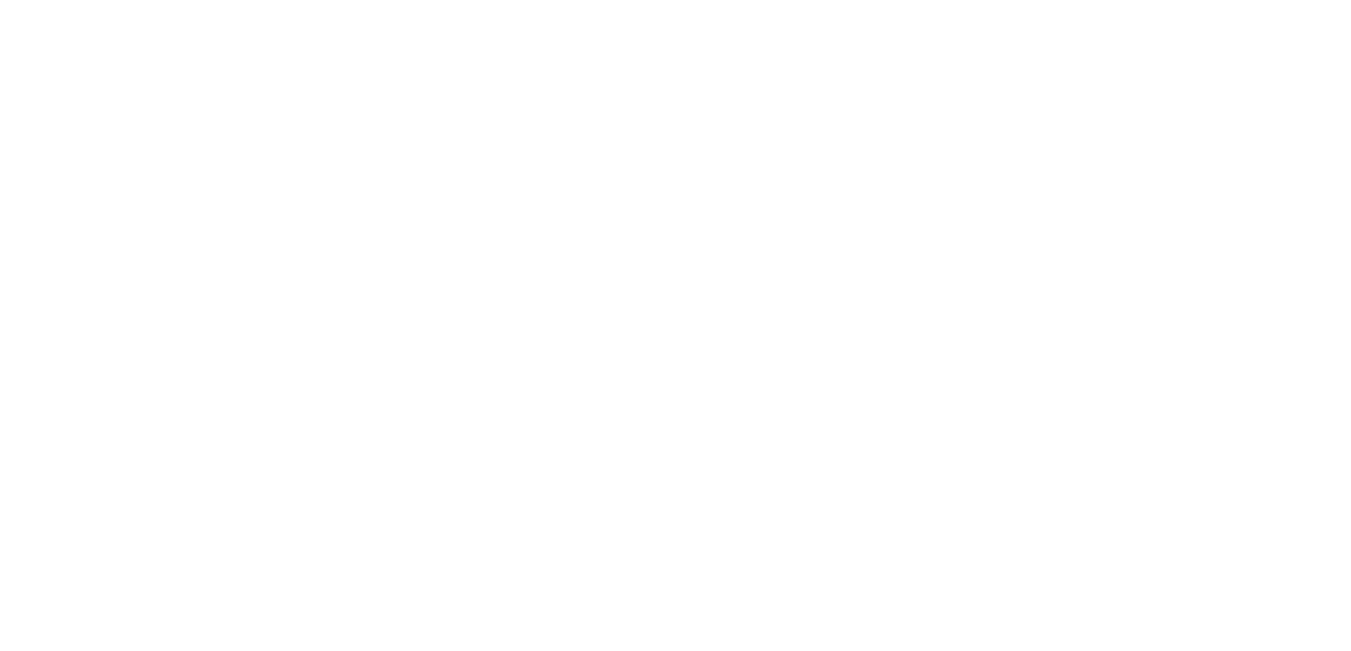 scroll, scrollTop: 0, scrollLeft: 0, axis: both 